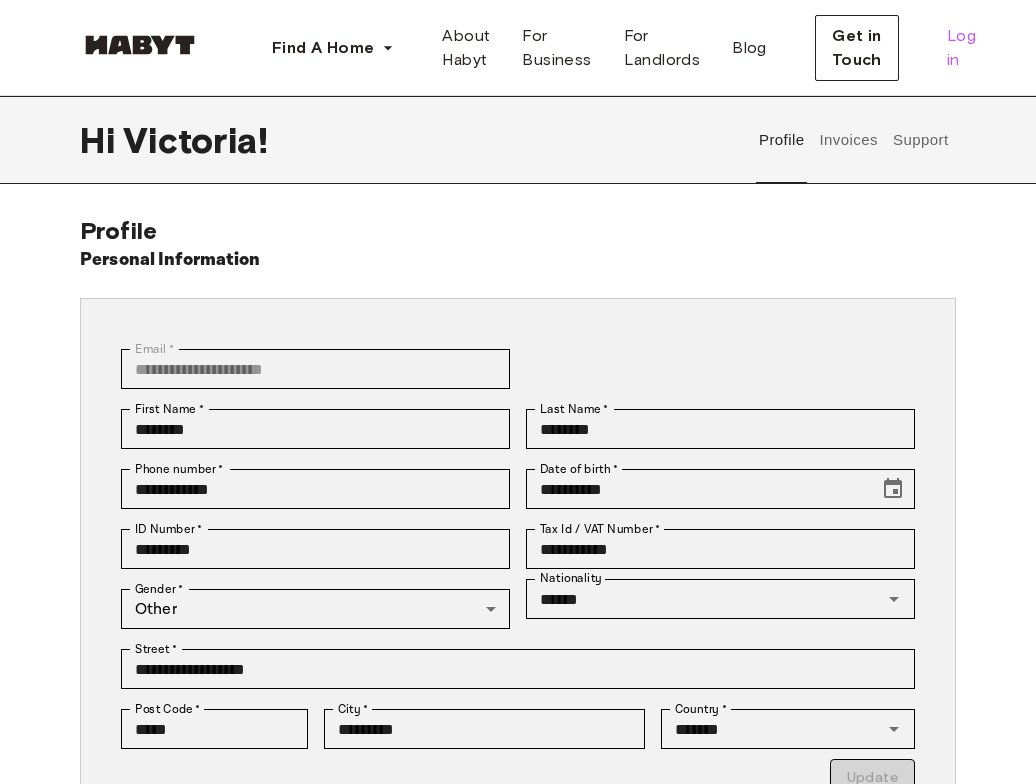 scroll, scrollTop: 0, scrollLeft: 0, axis: both 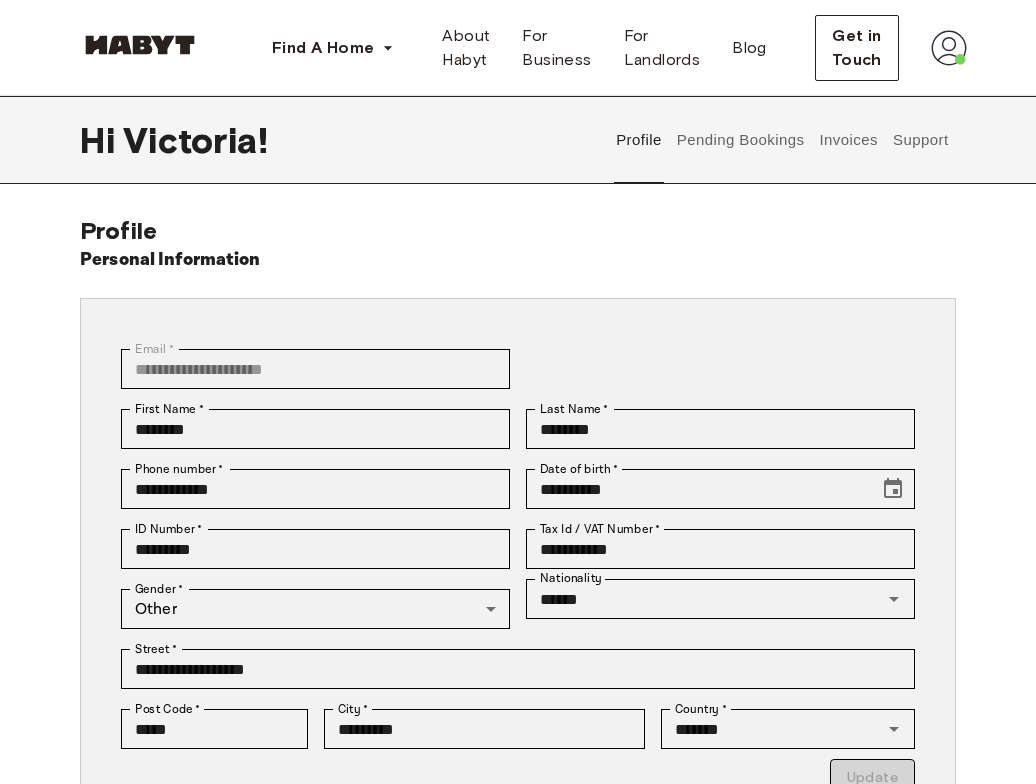 click at bounding box center [949, 48] 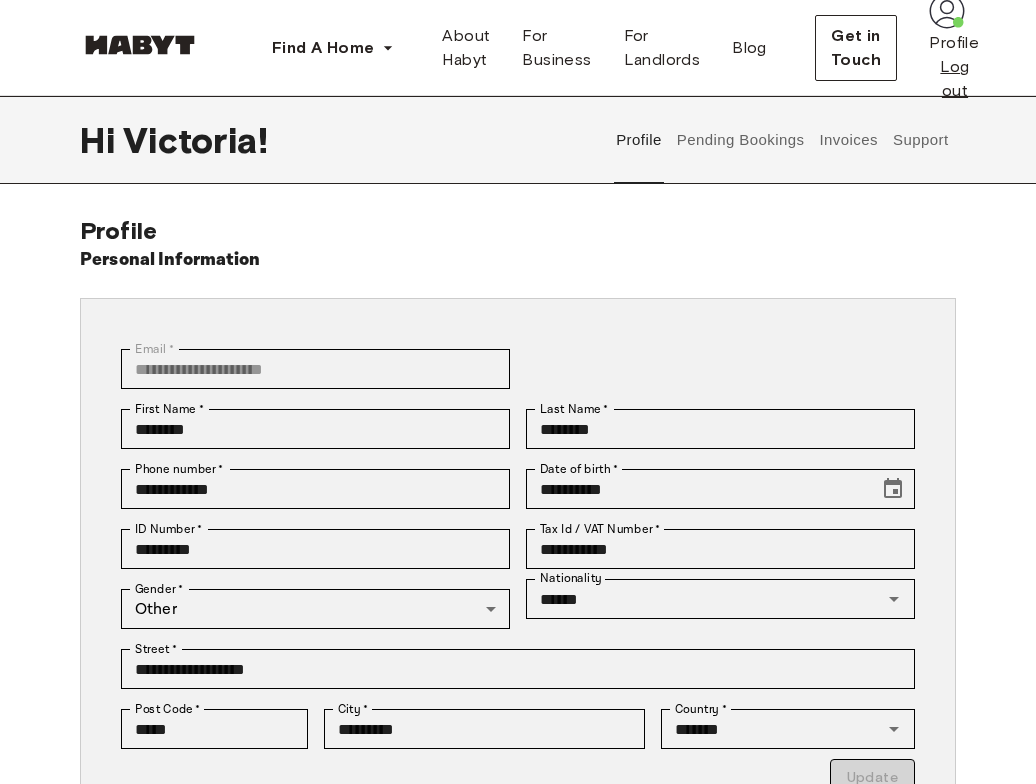 click on "Log out" at bounding box center (954, 79) 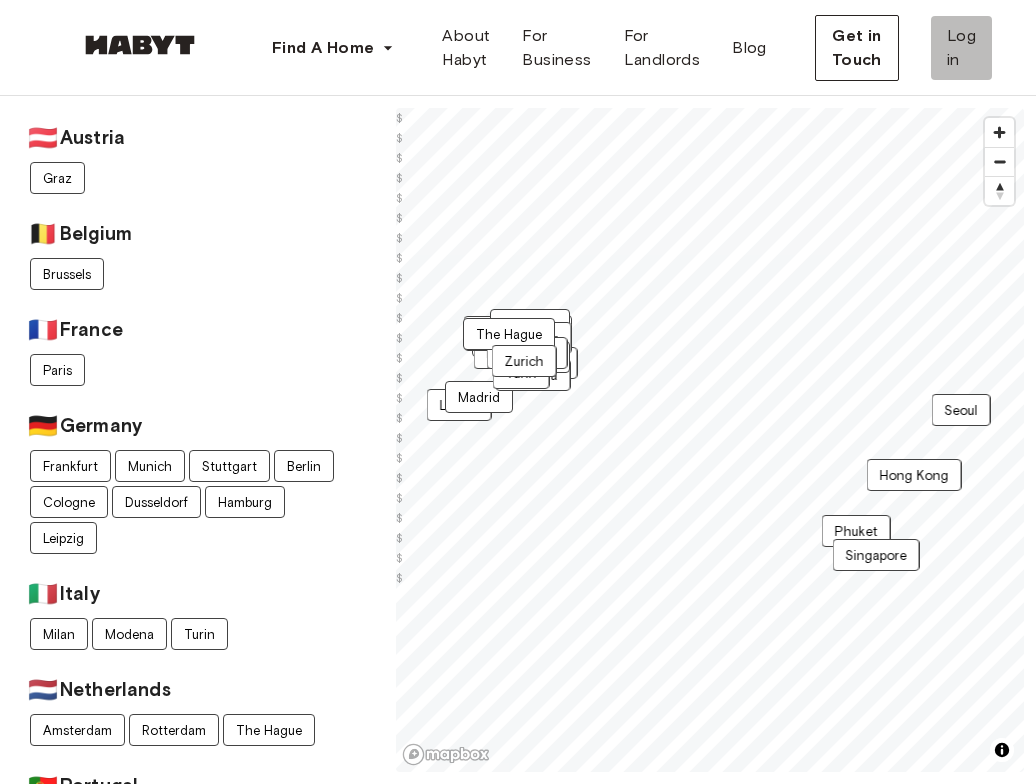 click on "Log in" at bounding box center (961, 48) 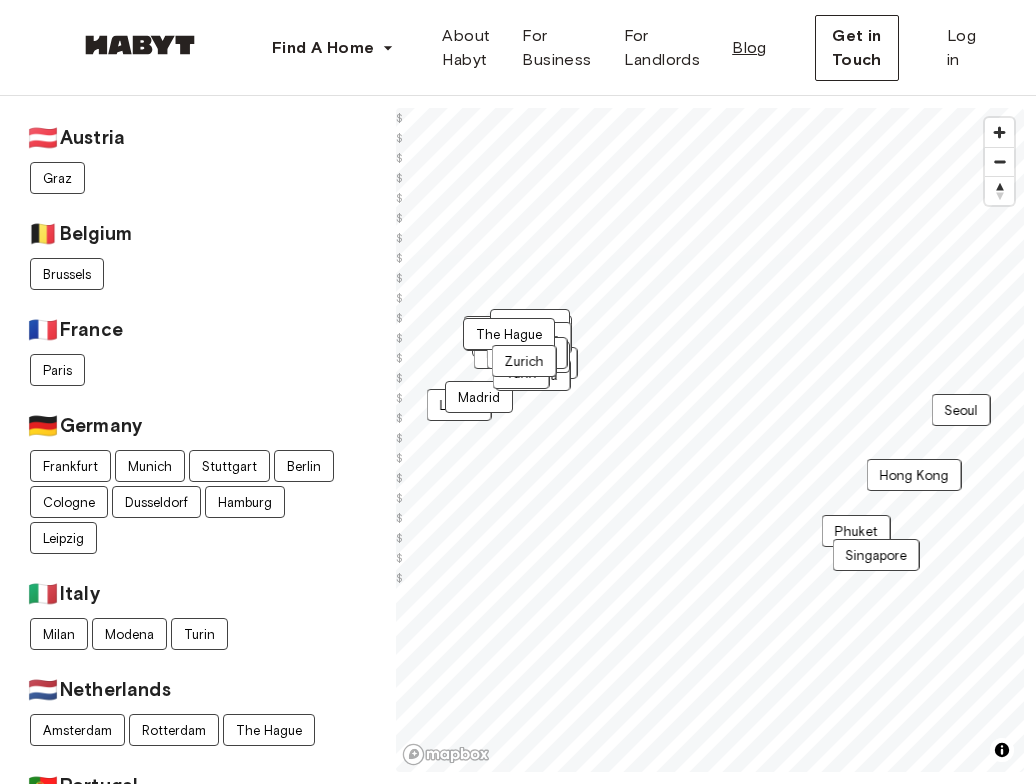 scroll, scrollTop: 0, scrollLeft: 0, axis: both 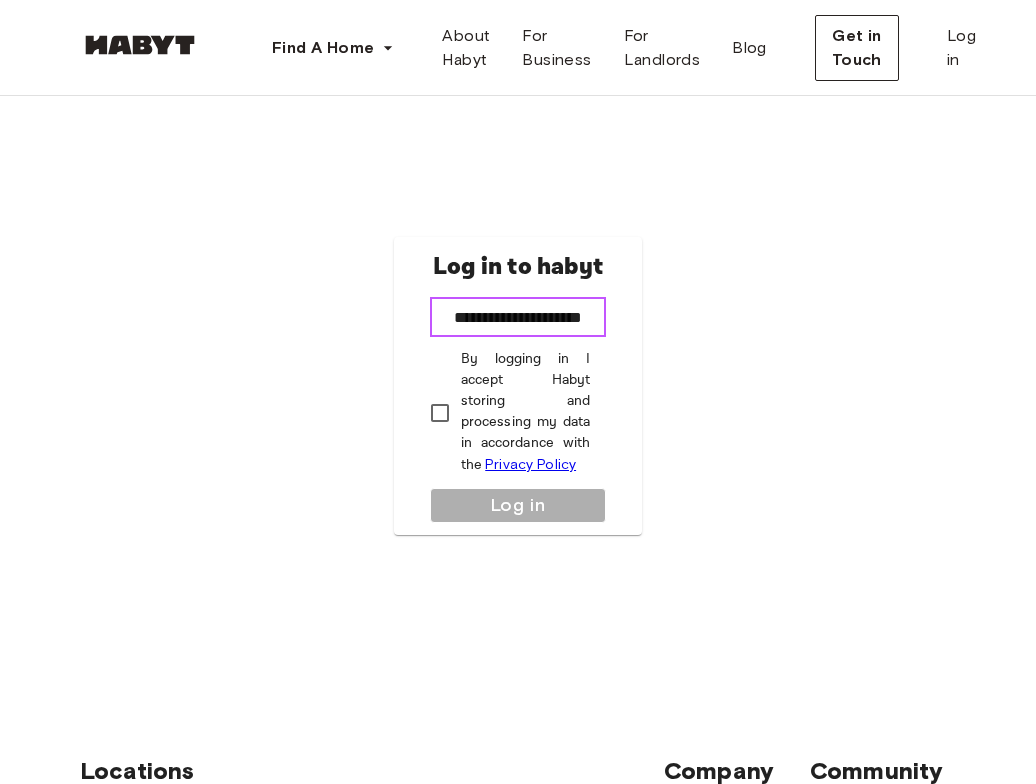 type on "**********" 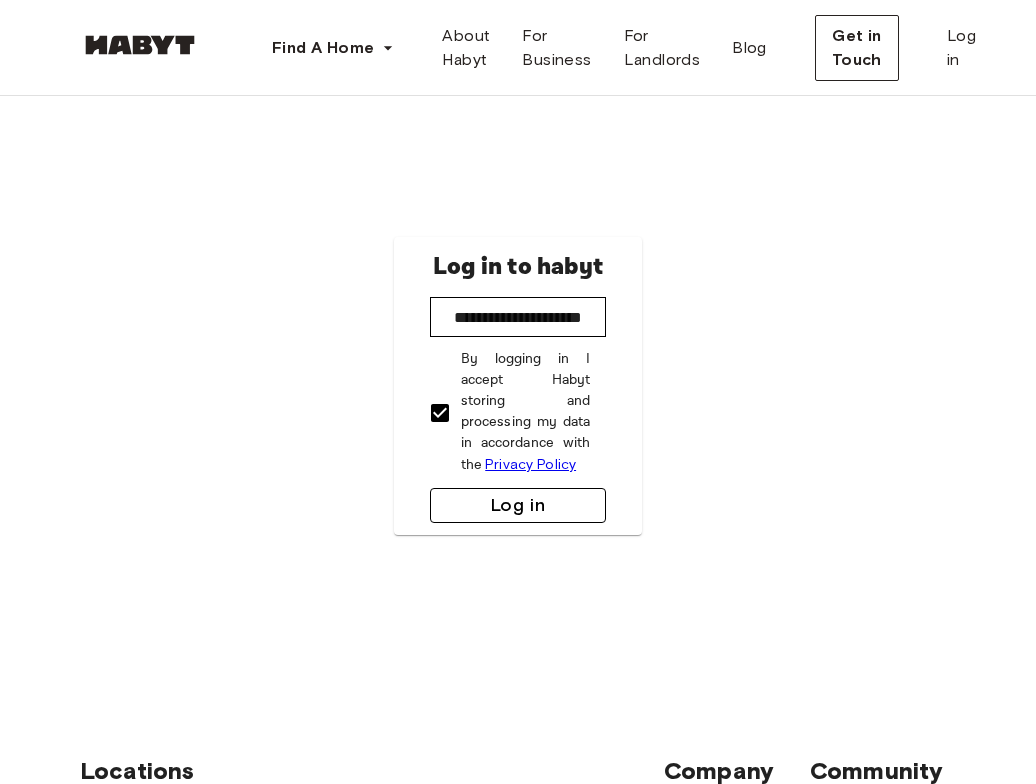 click on "Log in" at bounding box center [518, 505] 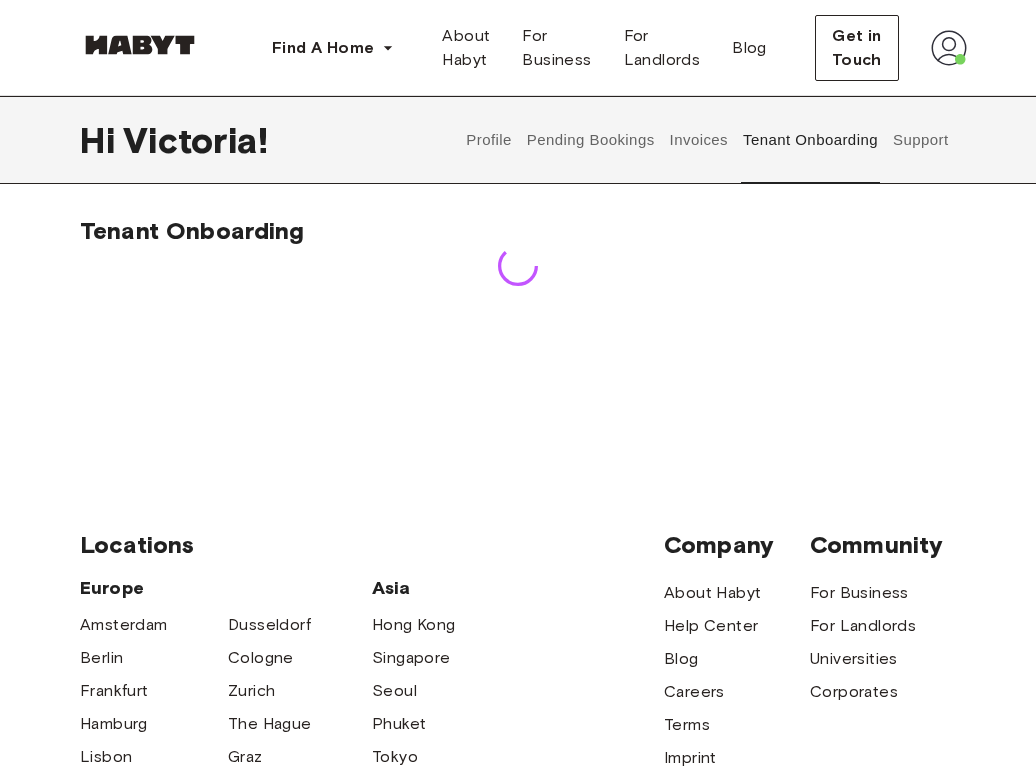 scroll, scrollTop: 0, scrollLeft: 0, axis: both 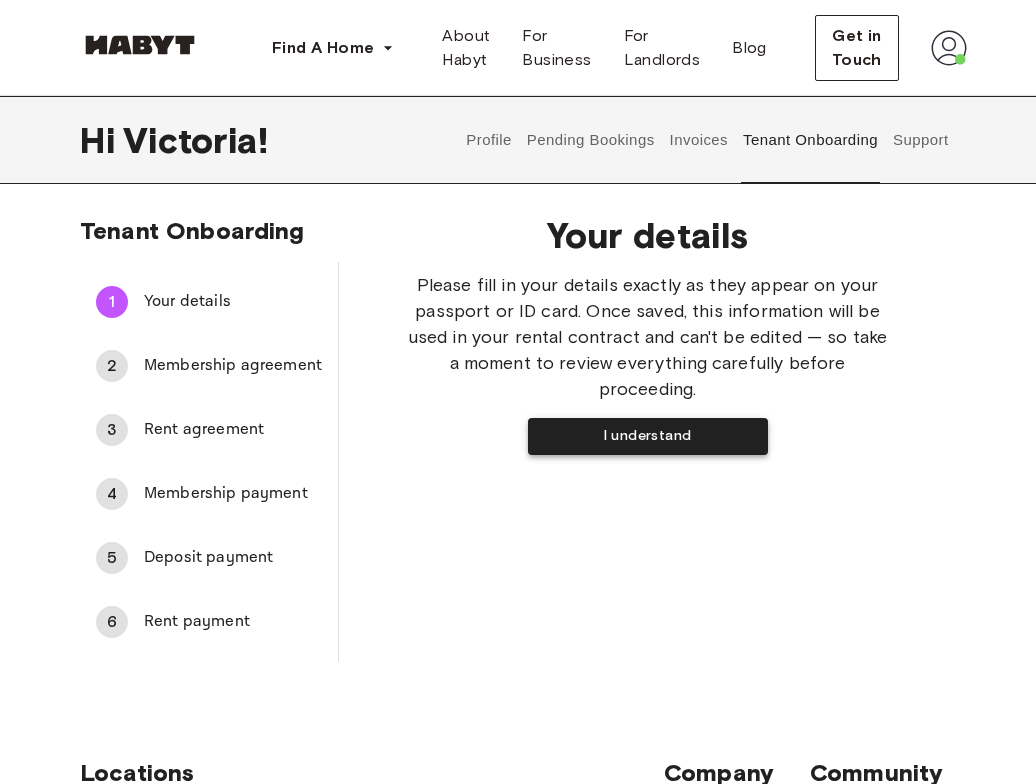 click on "I understand" at bounding box center (648, 436) 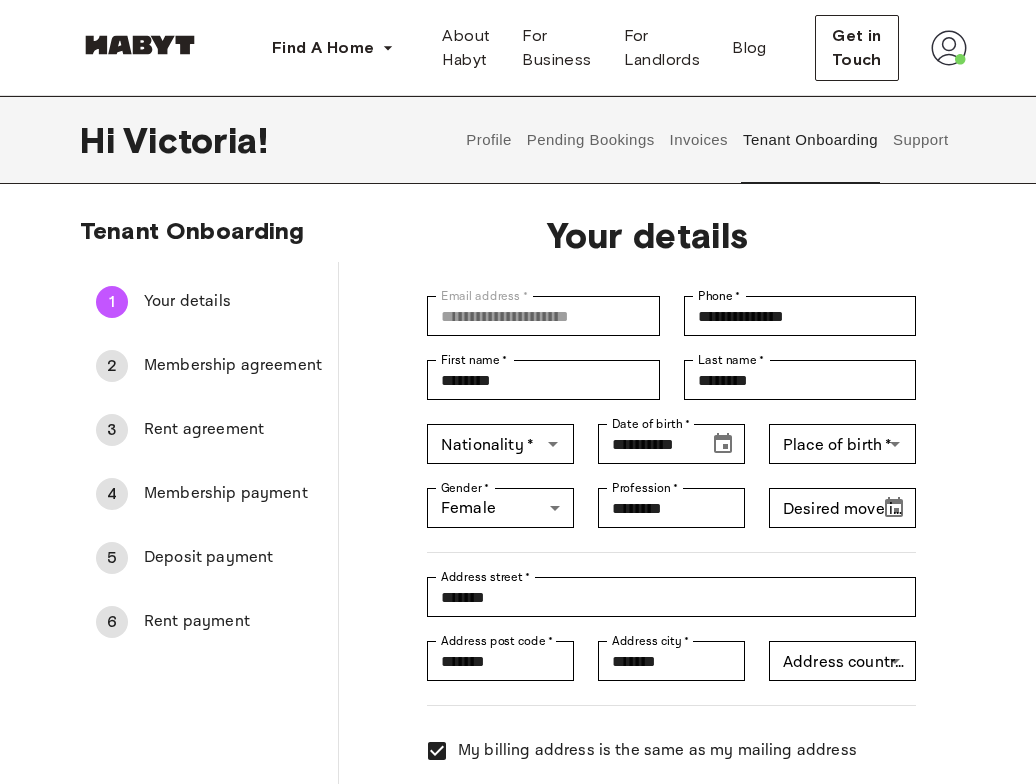 type on "*******" 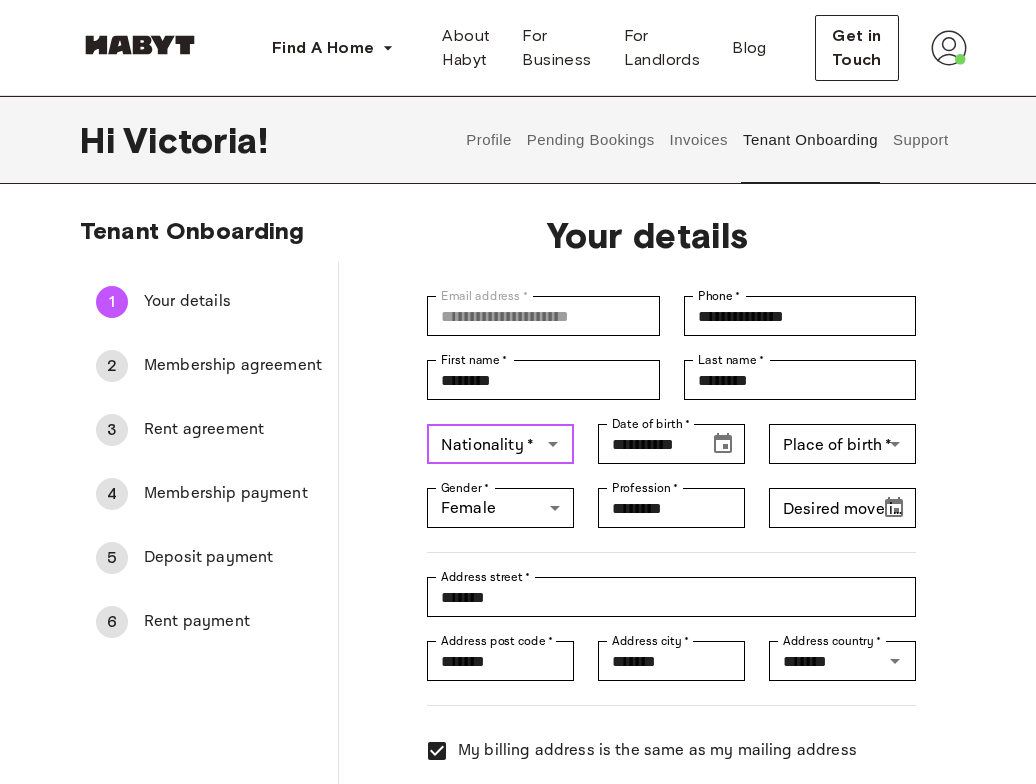 click on "Nationality   * Nationality   *" at bounding box center (500, 444) 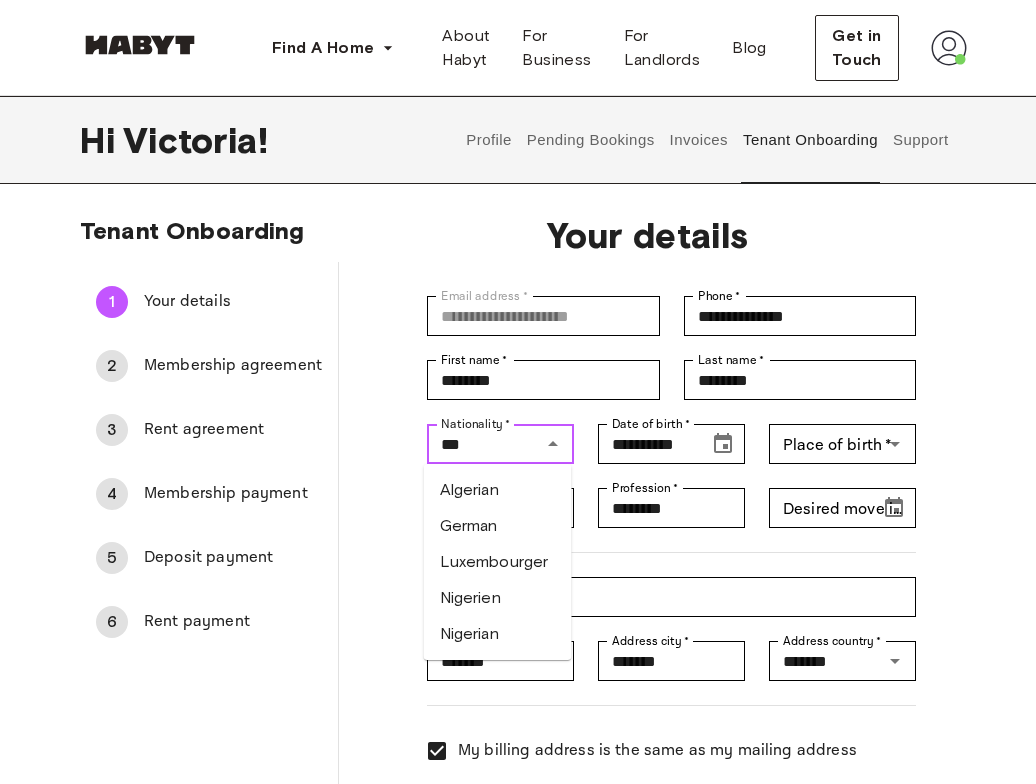 click on "German" at bounding box center [498, 526] 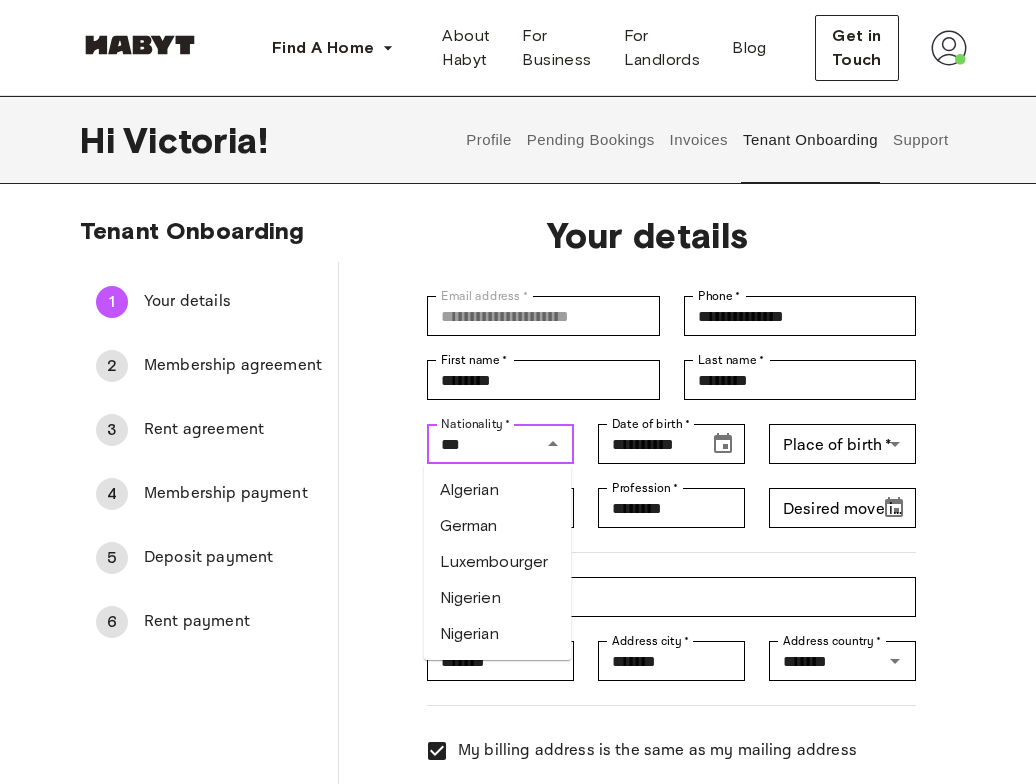 type on "******" 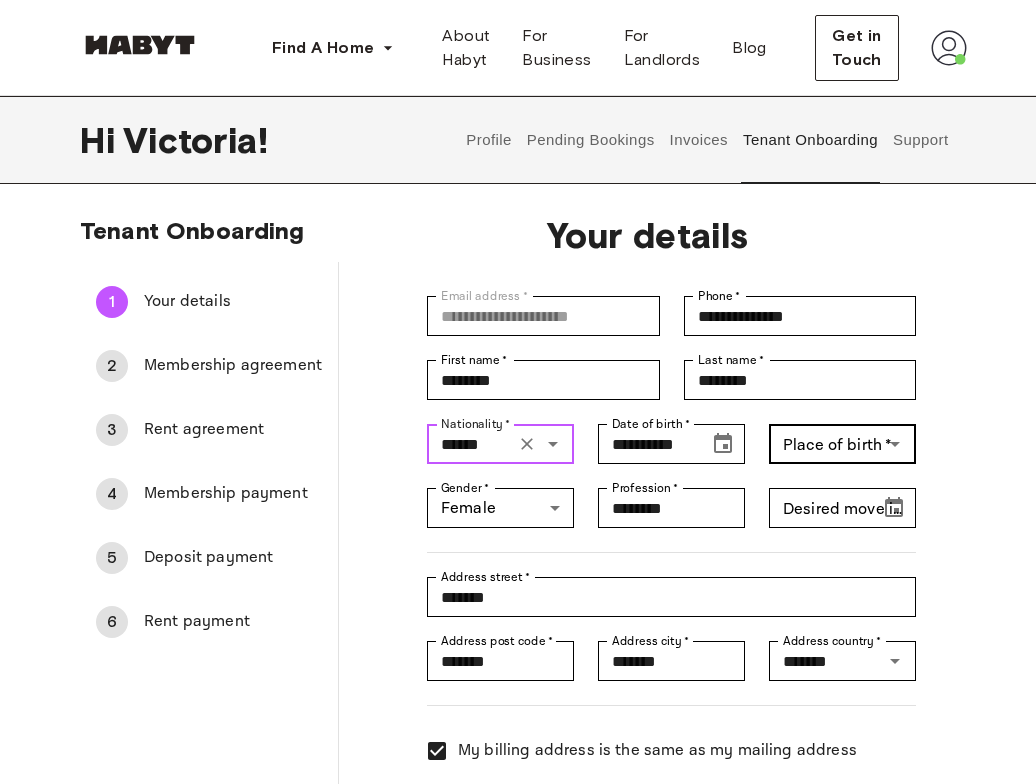 click at bounding box center [894, 444] 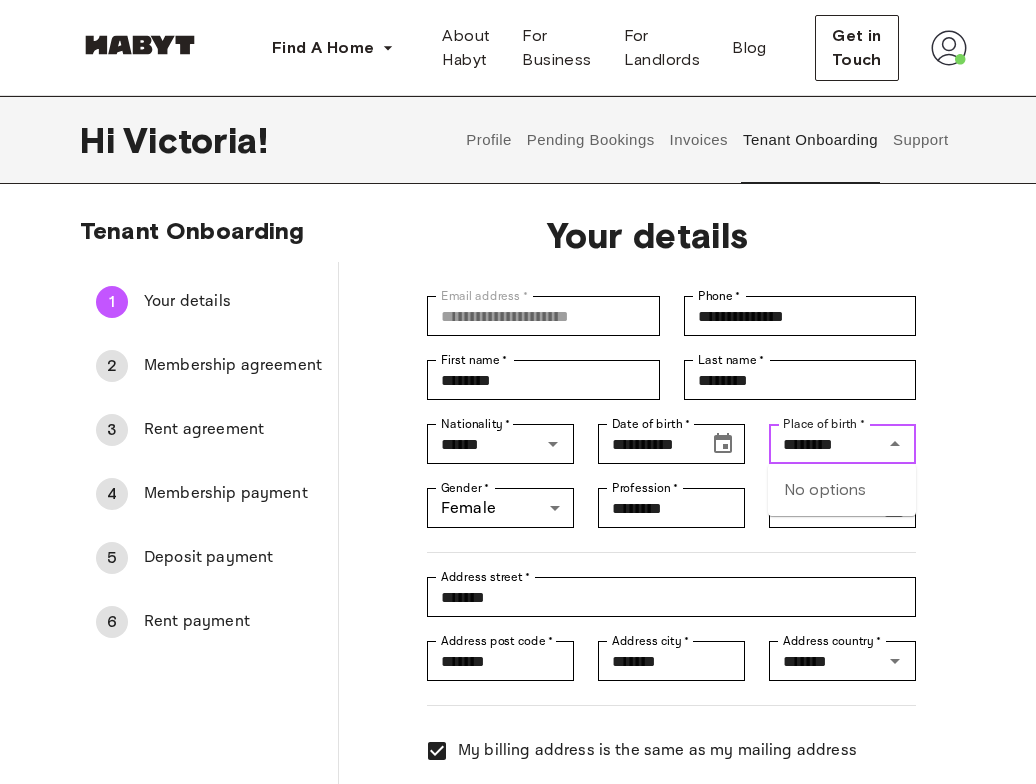 type on "********" 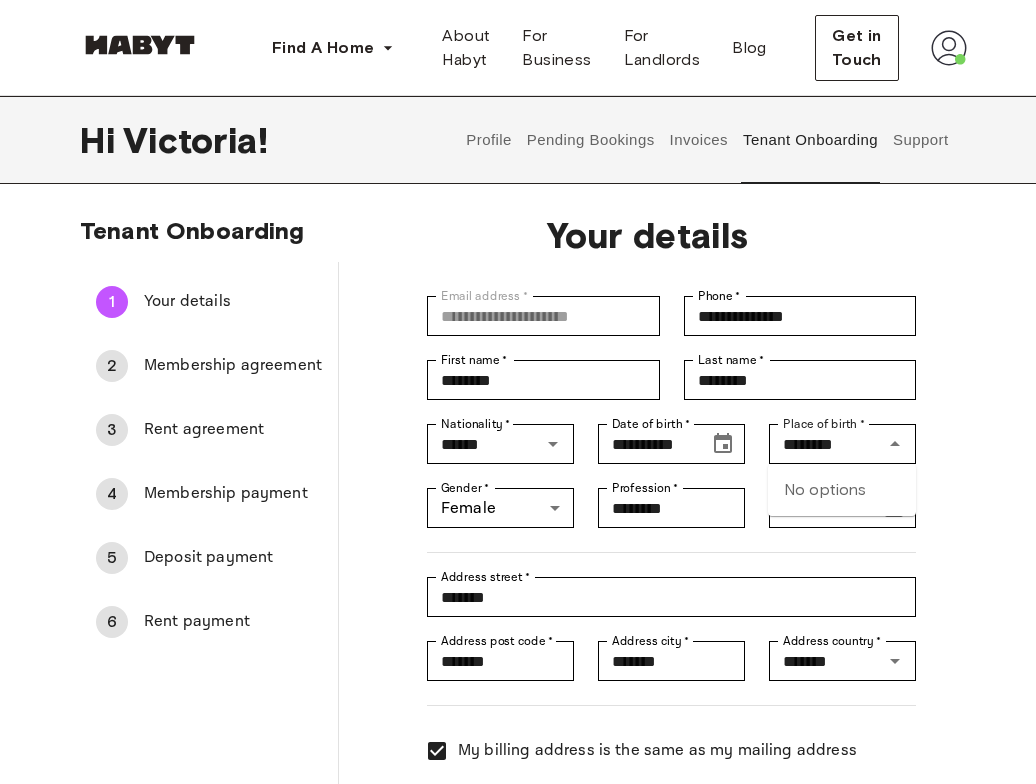 type 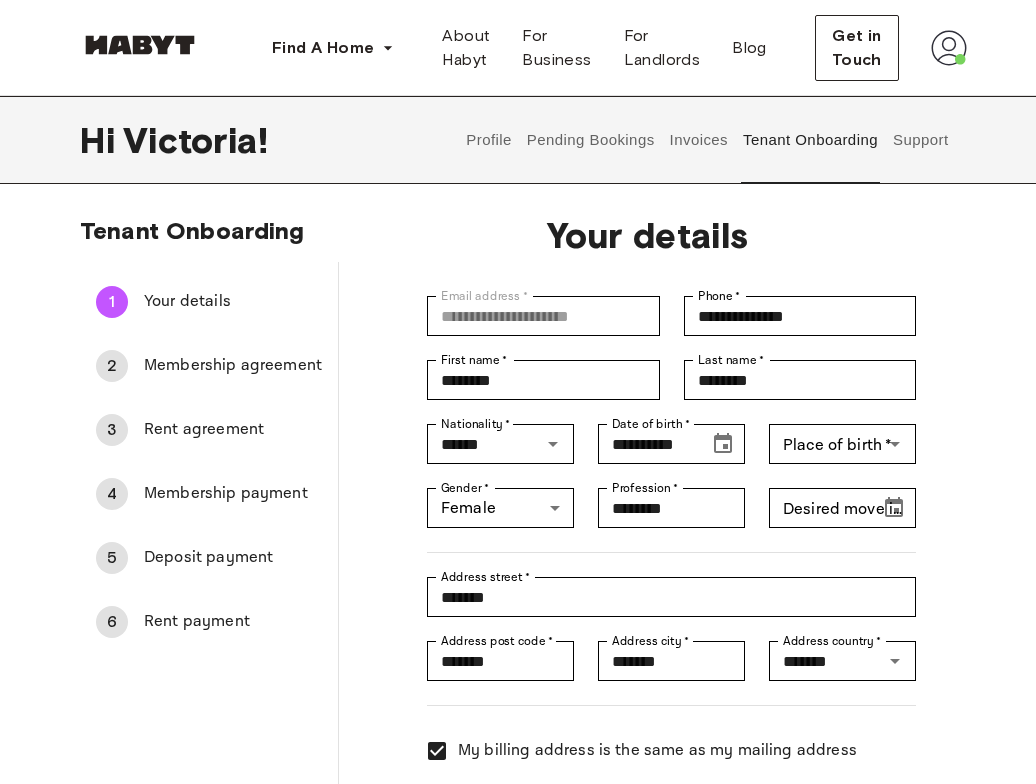 click on "Address street   * ******* Address street   *" at bounding box center [659, 585] 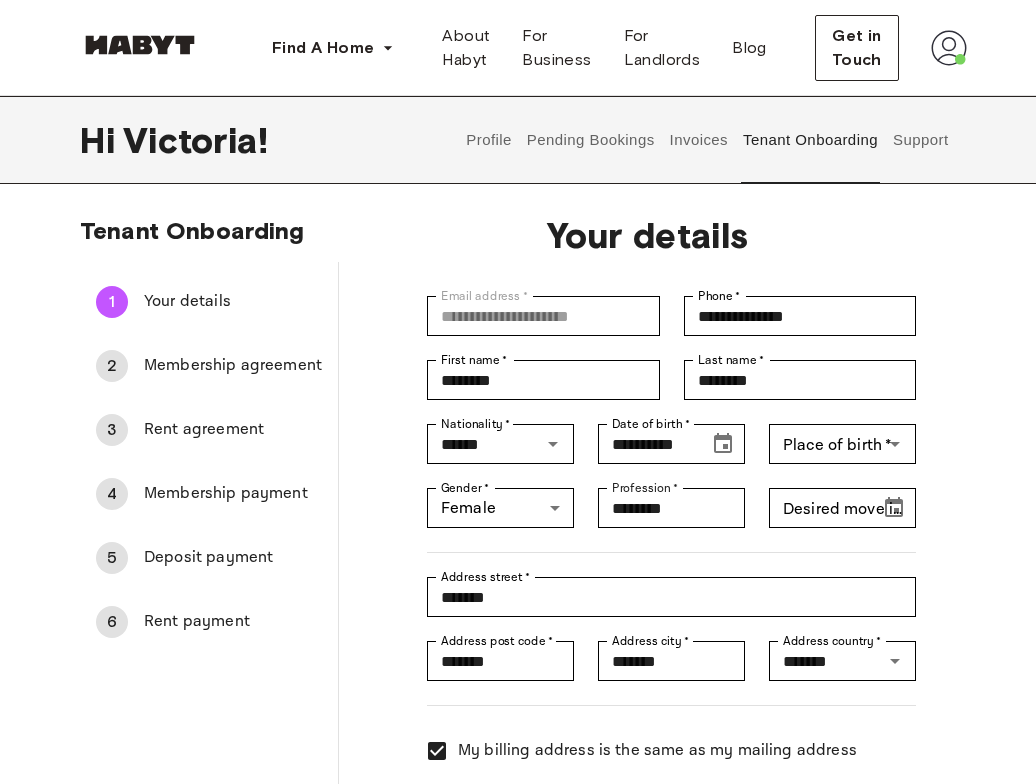 click at bounding box center [659, 540] 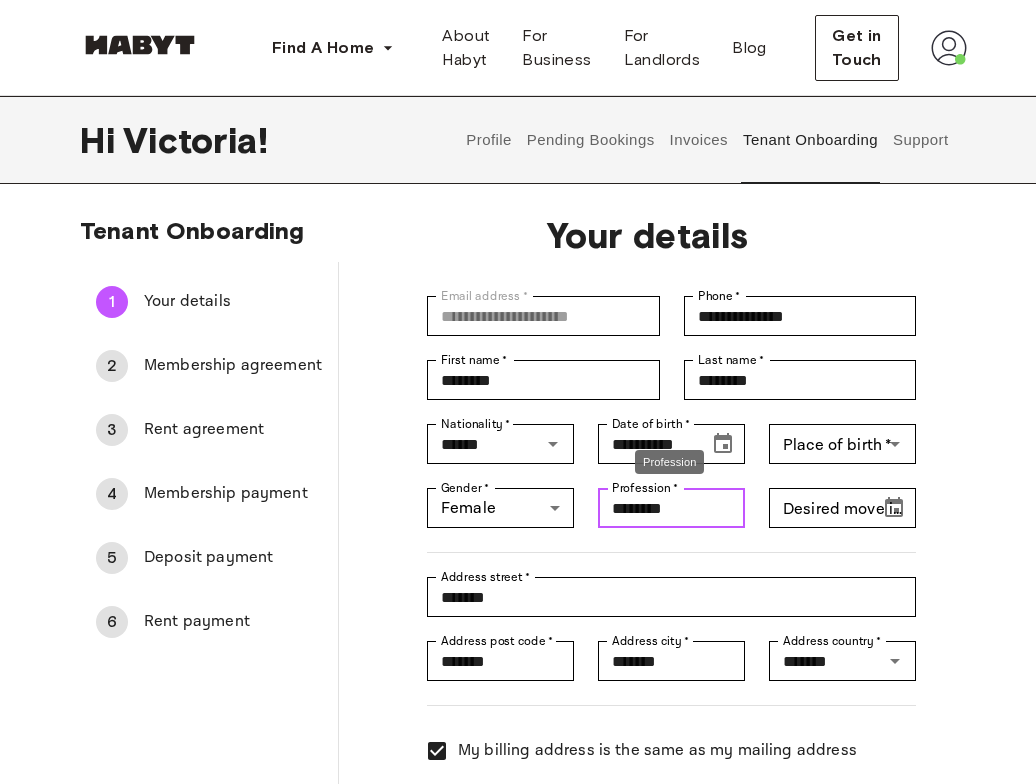 click on "********" at bounding box center (671, 508) 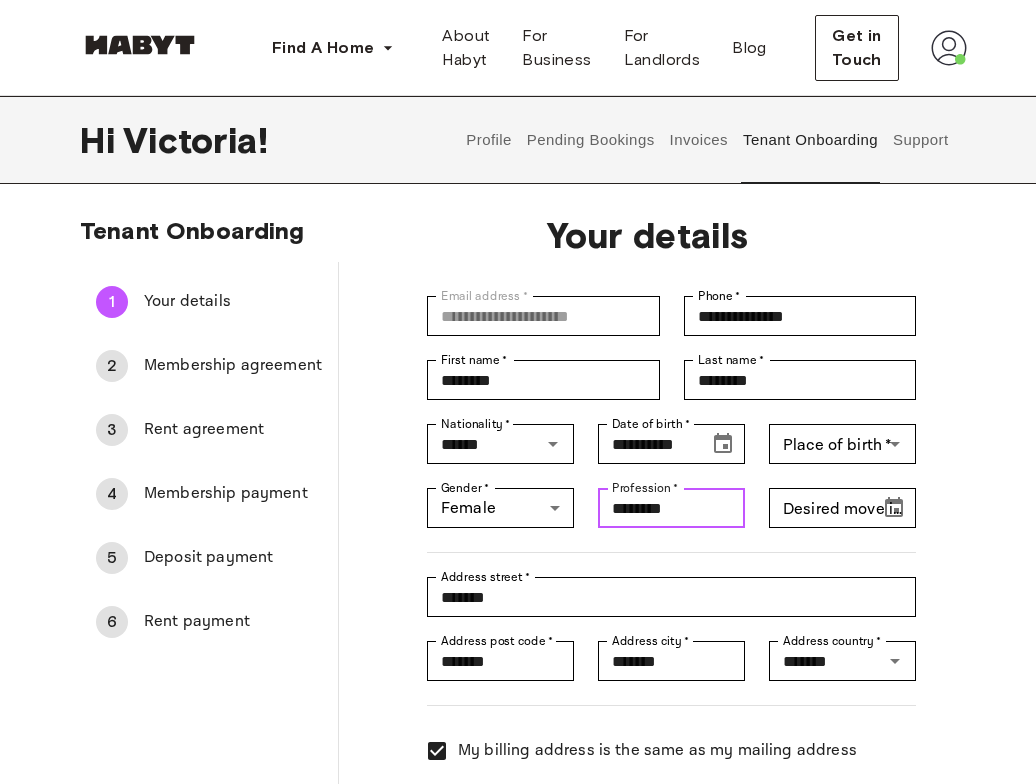 drag, startPoint x: 689, startPoint y: 502, endPoint x: 594, endPoint y: 498, distance: 95.084175 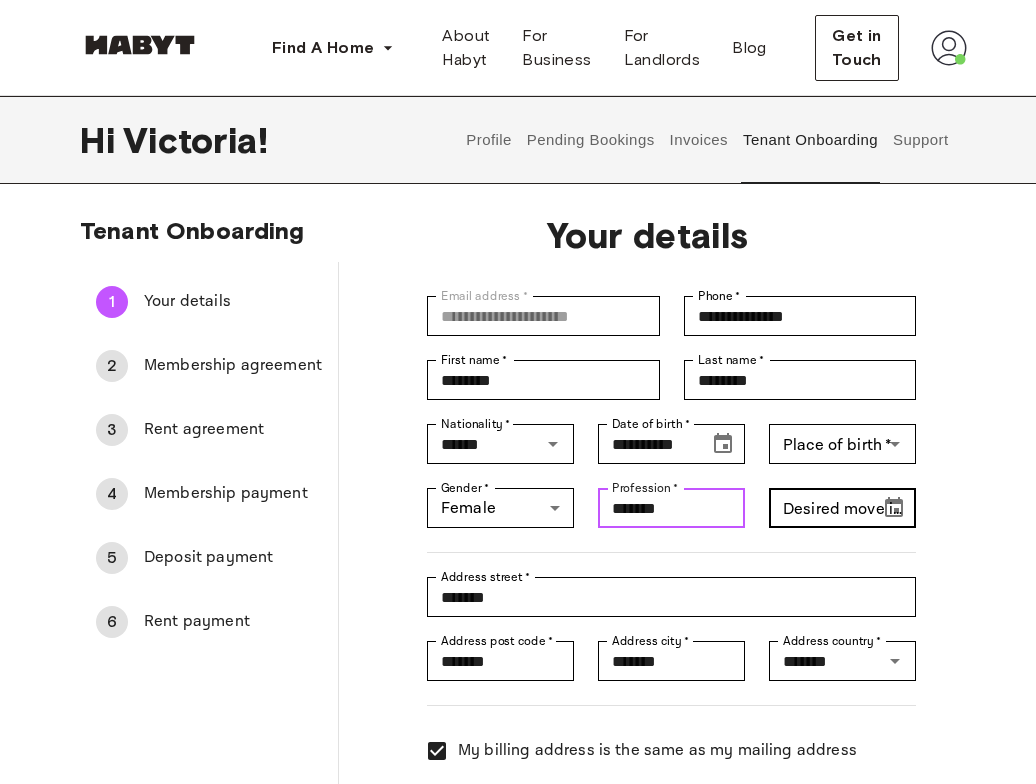 type on "*******" 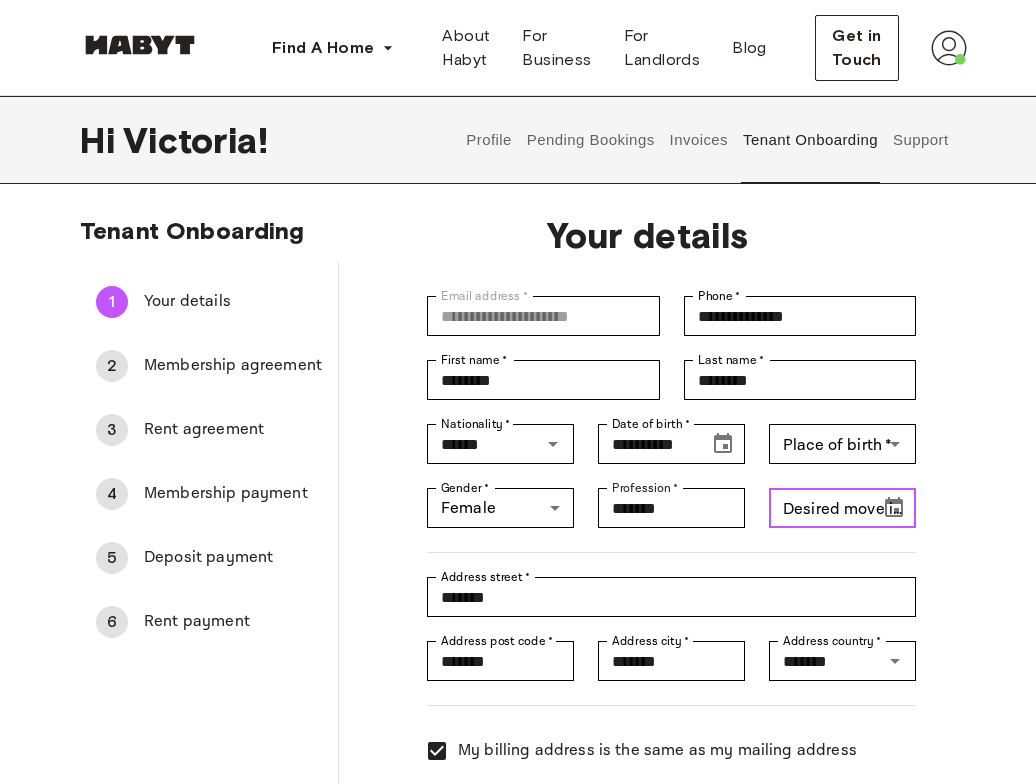 click on "Desired move in   *" at bounding box center [817, 508] 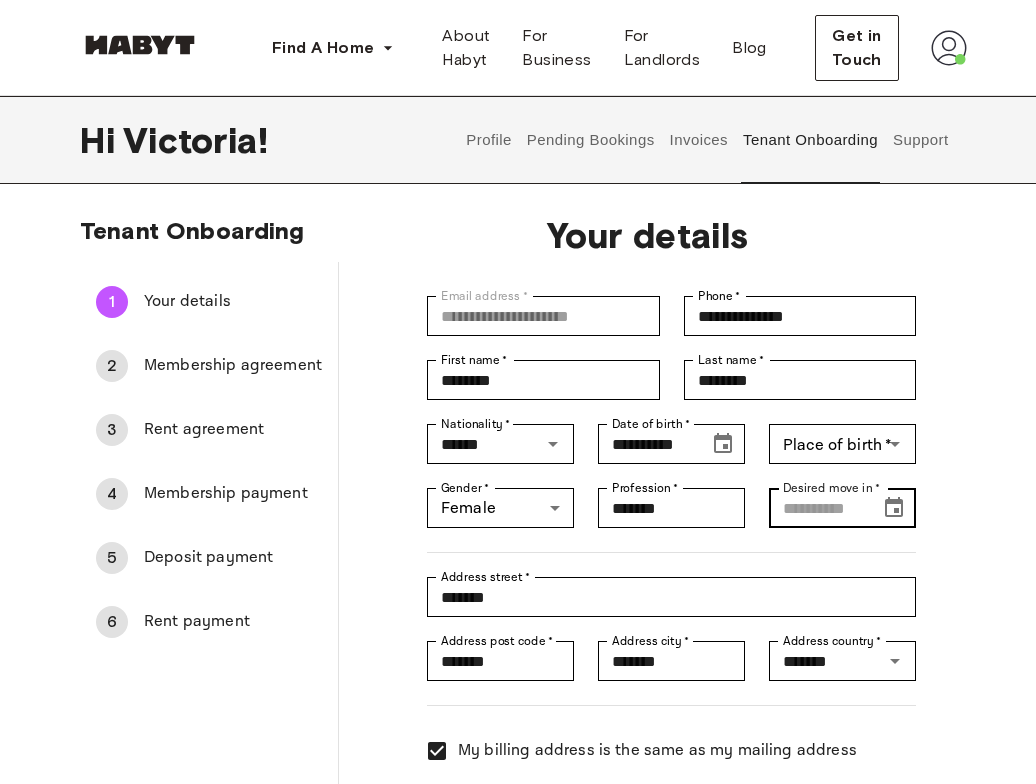click 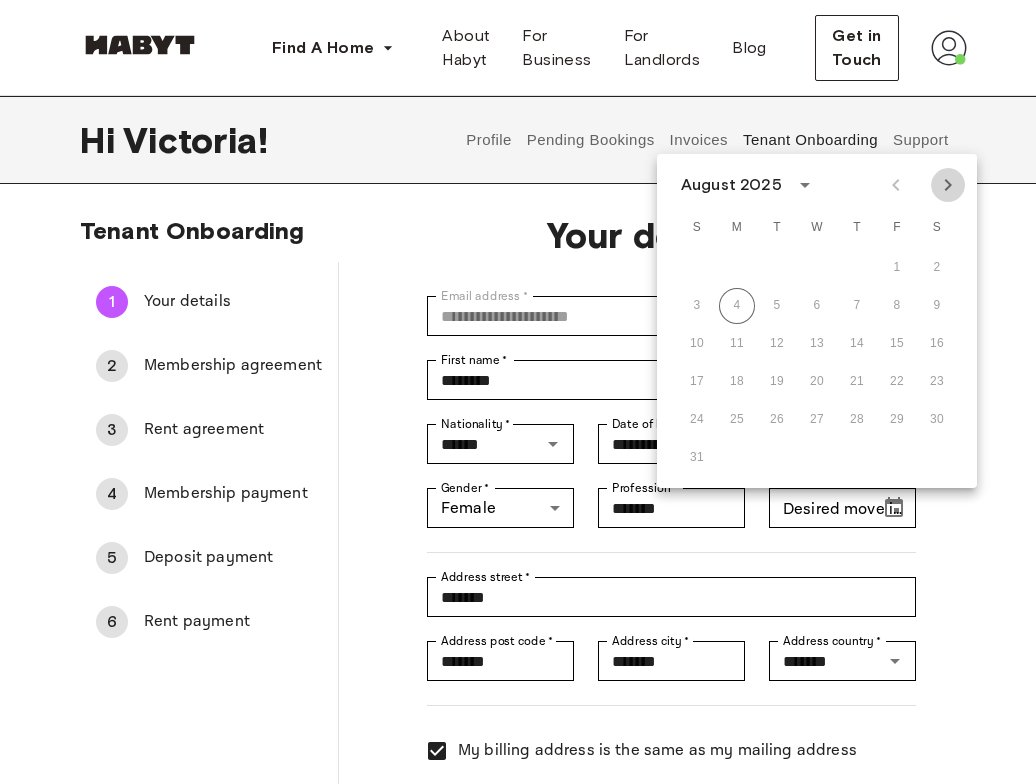 click 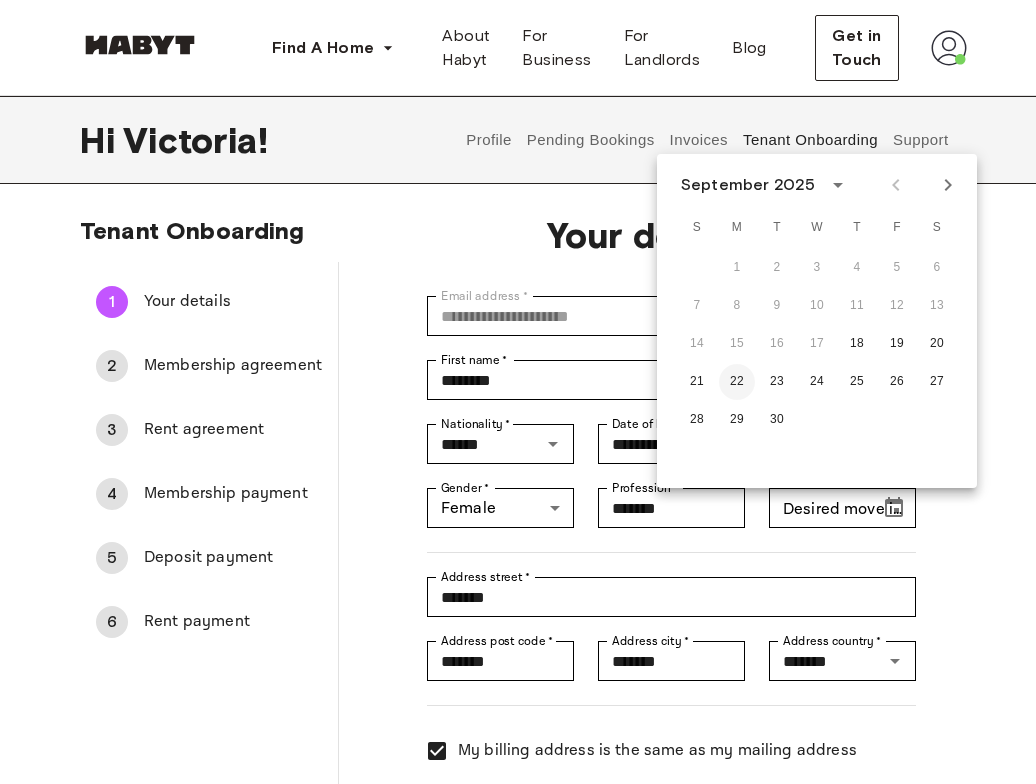 click on "22" at bounding box center (737, 382) 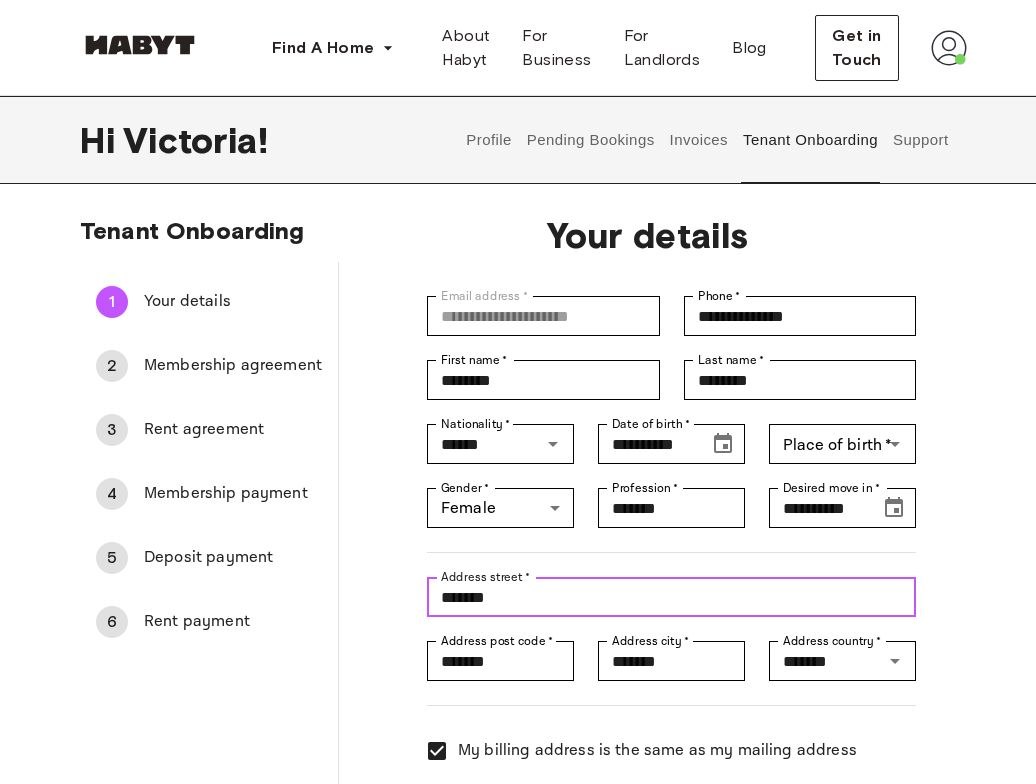 drag, startPoint x: 535, startPoint y: 595, endPoint x: 415, endPoint y: 590, distance: 120.10412 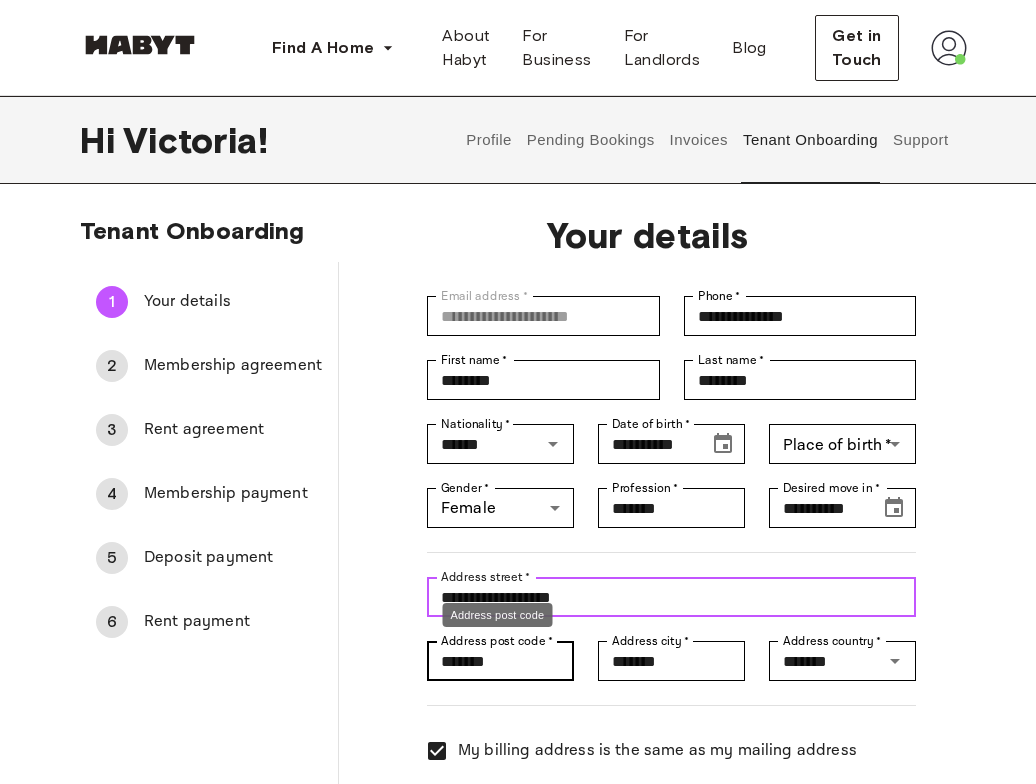 type on "**********" 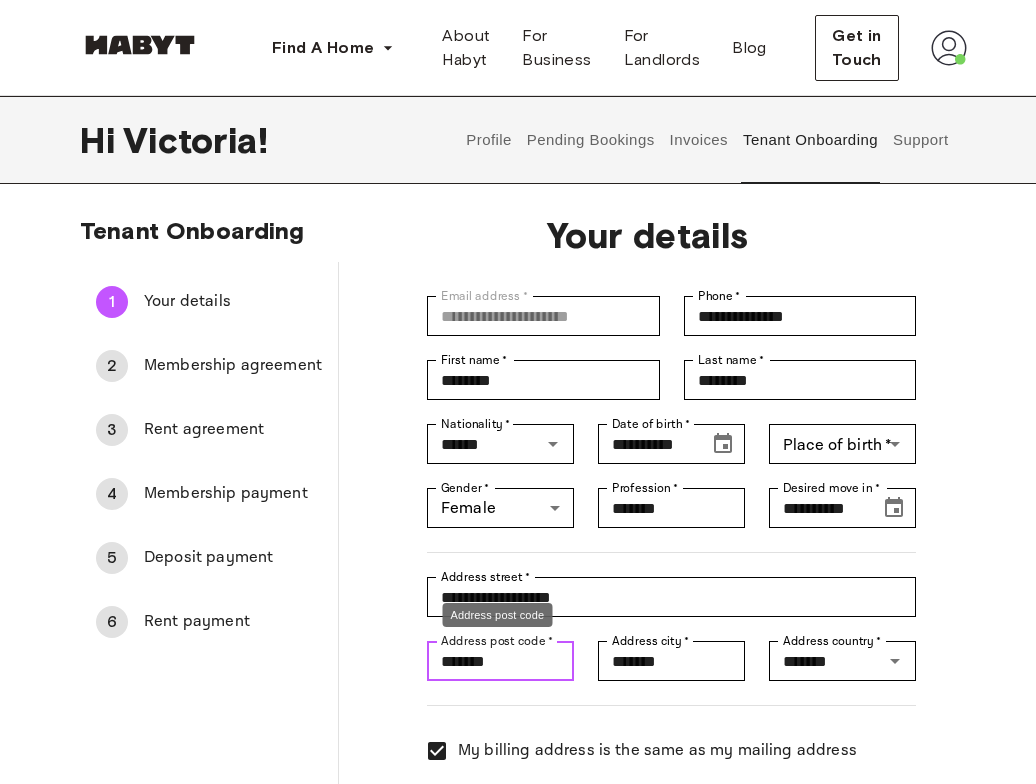 click on "*******" at bounding box center [500, 661] 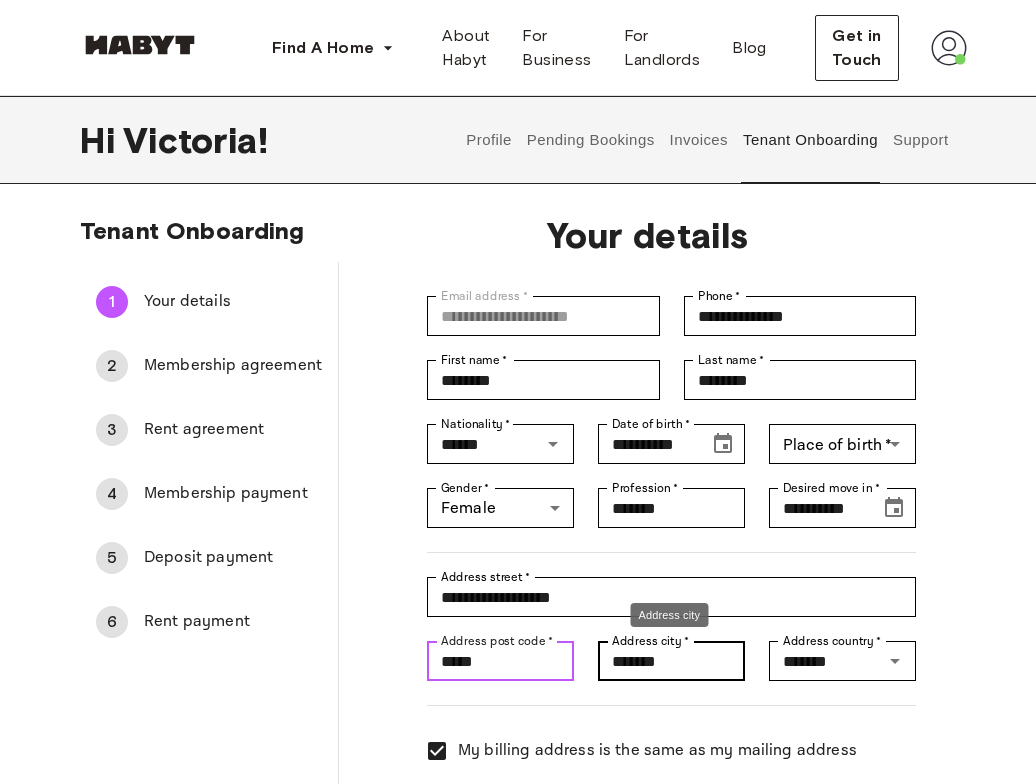 type on "*****" 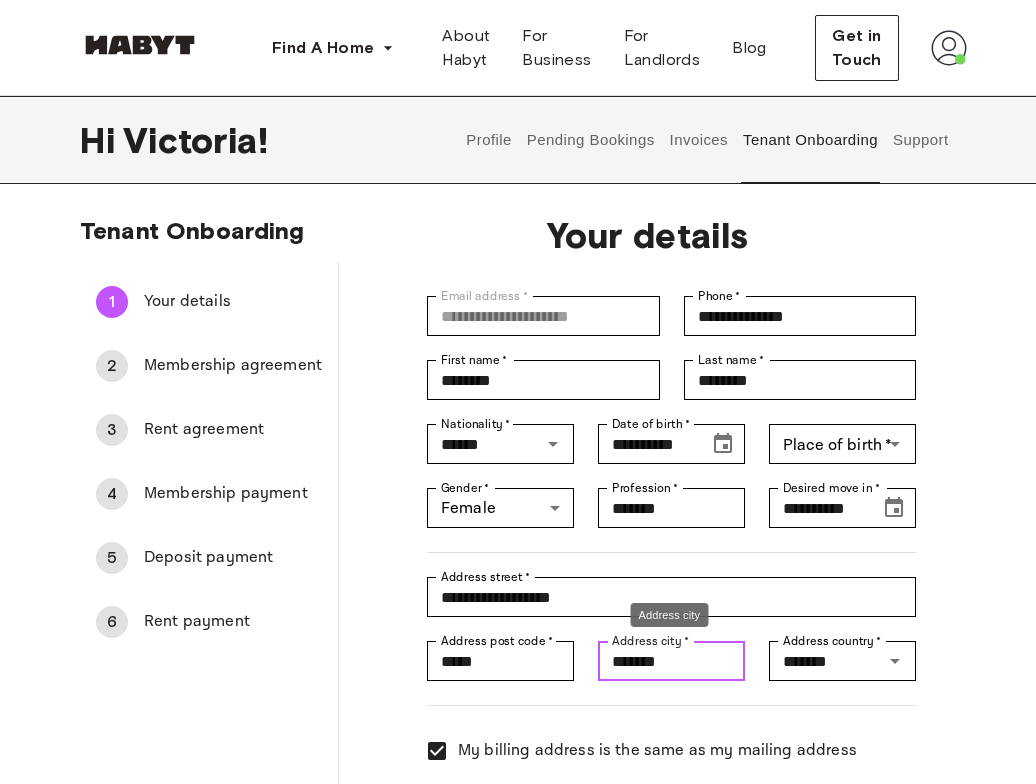 click on "*******" at bounding box center [671, 661] 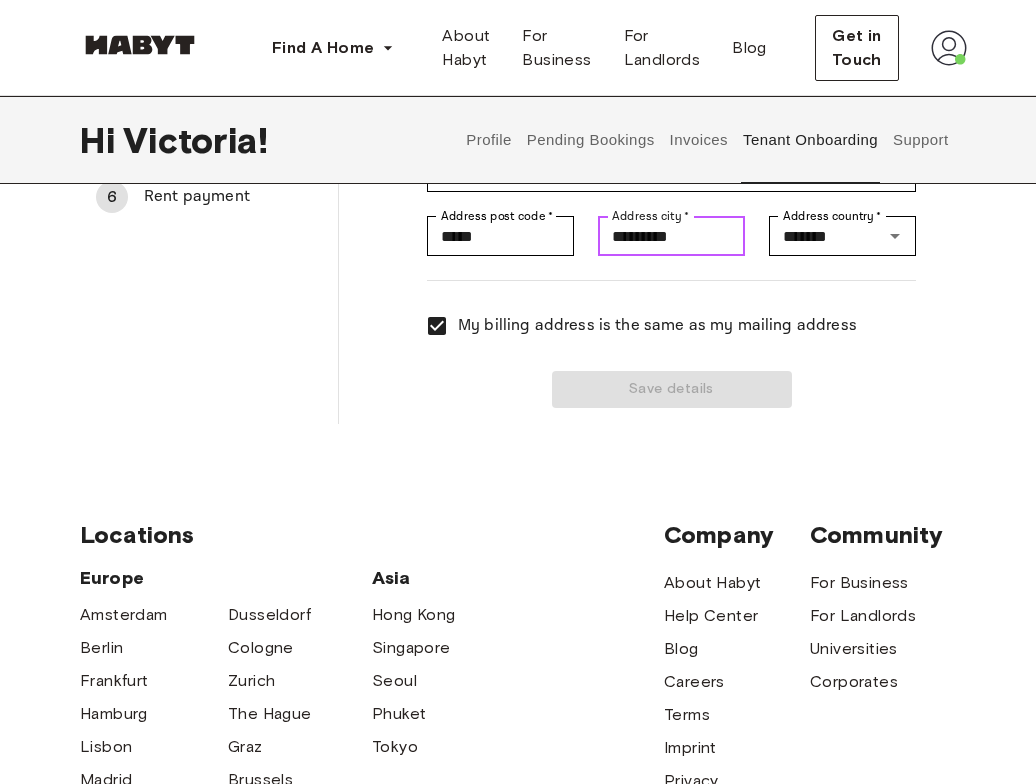 scroll, scrollTop: 207, scrollLeft: 0, axis: vertical 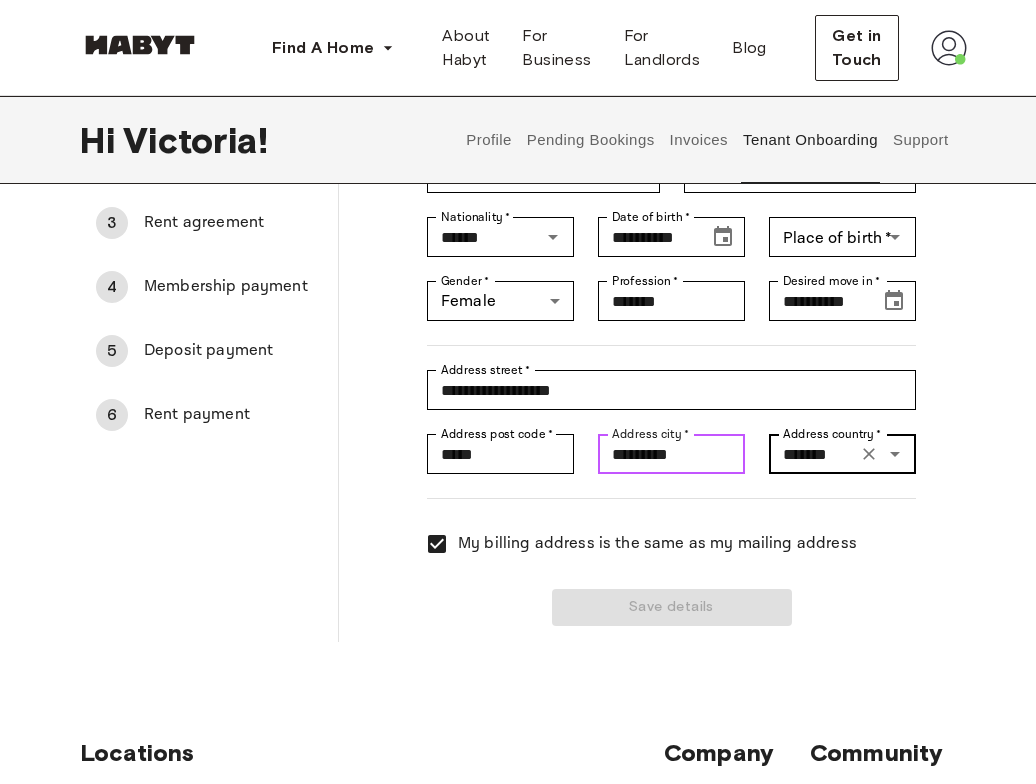 type on "*********" 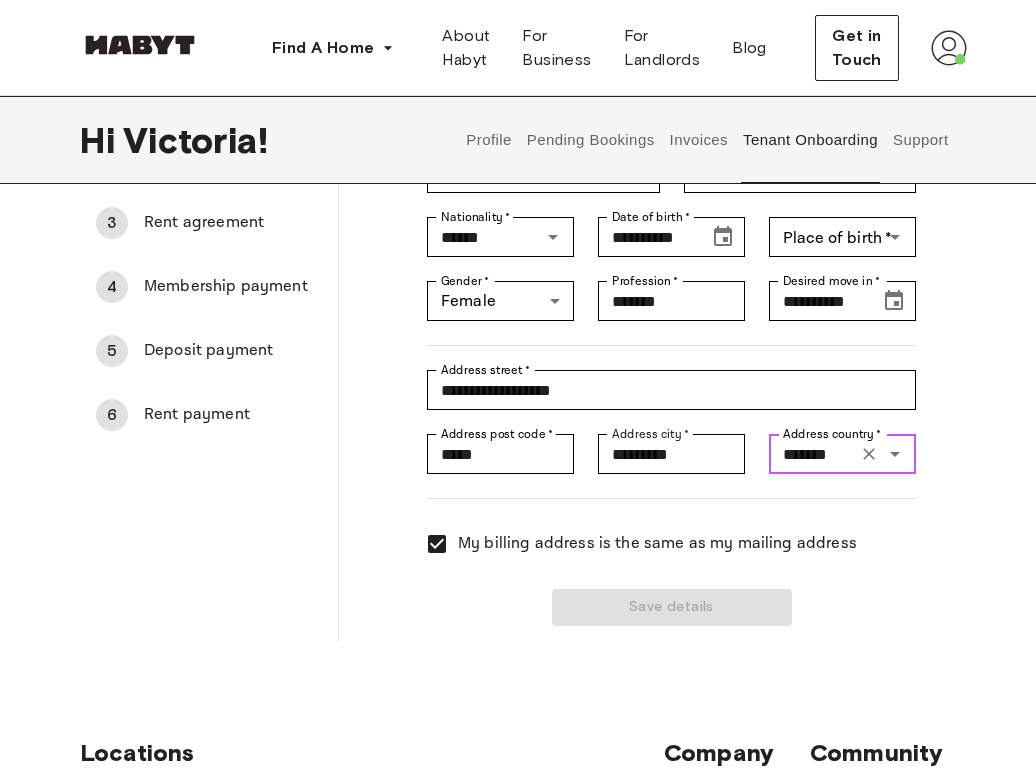 click on "*******" at bounding box center (813, 454) 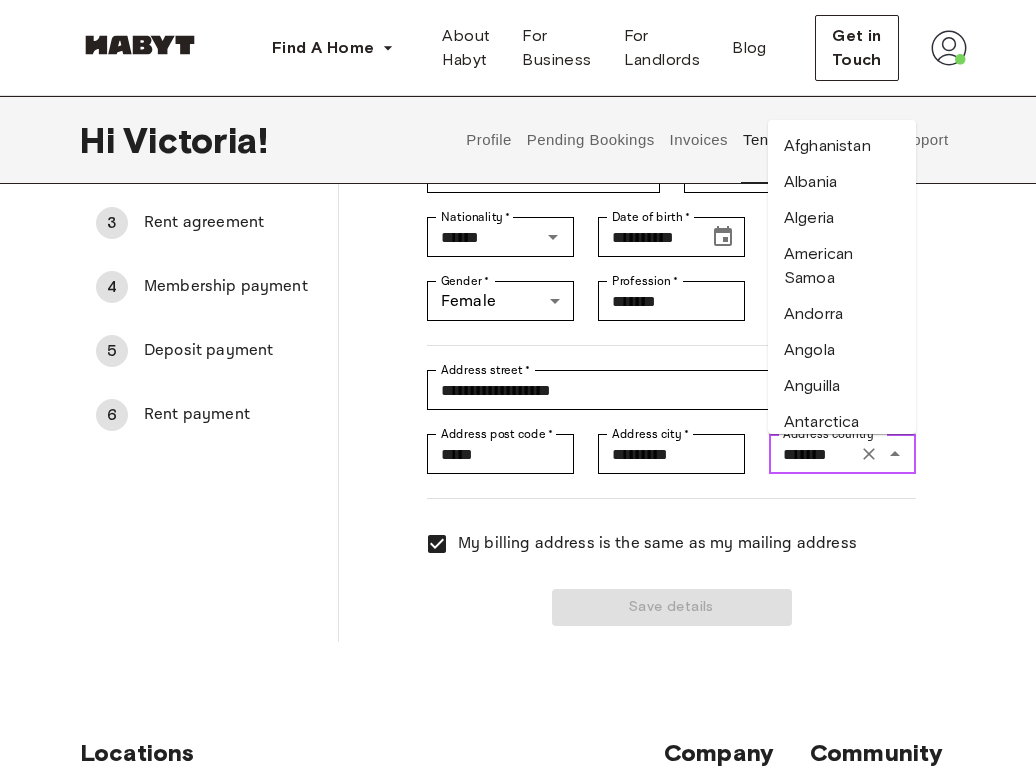 scroll, scrollTop: 3078, scrollLeft: 0, axis: vertical 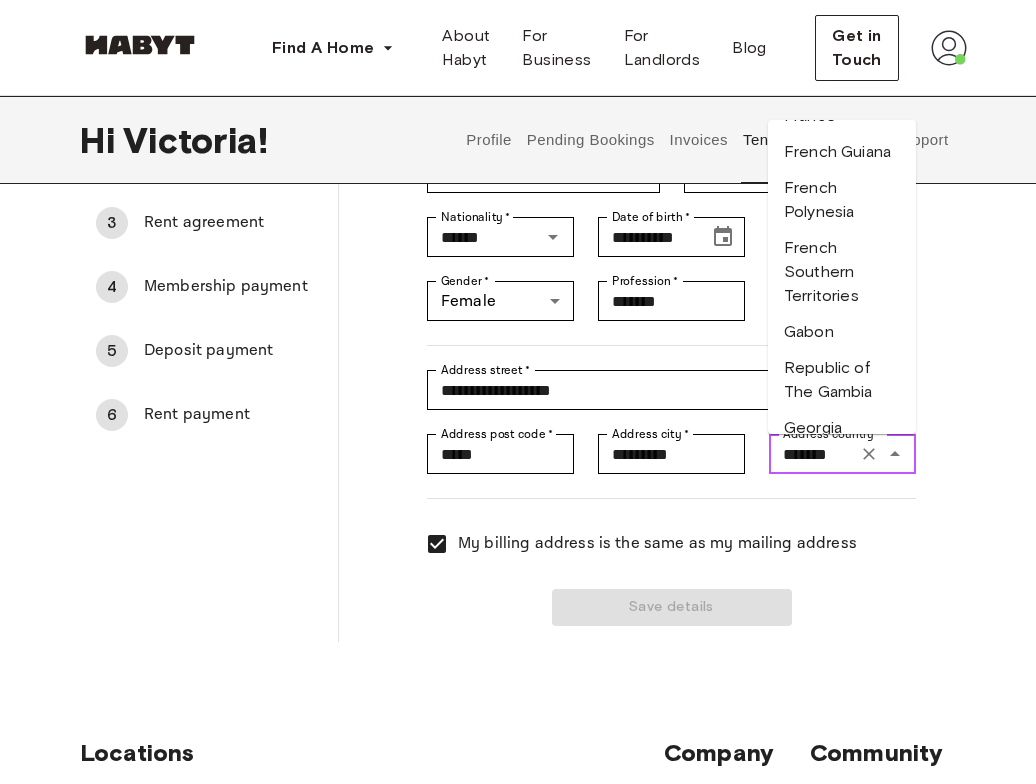 click on "Germany" at bounding box center [842, 464] 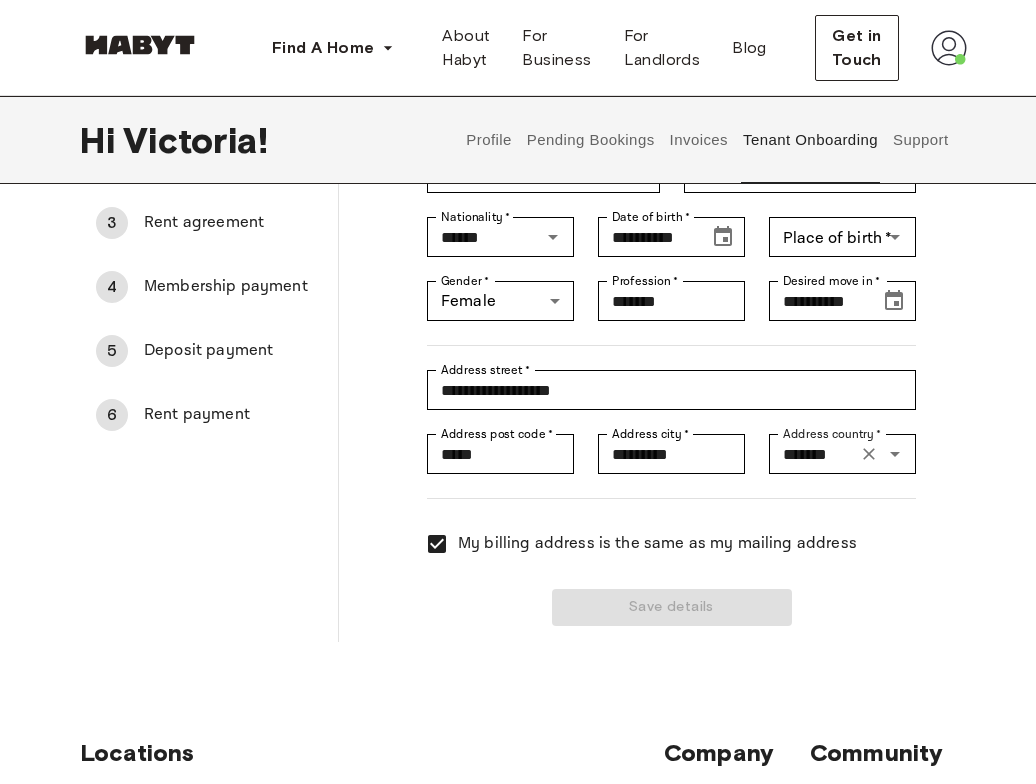 click on "My billing address is the same as my mailing address" at bounding box center [659, 532] 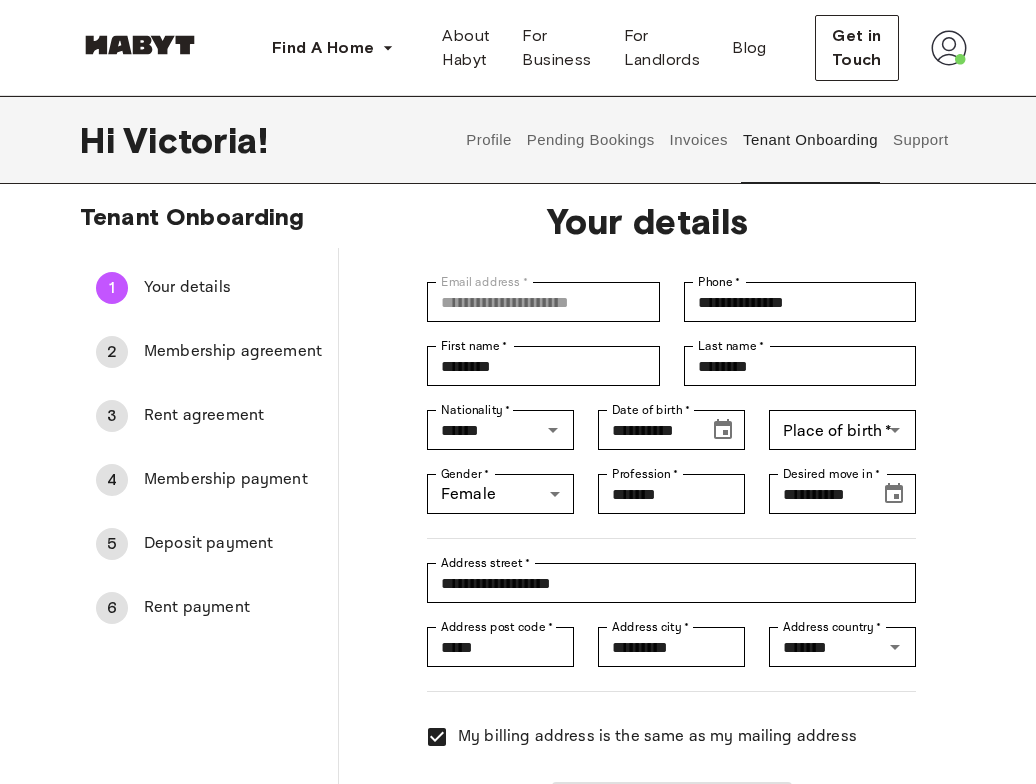 scroll, scrollTop: 1, scrollLeft: 0, axis: vertical 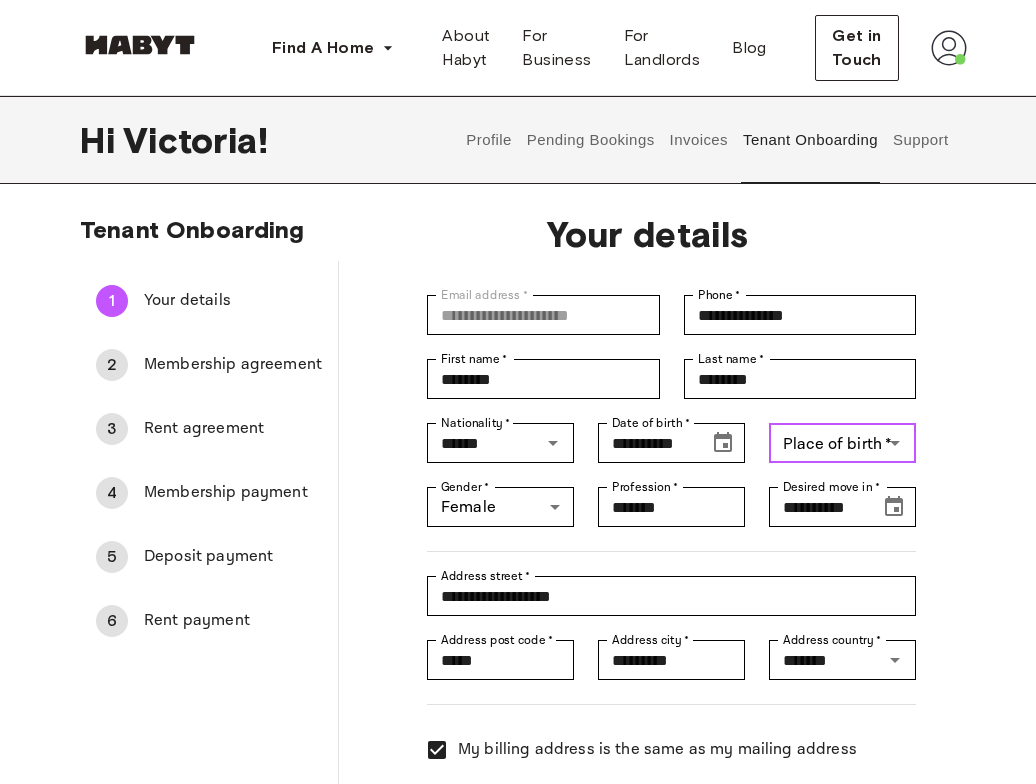 click on "Place of birth   *" at bounding box center [826, 443] 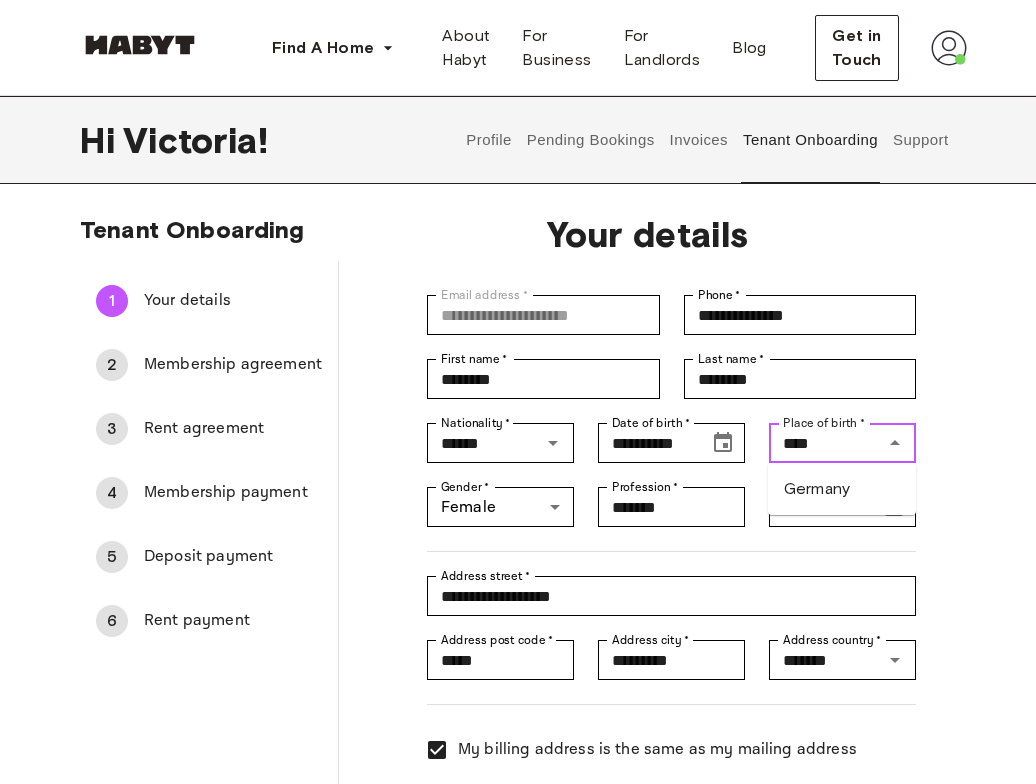 click on "Germany" at bounding box center [842, 489] 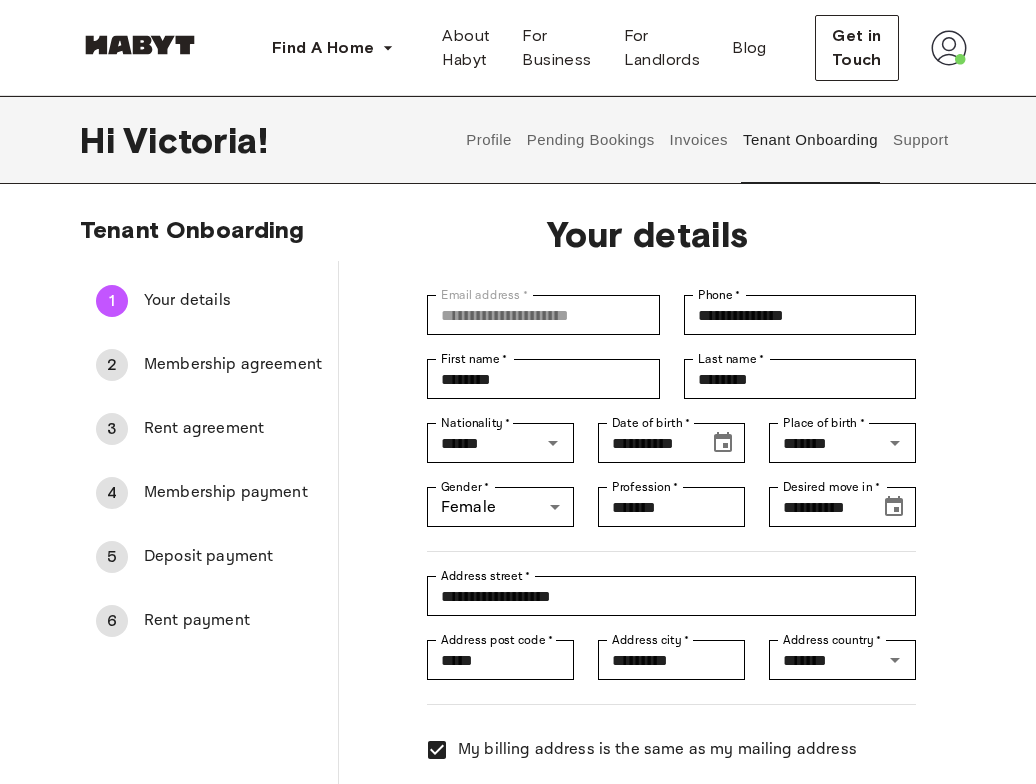 click on "**********" at bounding box center [647, 522] 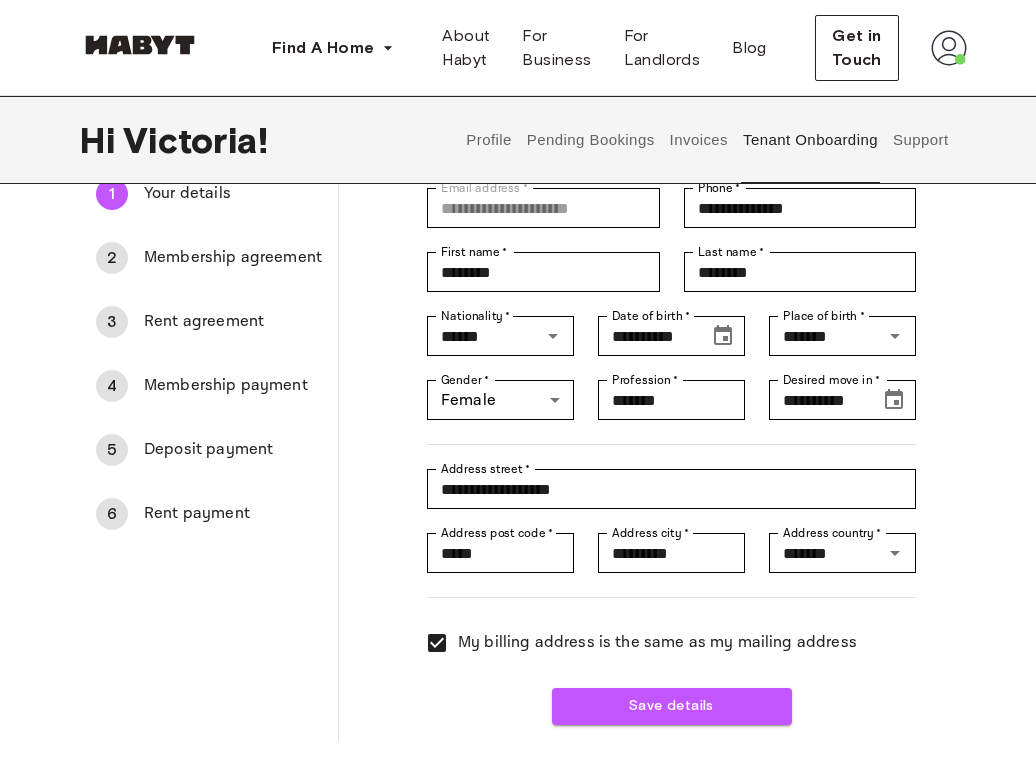 scroll, scrollTop: 138, scrollLeft: 0, axis: vertical 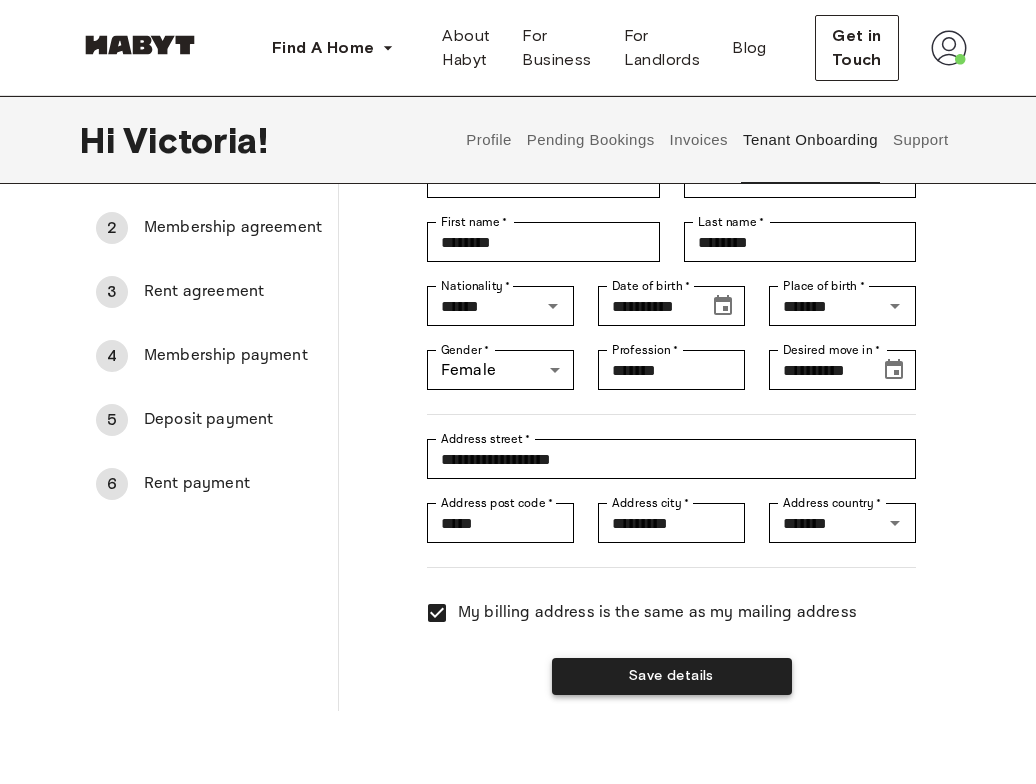 click on "Save details" at bounding box center [672, 676] 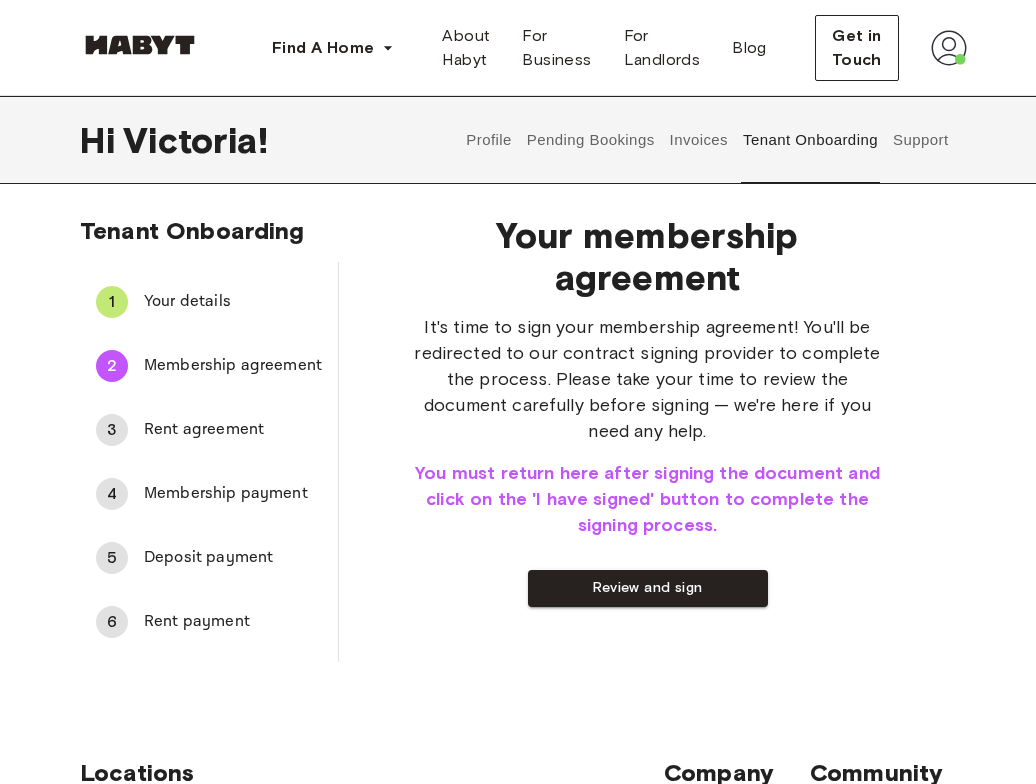 scroll, scrollTop: 0, scrollLeft: 0, axis: both 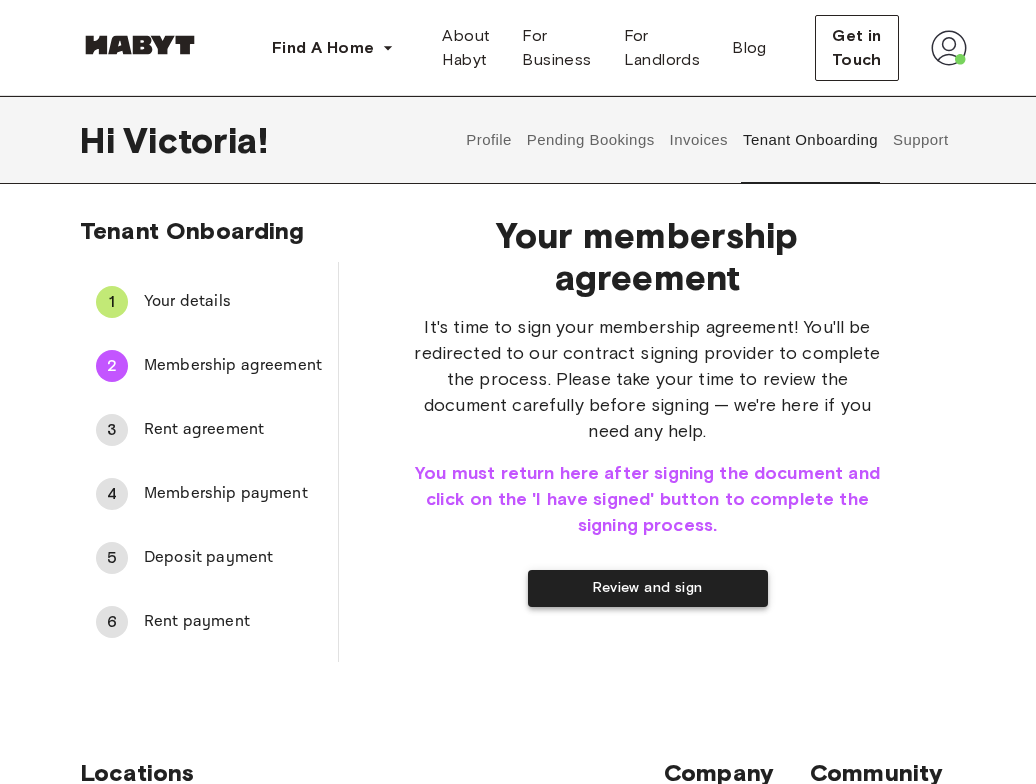 click on "Review and sign" at bounding box center [648, 588] 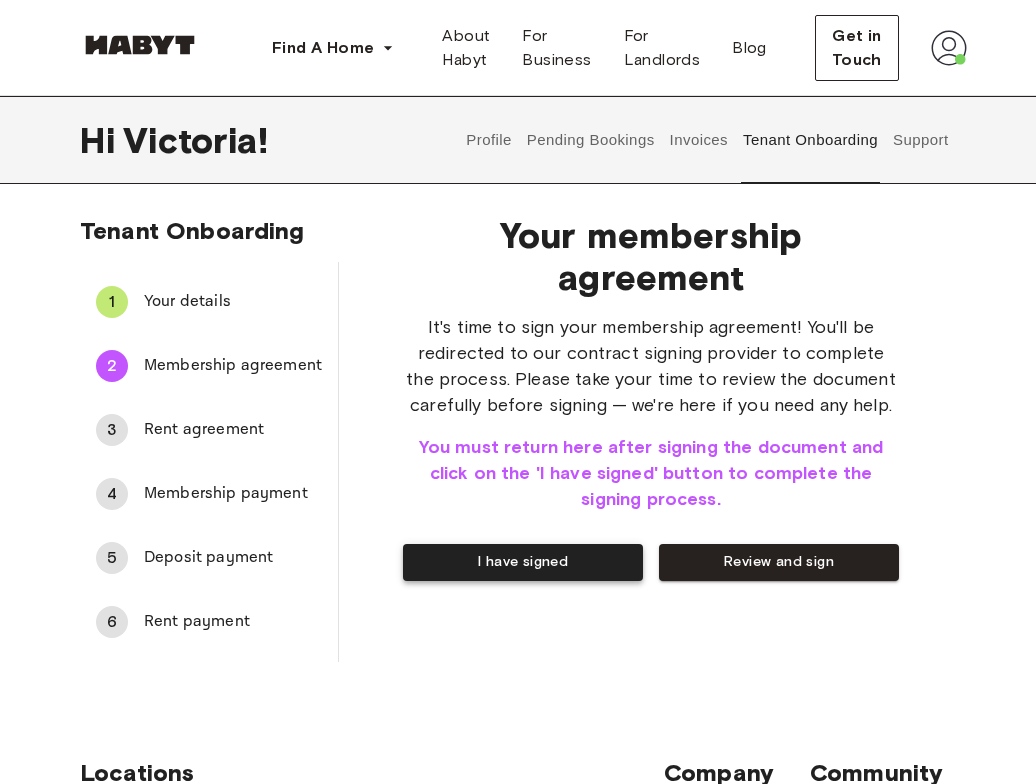 click on "I have signed" at bounding box center [523, 562] 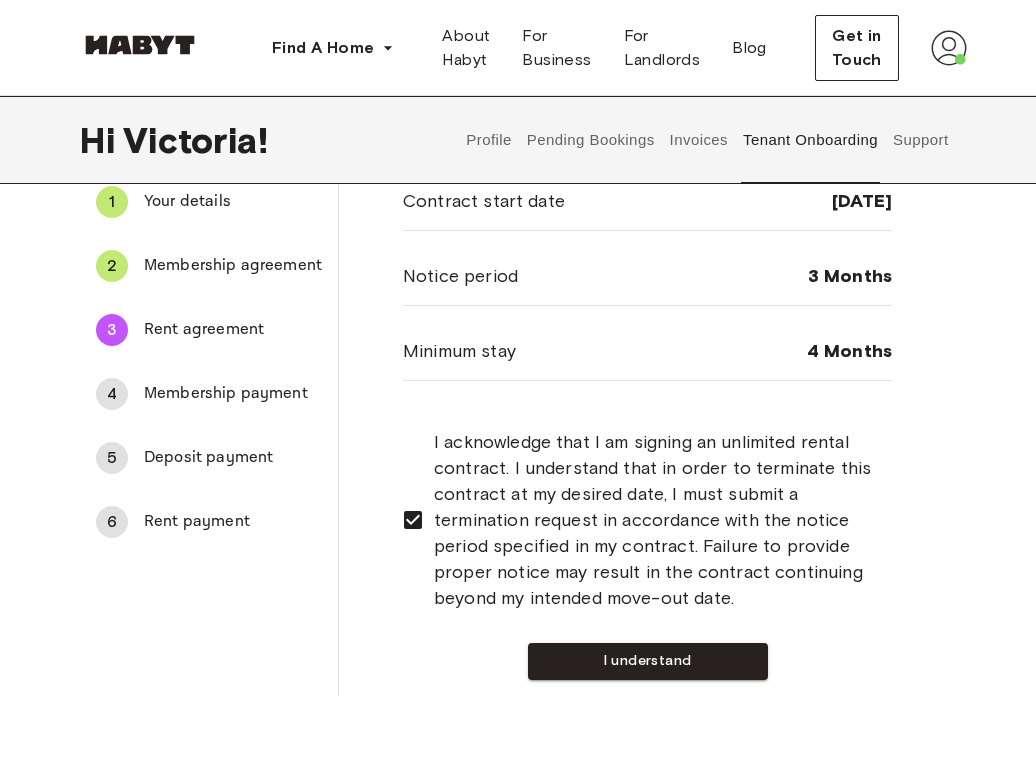 scroll, scrollTop: 127, scrollLeft: 0, axis: vertical 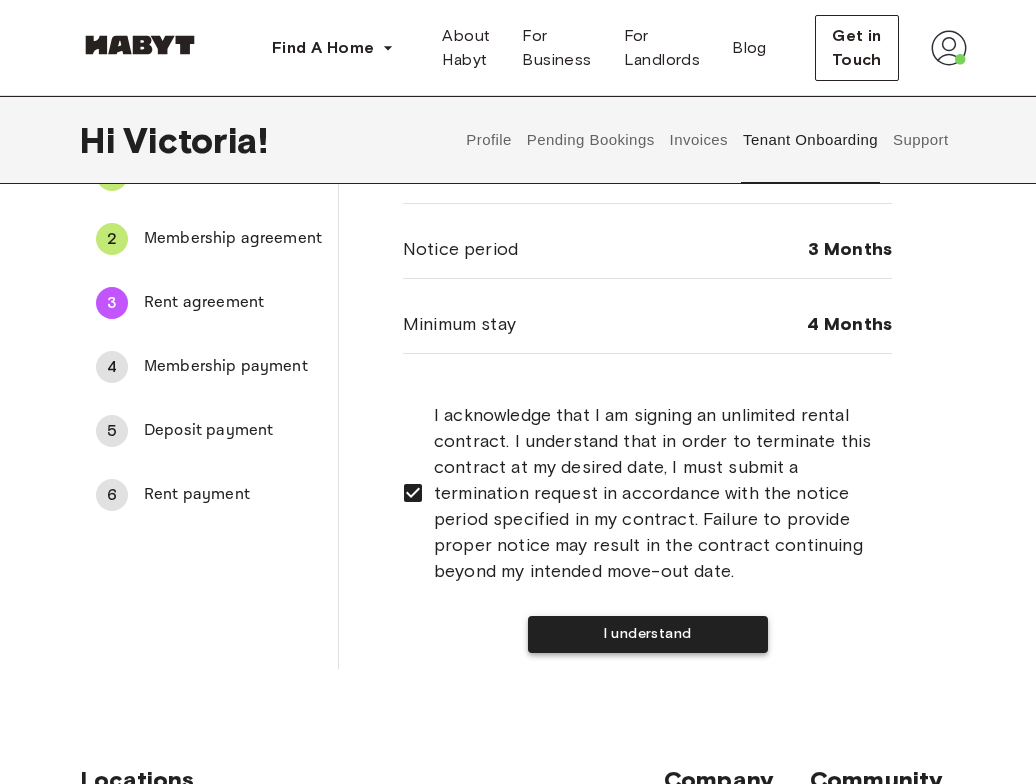 click on "I understand" at bounding box center [648, 634] 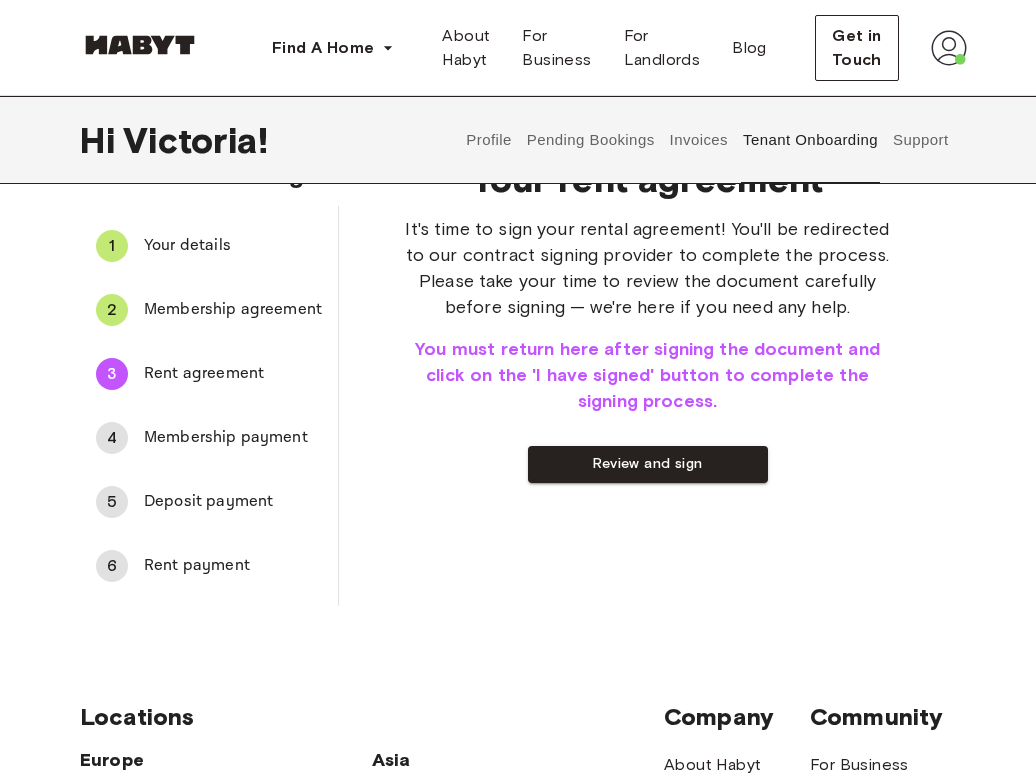 scroll, scrollTop: 0, scrollLeft: 0, axis: both 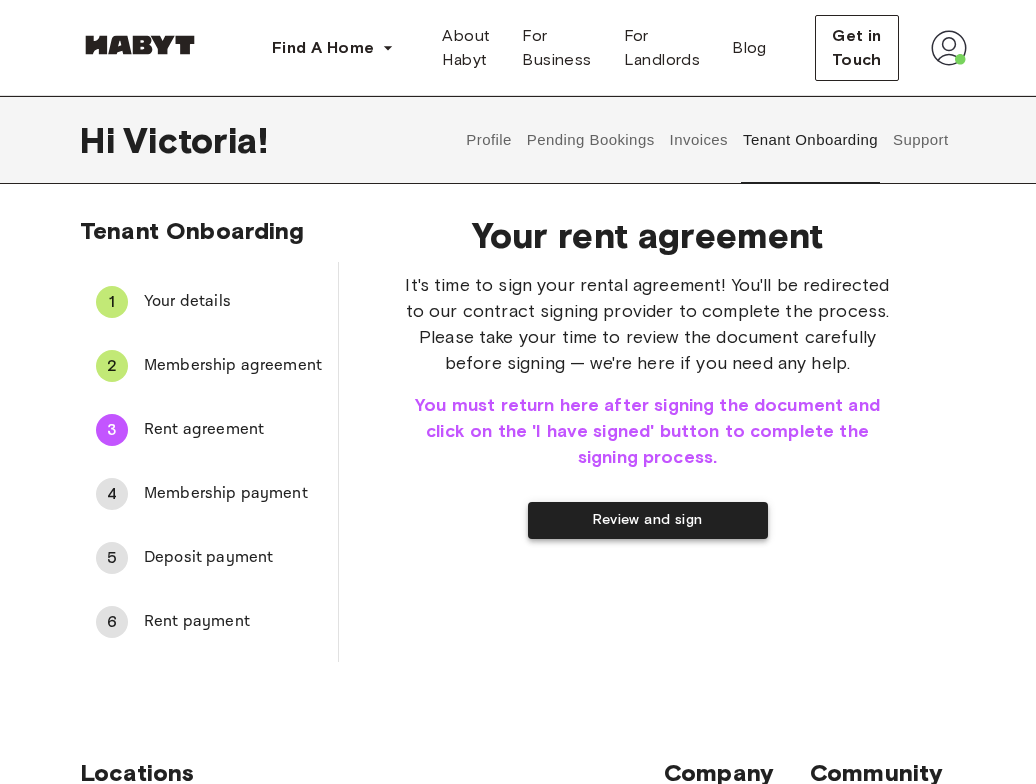 click on "Review and sign" at bounding box center [648, 520] 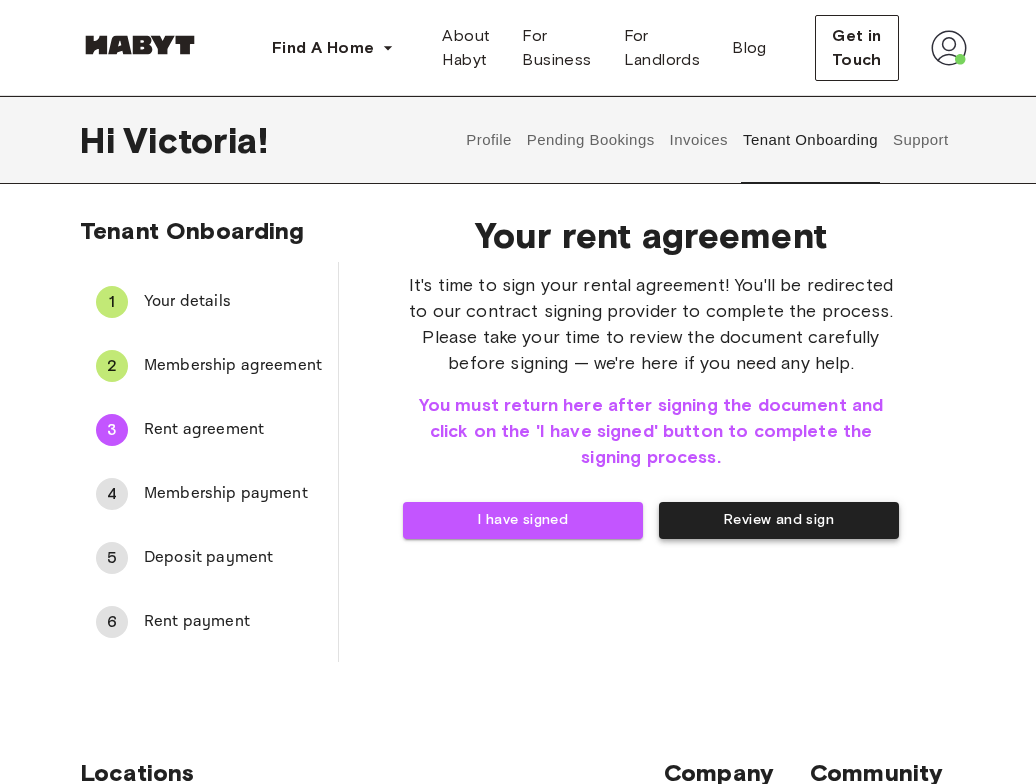 click on "Review and sign" at bounding box center [779, 520] 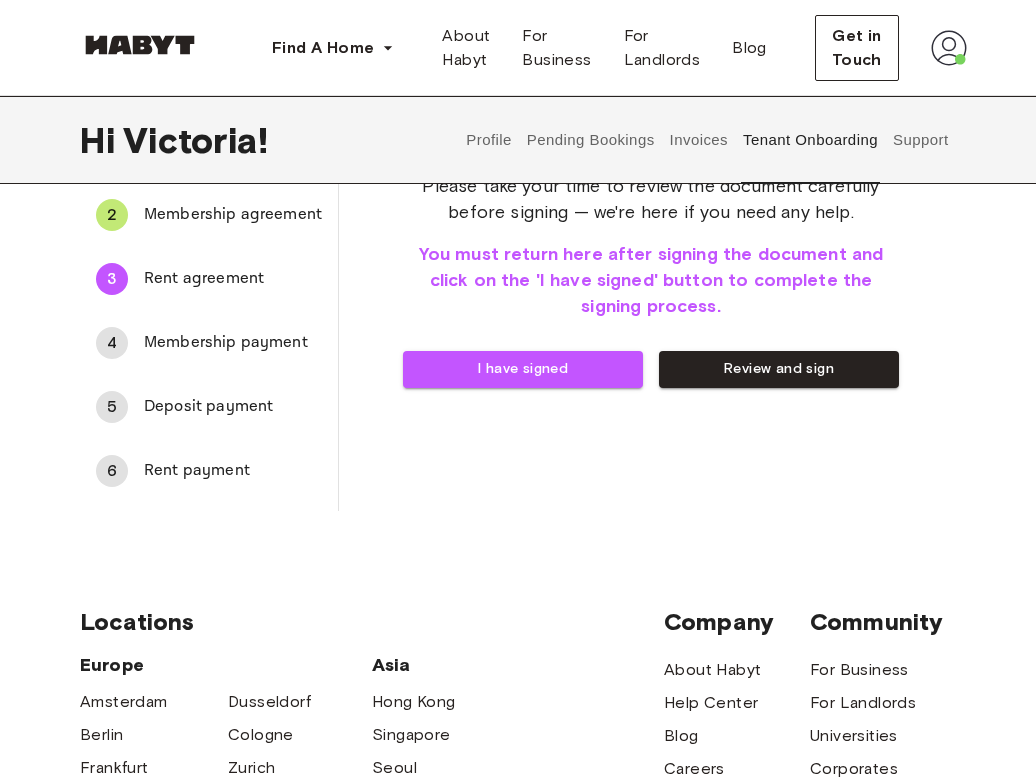 scroll, scrollTop: 150, scrollLeft: 0, axis: vertical 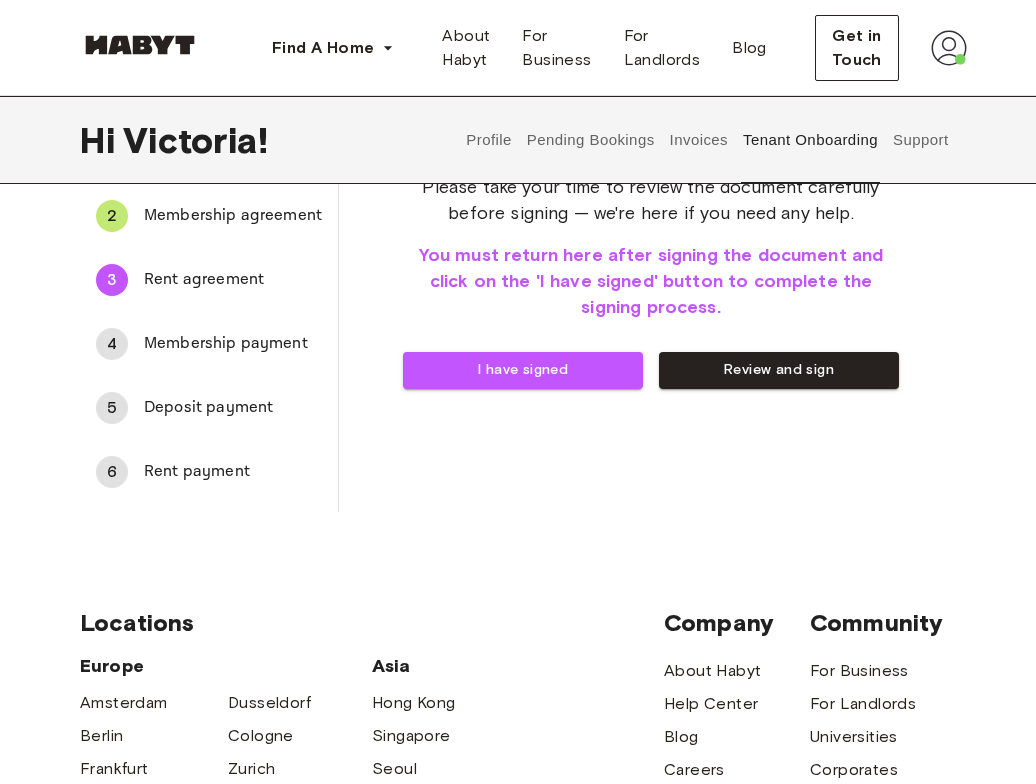 click at bounding box center [949, 48] 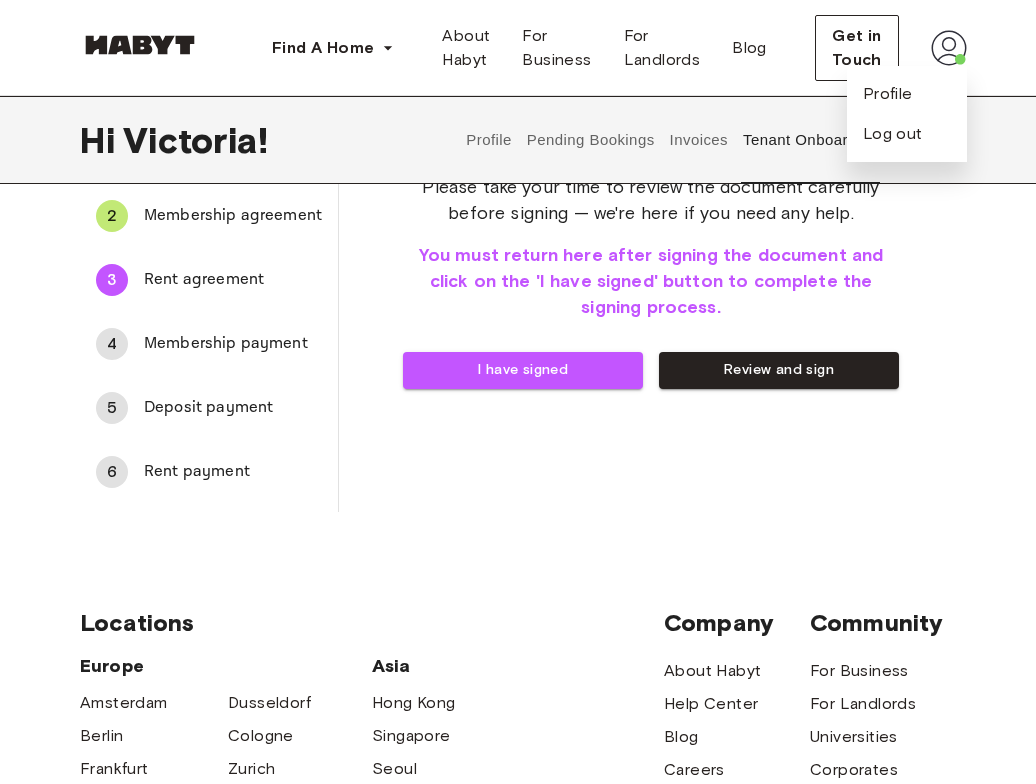 click on "Tenant Onboarding 1 Your details 2 Membership agreement 3 Rent agreement 4 Membership payment 5 Deposit payment 6 Rent payment Your rent agreement It's time to sign your rental agreement! You'll be redirected to our contract signing provider to complete the process. Please take your time to review the document carefully before signing — we're here if you need any help. You must return here after signing the document and click on the 'I have signed' button to complete the signing process. I have signed Review and sign" at bounding box center [518, 289] 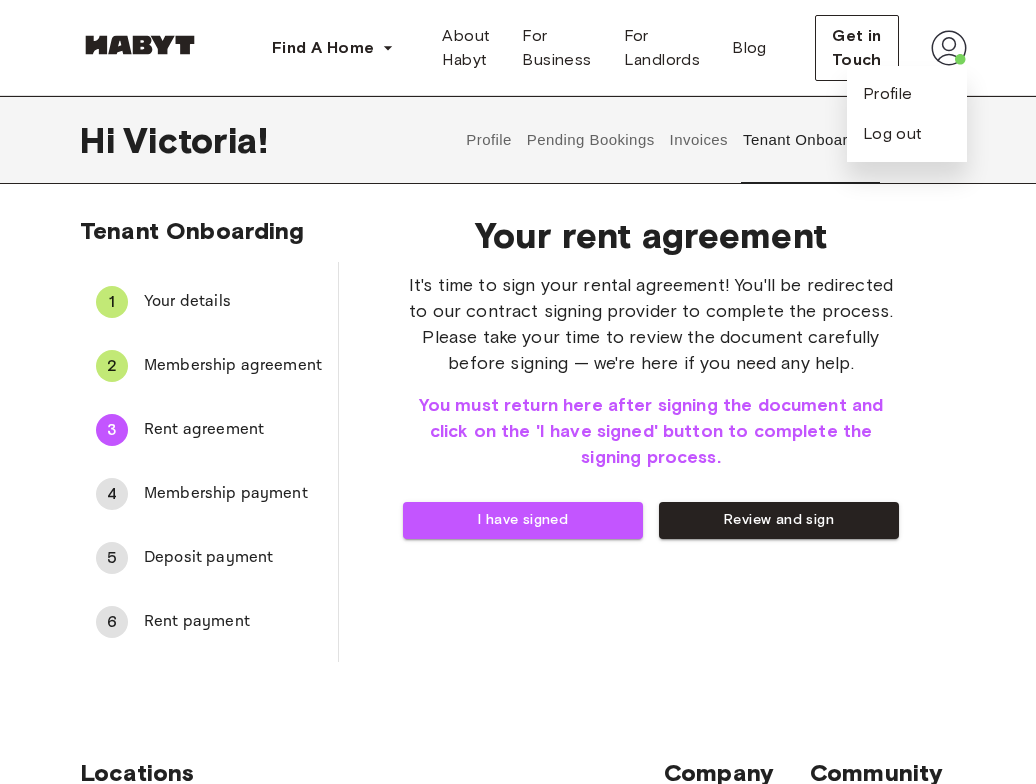 scroll, scrollTop: -1, scrollLeft: 0, axis: vertical 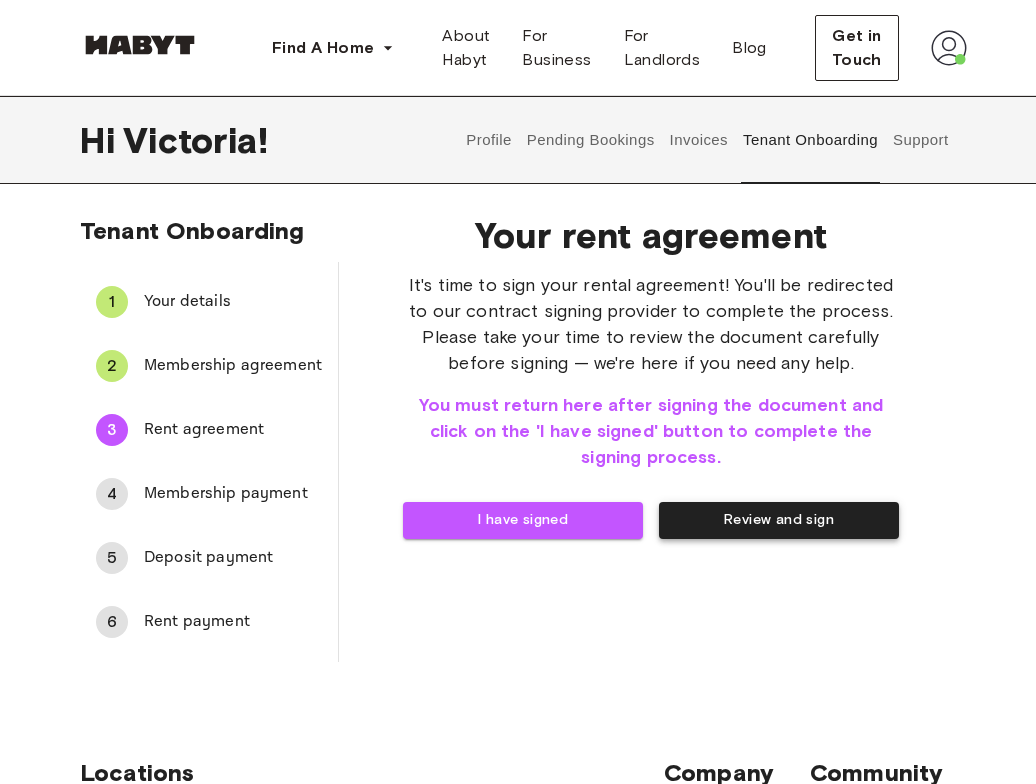click on "Review and sign" at bounding box center [779, 520] 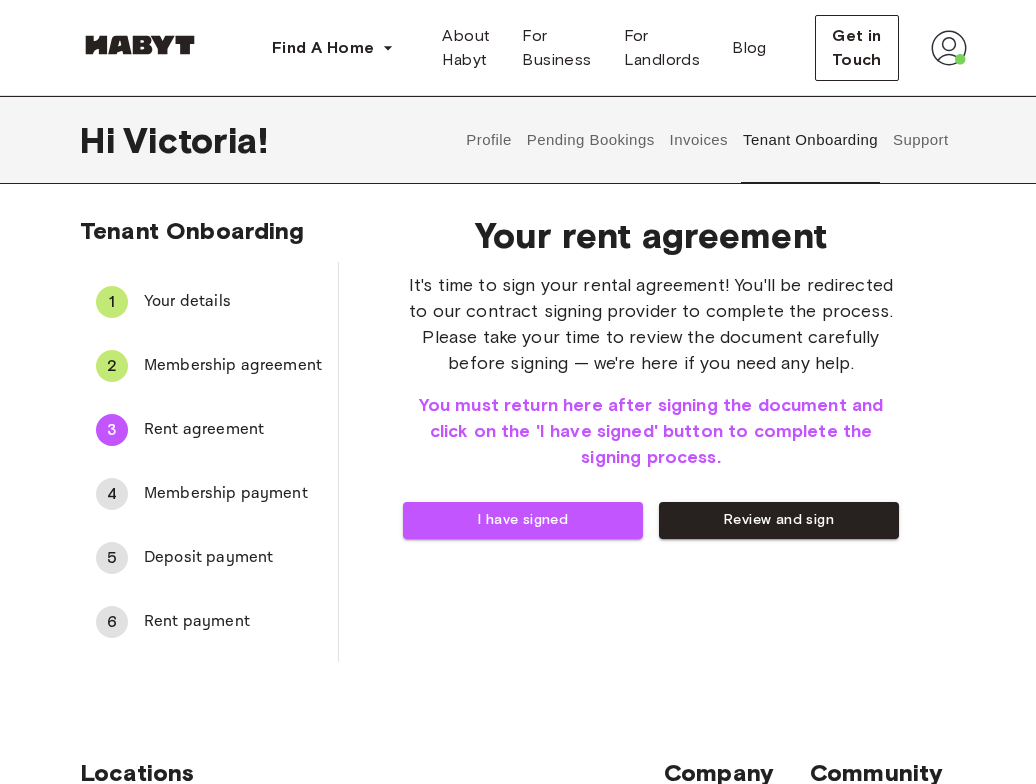 scroll, scrollTop: 0, scrollLeft: 0, axis: both 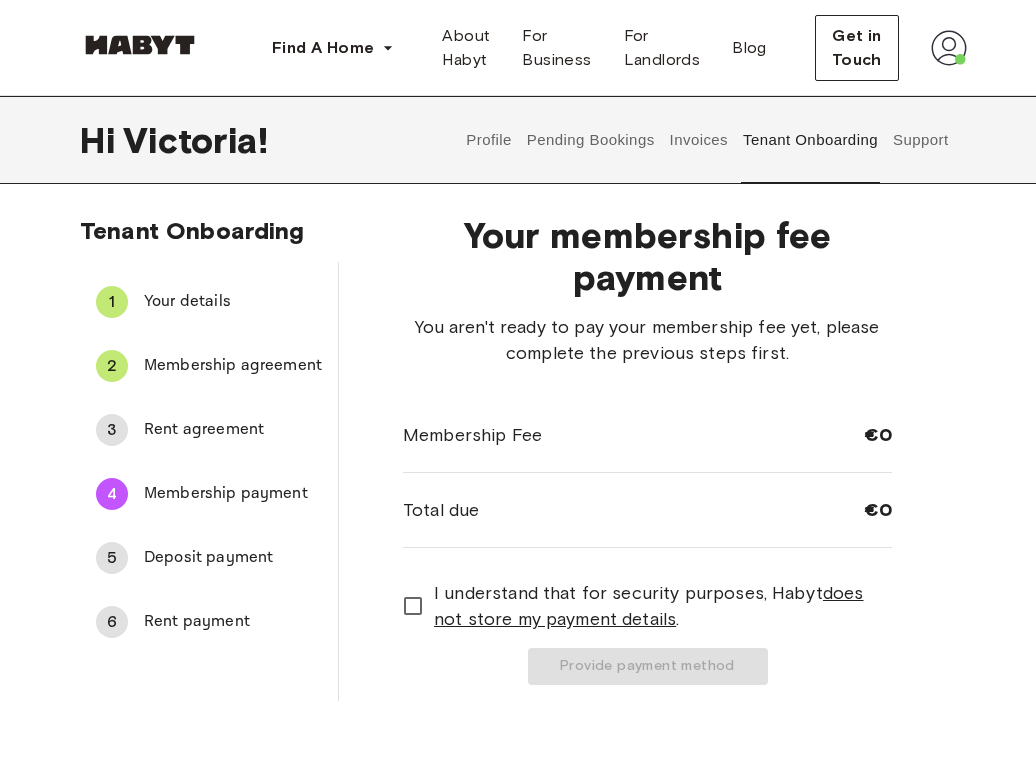 click on "5 Deposit payment" at bounding box center (209, 558) 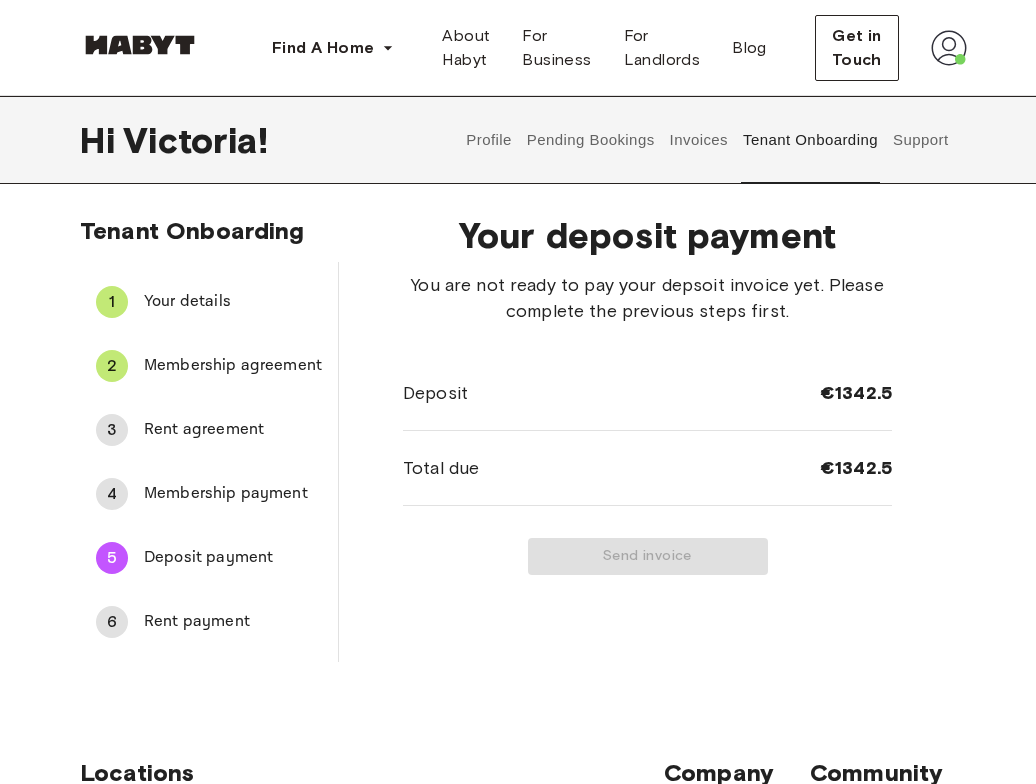 click on "6 Rent payment" at bounding box center (209, 622) 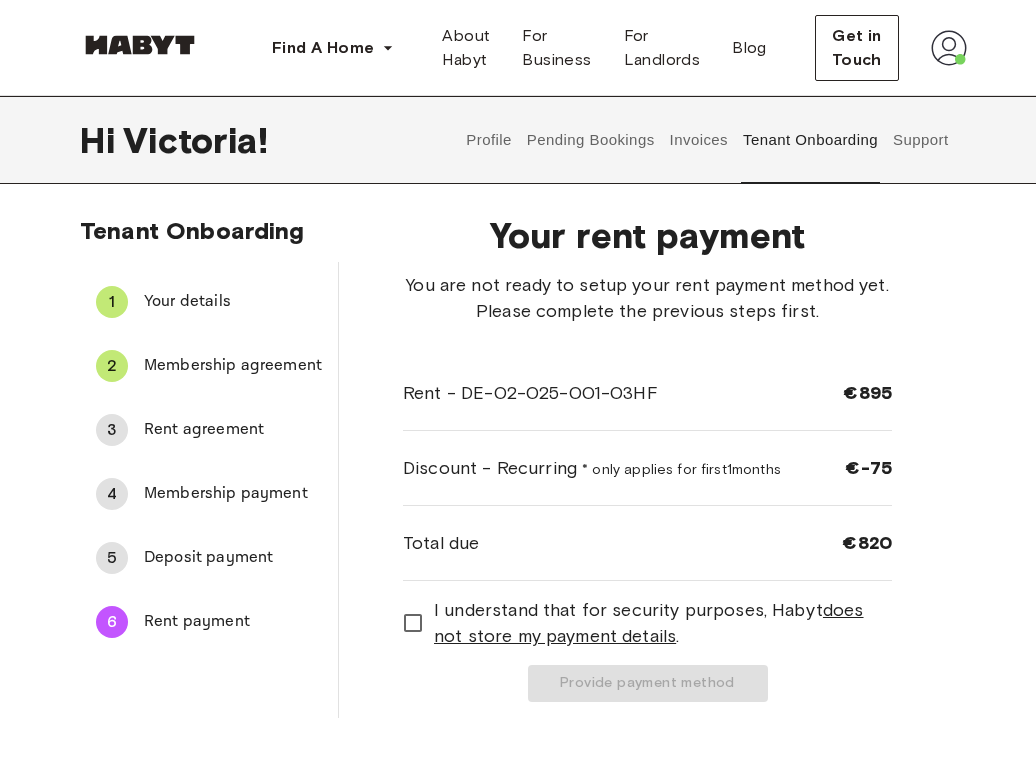 scroll, scrollTop: 0, scrollLeft: 0, axis: both 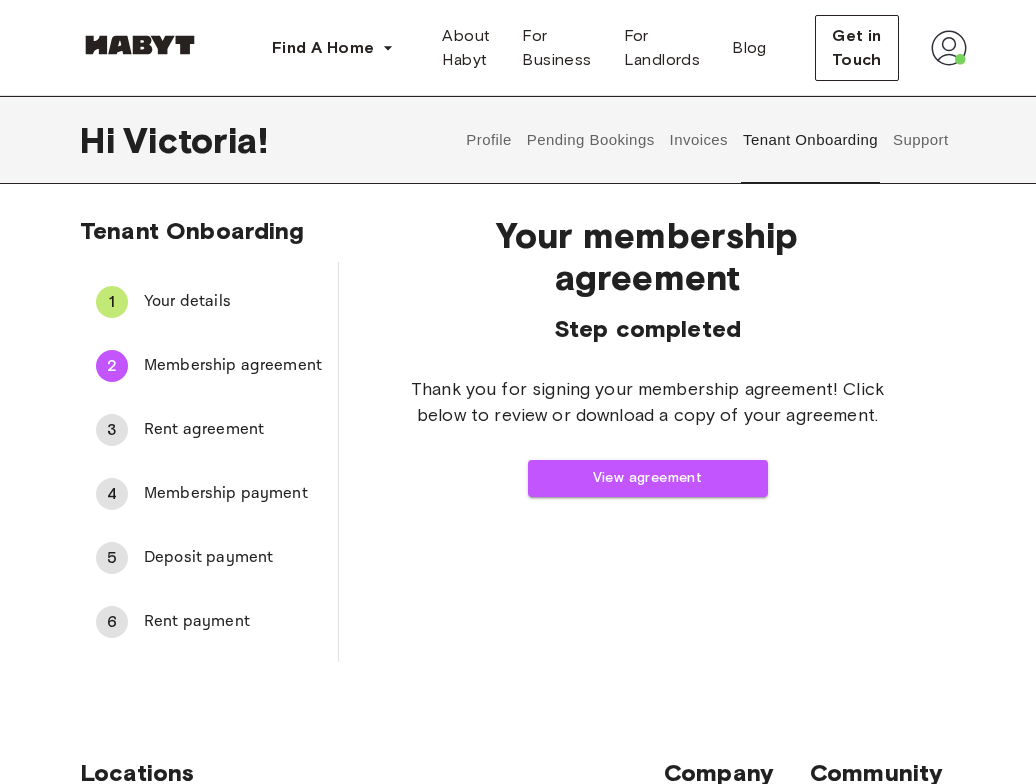 click on "Rent agreement" at bounding box center [233, 430] 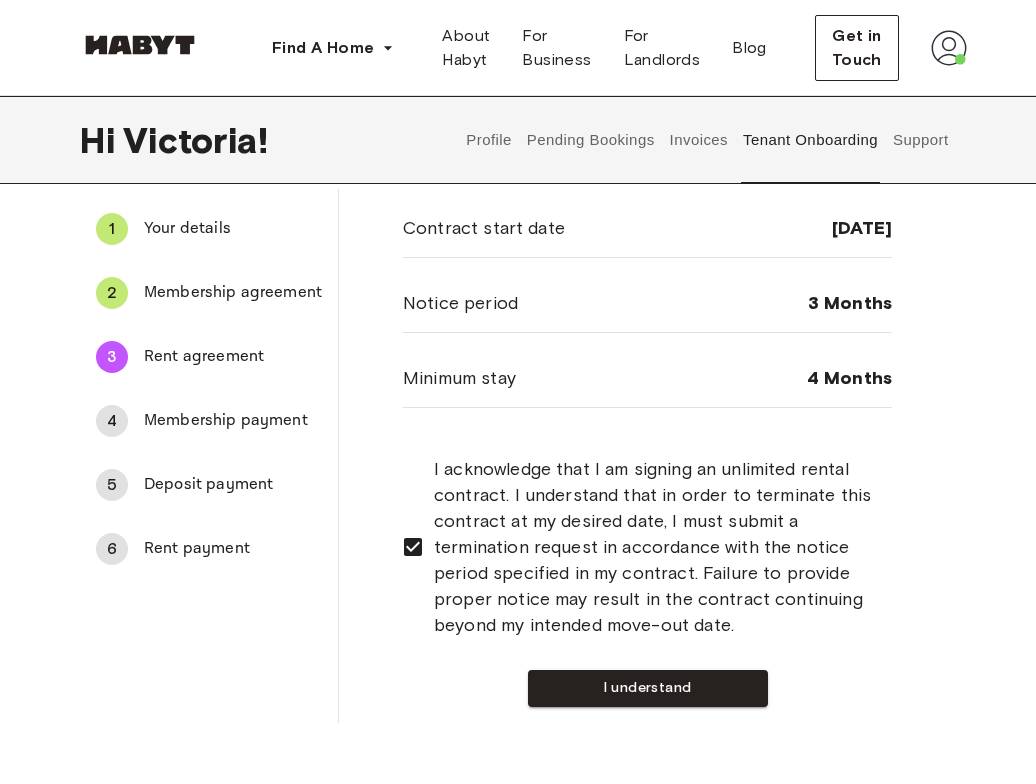 scroll, scrollTop: 83, scrollLeft: 0, axis: vertical 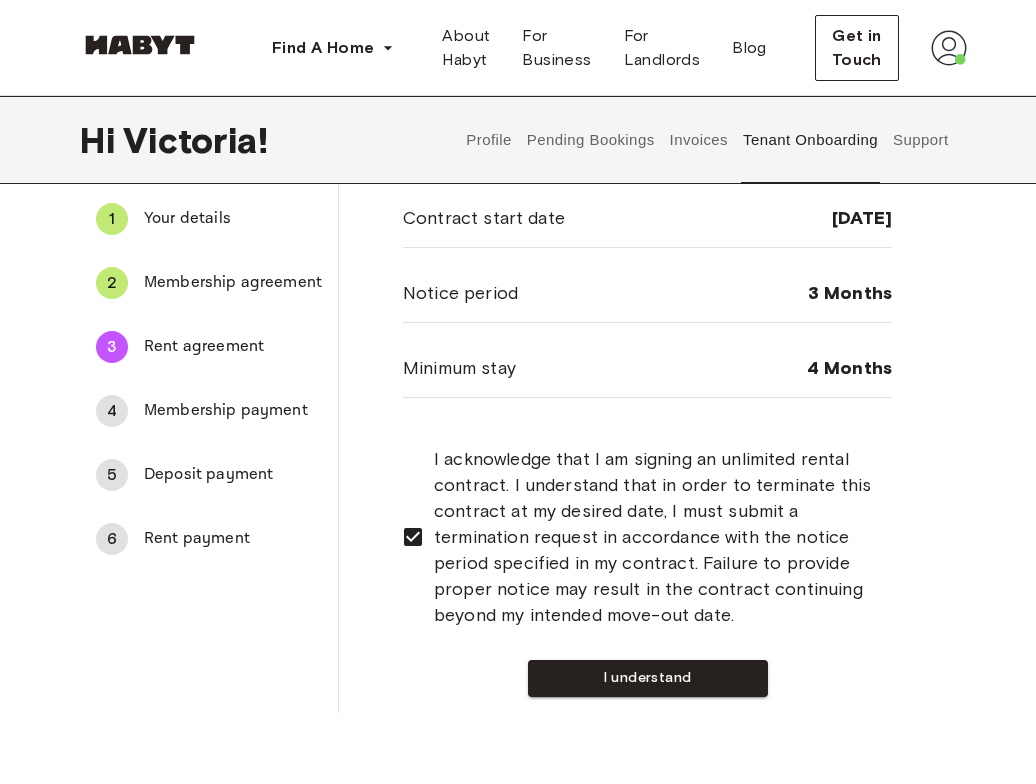 click on "Membership agreement" at bounding box center [233, 283] 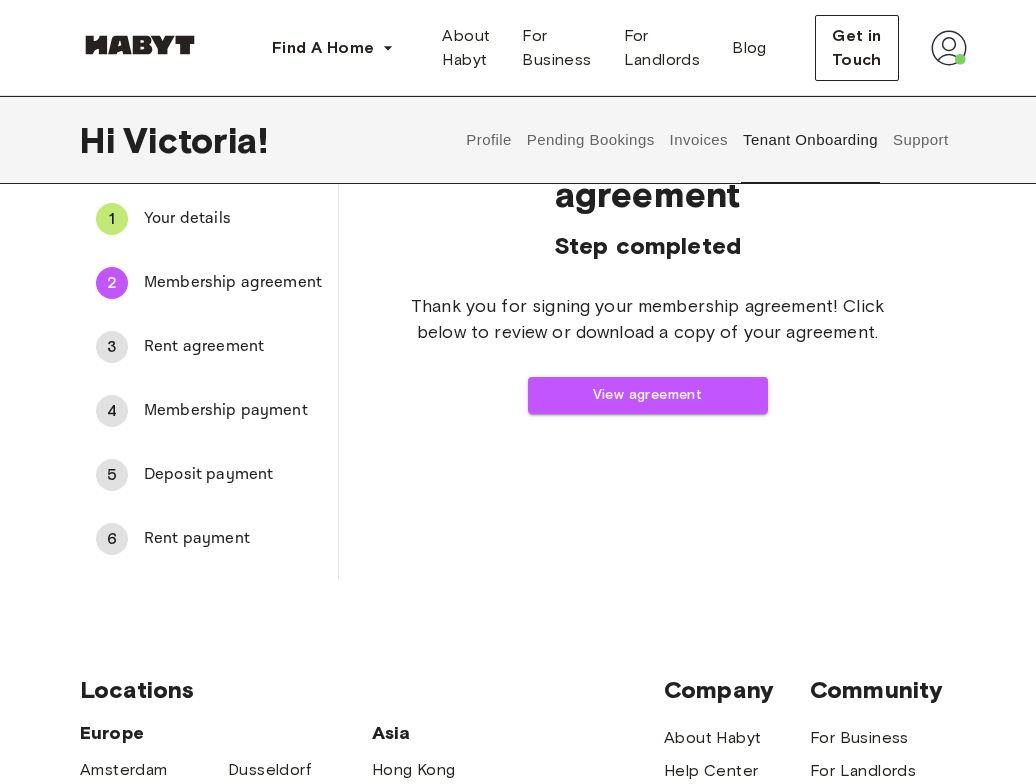 click on "Rent agreement" at bounding box center (233, 347) 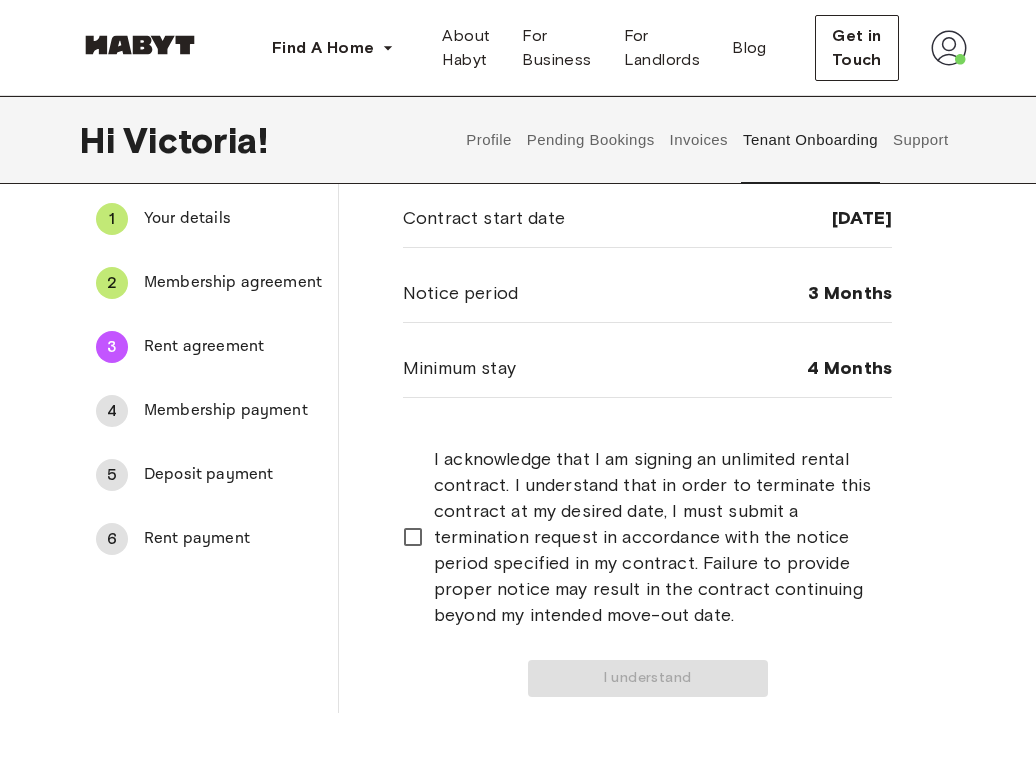 click on "4 Membership payment" at bounding box center [209, 411] 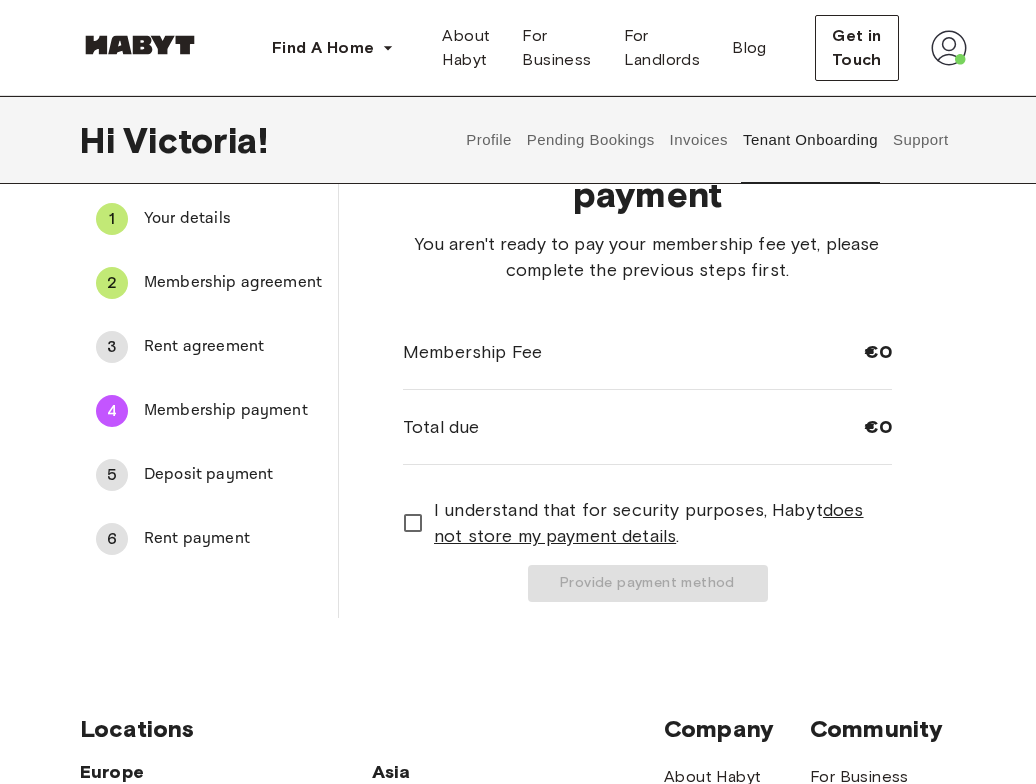 click on "3" at bounding box center (112, 347) 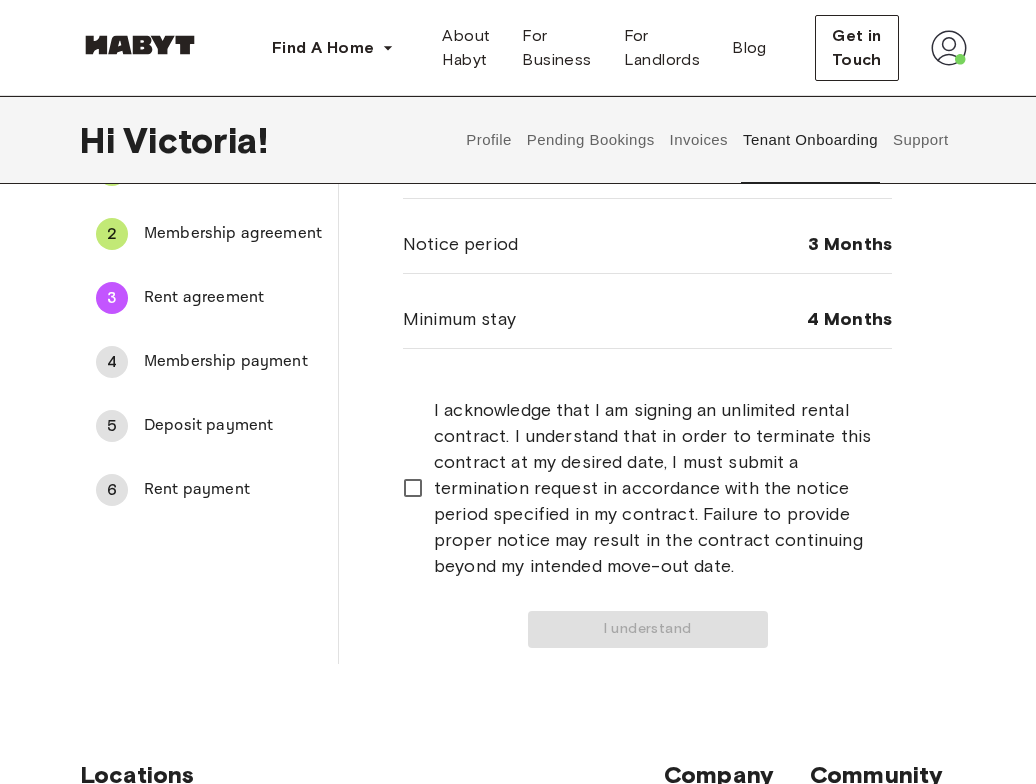scroll, scrollTop: 148, scrollLeft: 0, axis: vertical 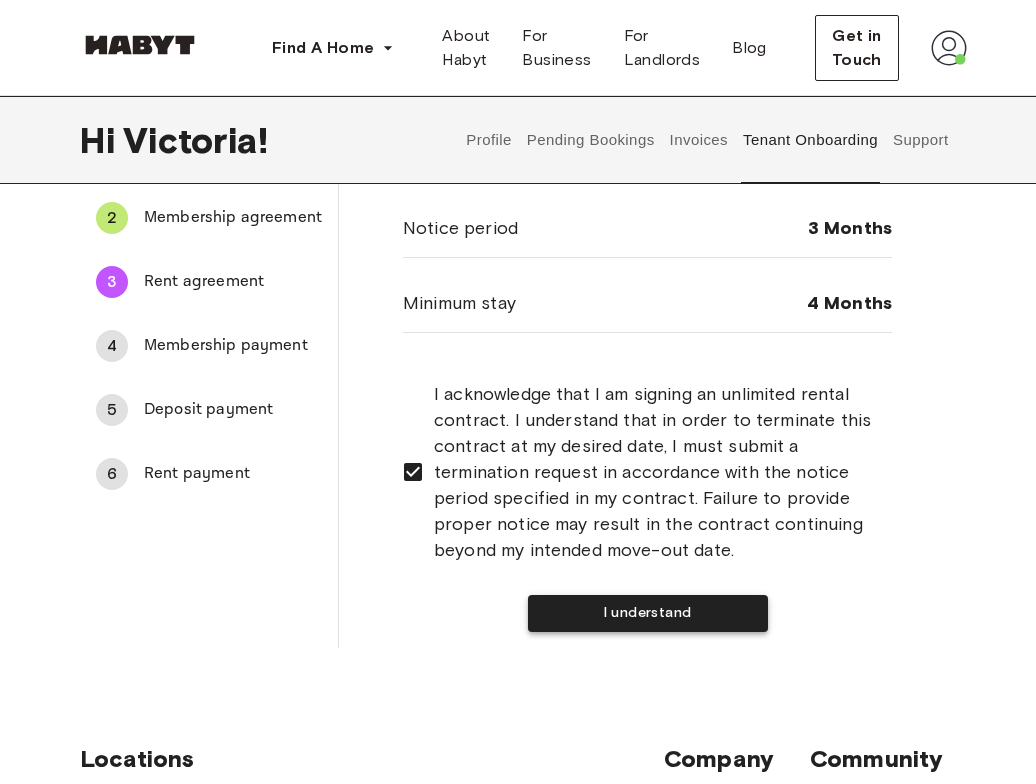 click on "I understand" at bounding box center [648, 613] 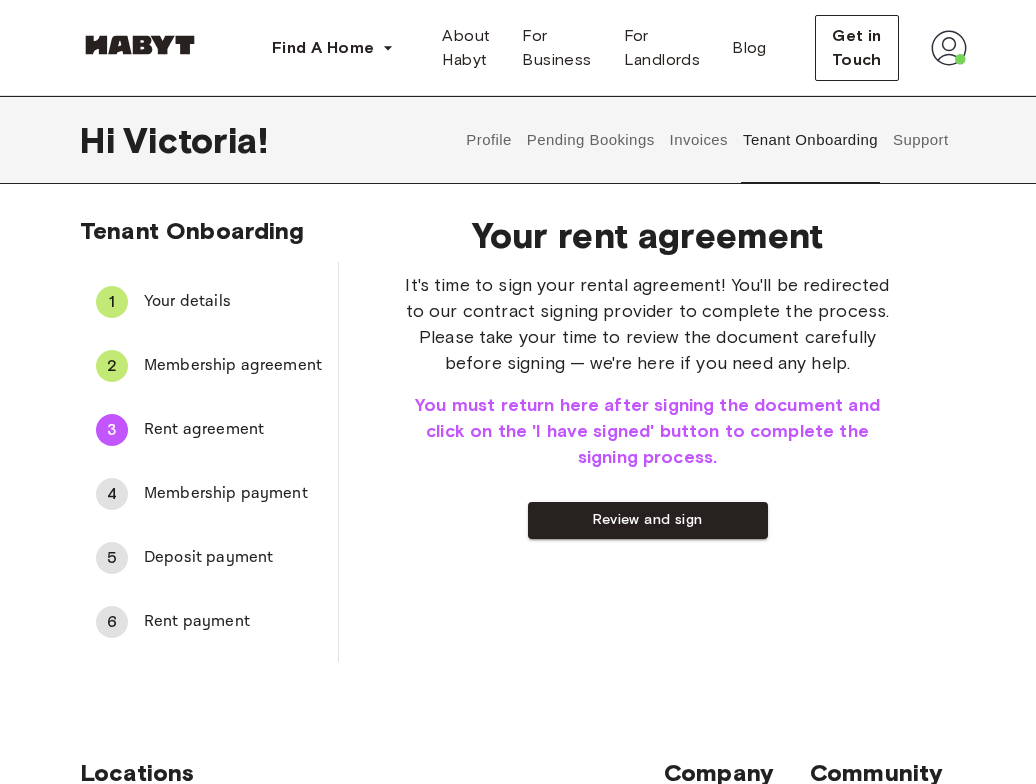 scroll, scrollTop: 0, scrollLeft: 0, axis: both 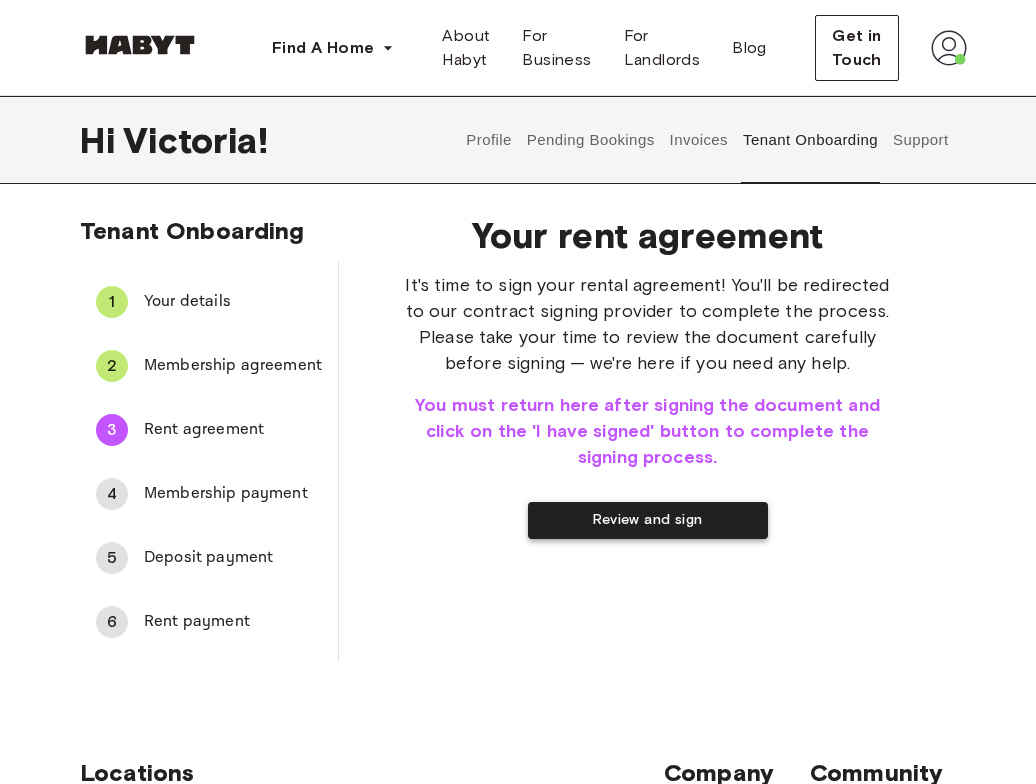 click on "Review and sign" at bounding box center (648, 520) 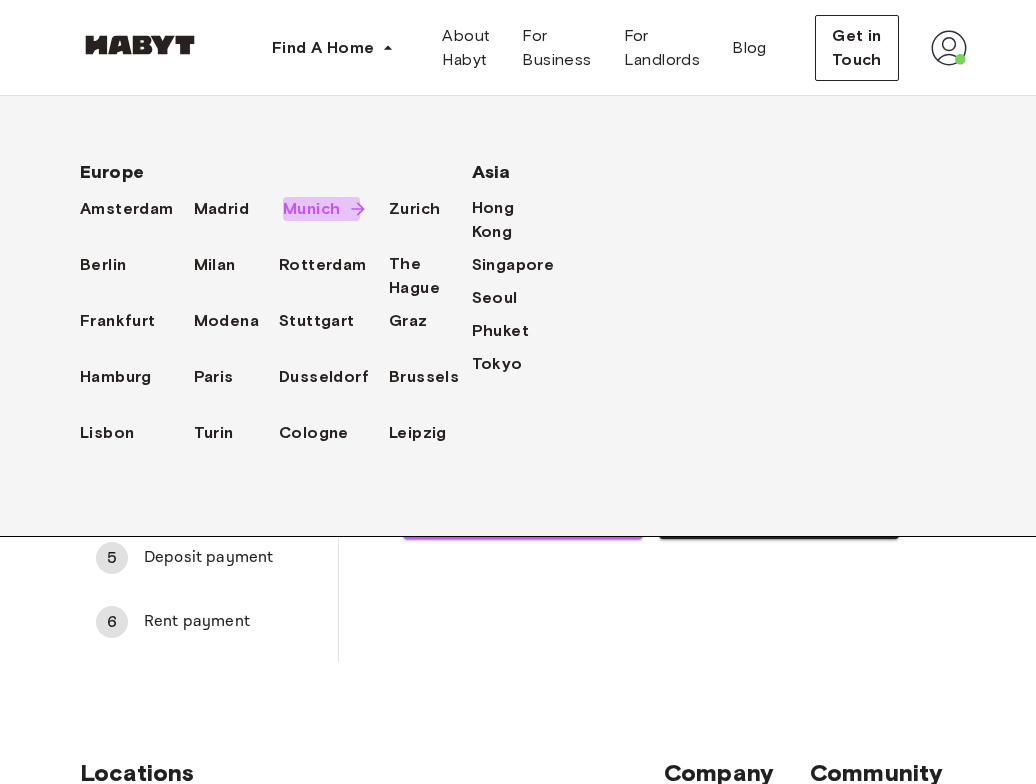 click on "Munich" at bounding box center [311, 209] 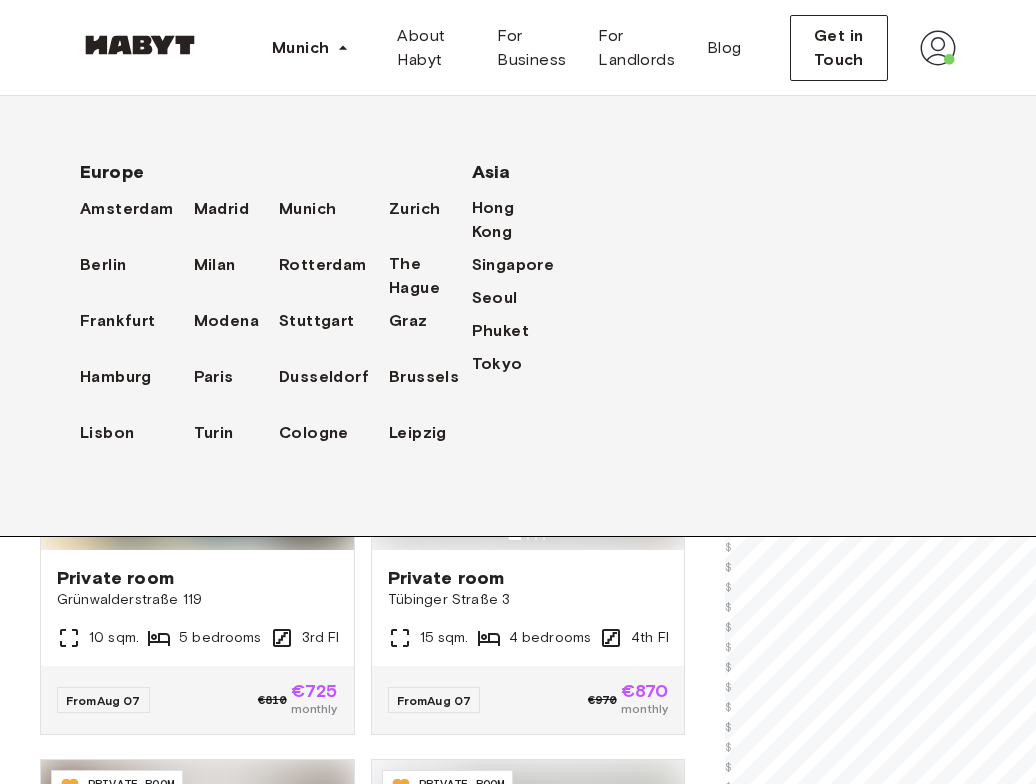 click on "**********" at bounding box center (362, 595) 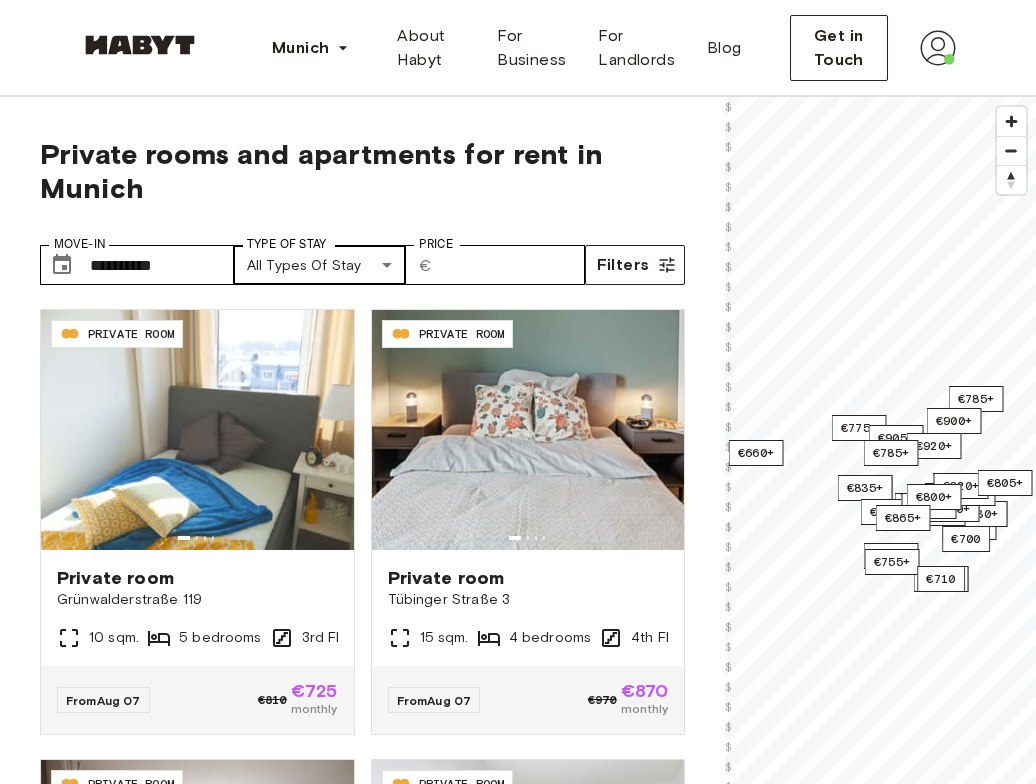 click on "**********" at bounding box center (518, 2580) 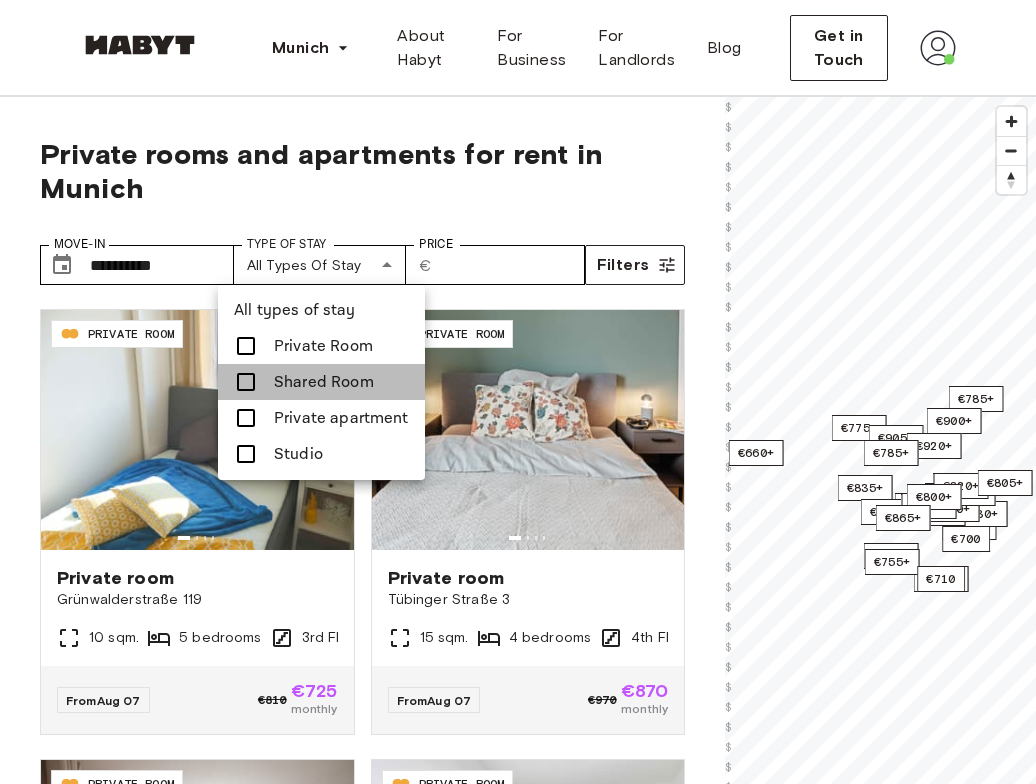 click on "Shared Room" at bounding box center (324, 382) 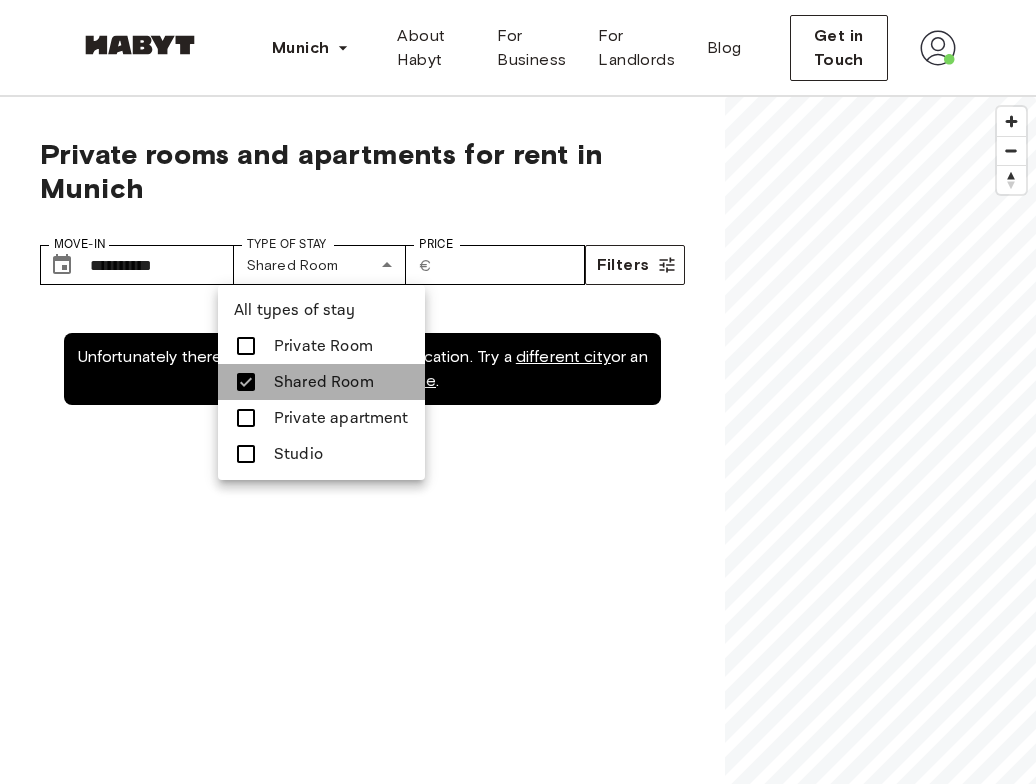 click on "Shared Room" at bounding box center (324, 382) 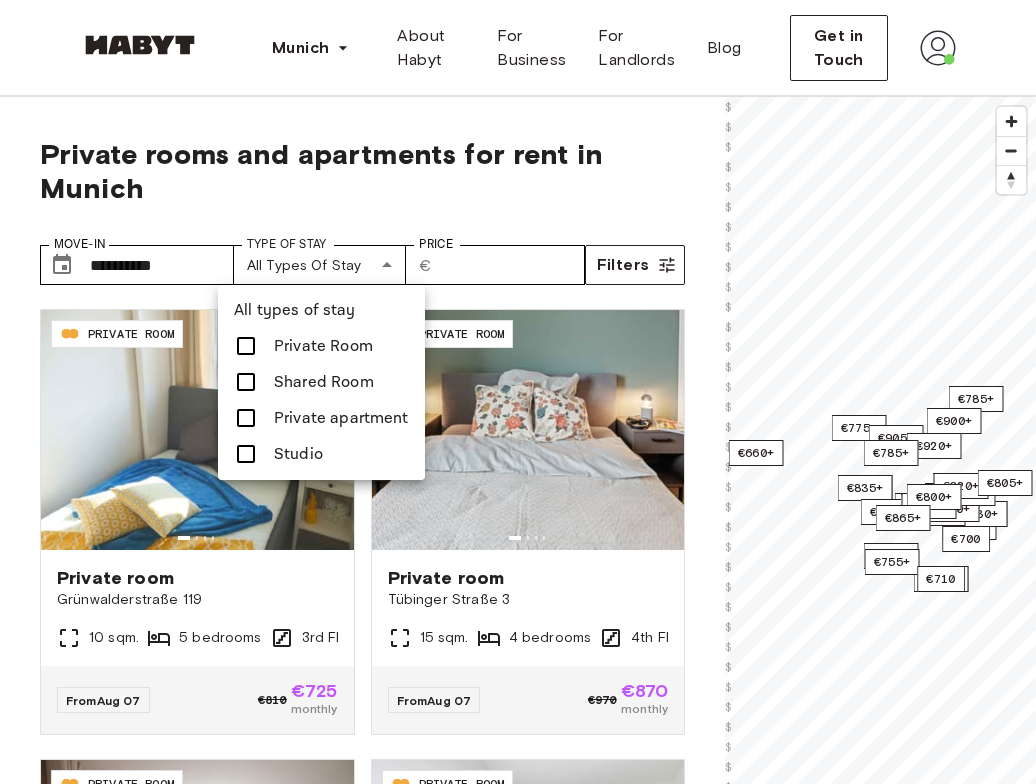 click on "Private Room" at bounding box center (323, 346) 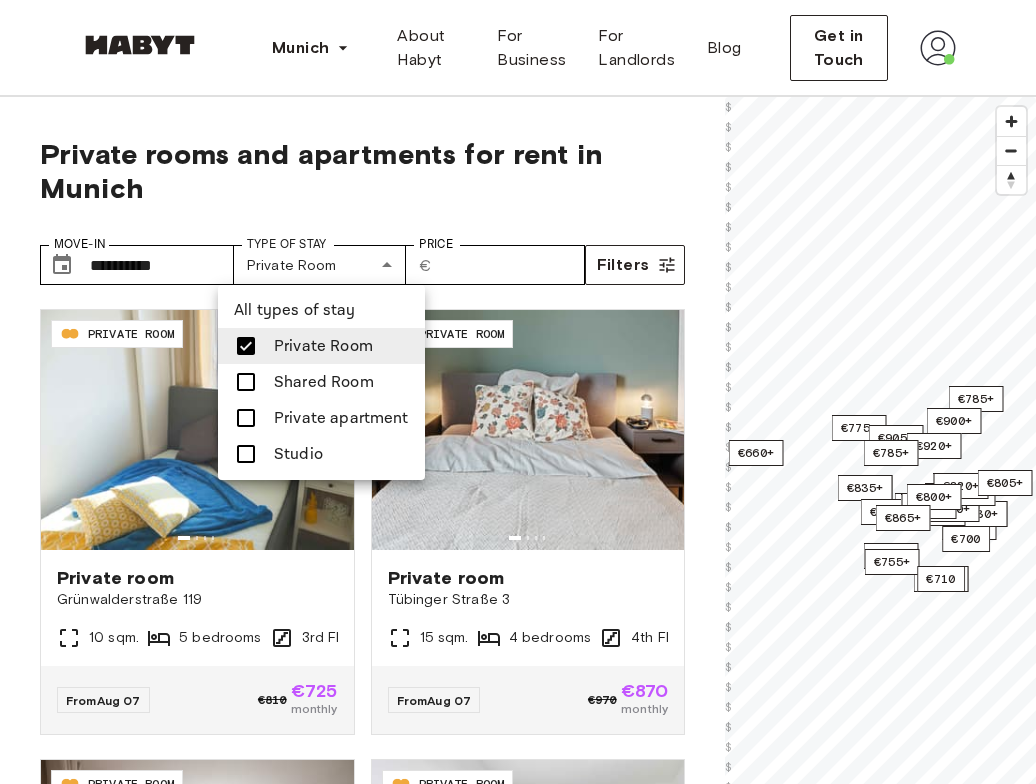type on "**********" 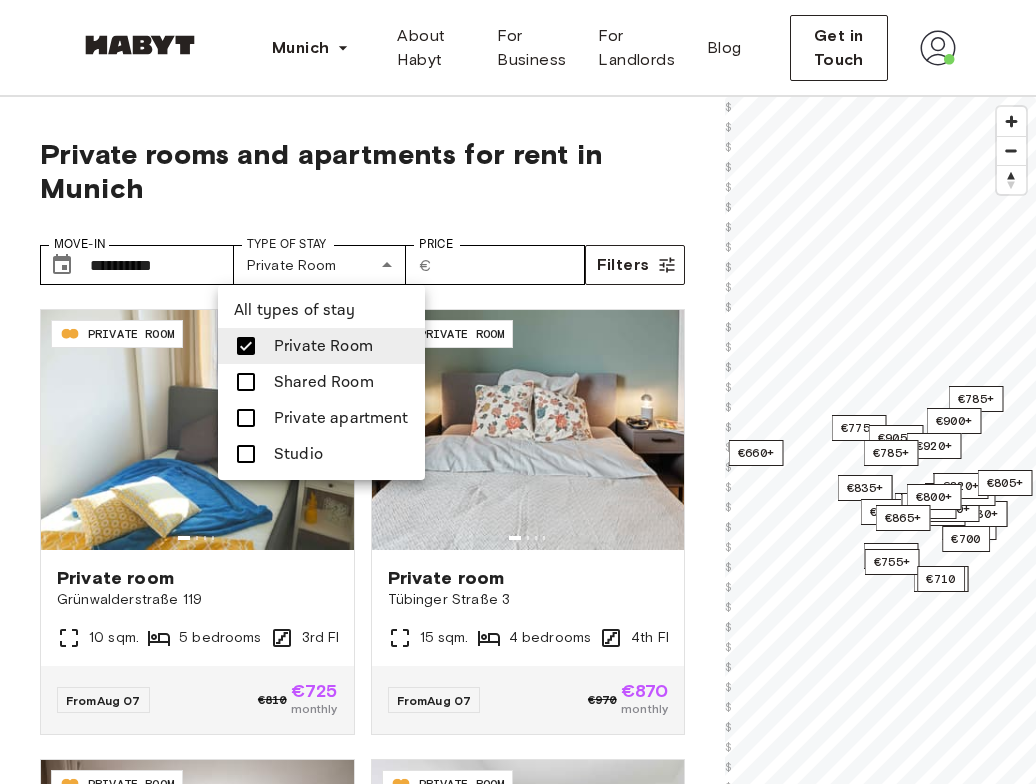 click at bounding box center (518, 392) 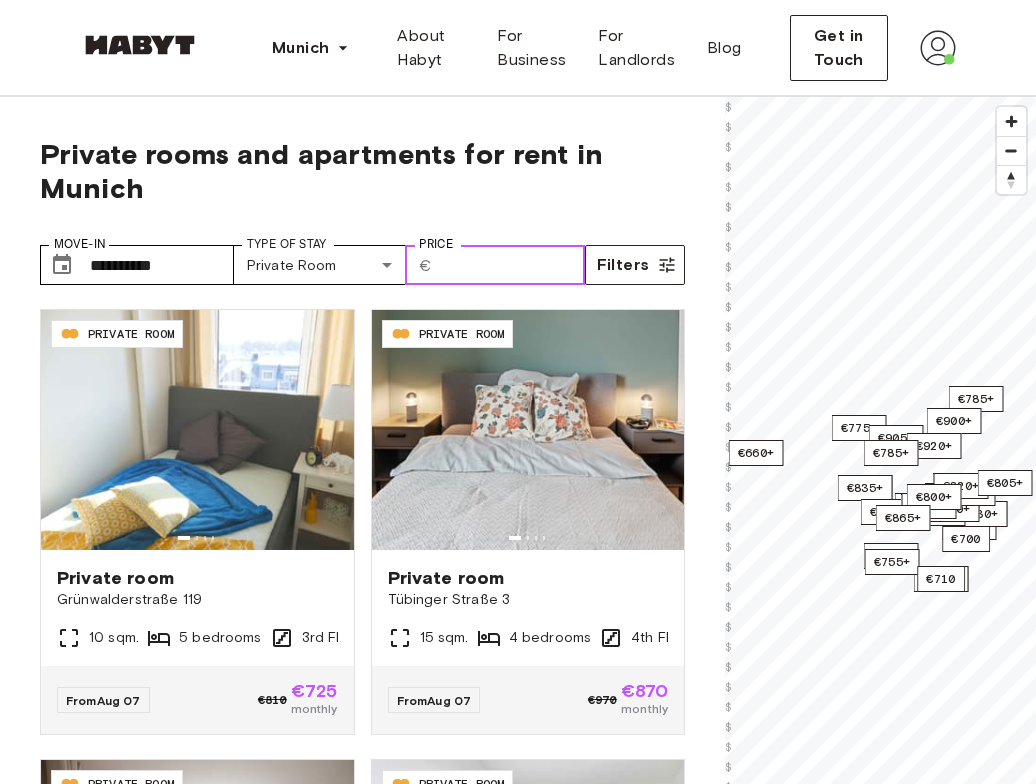 click on "Price" at bounding box center (512, 265) 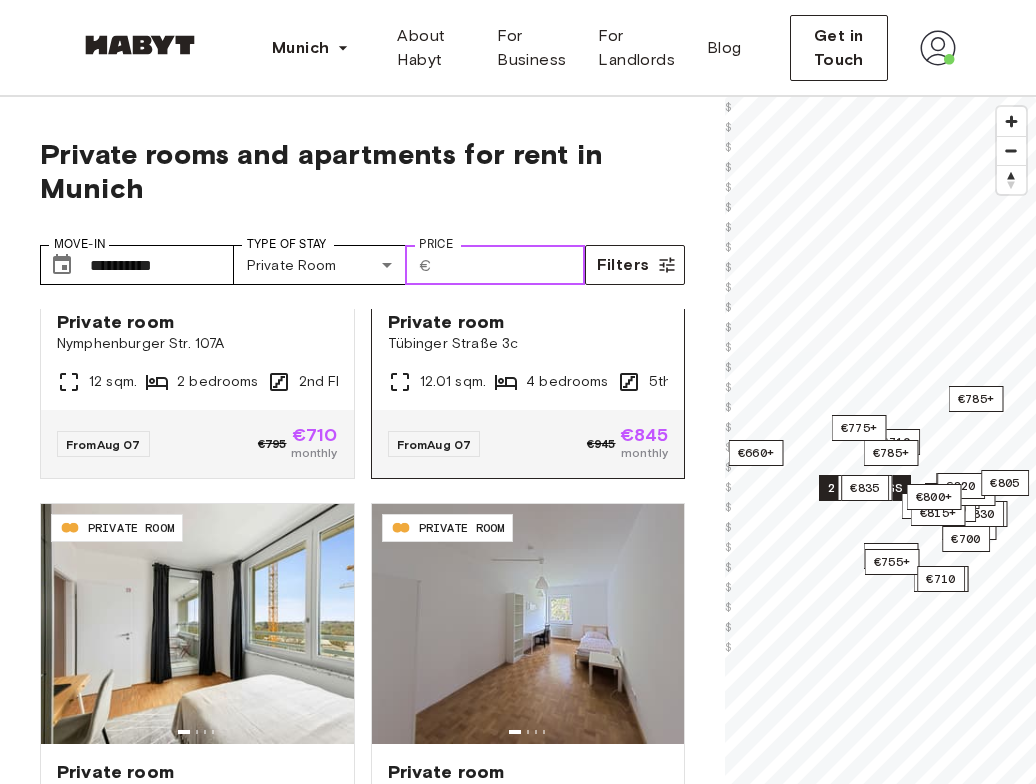 scroll, scrollTop: 2582, scrollLeft: 0, axis: vertical 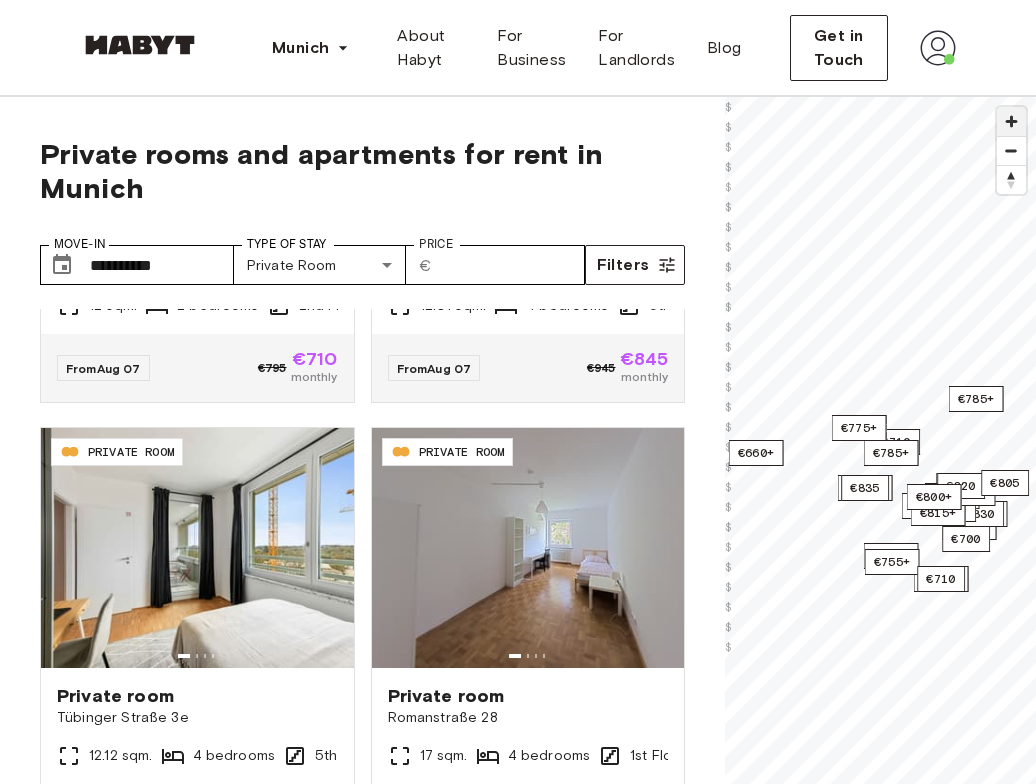 click at bounding box center (1011, 121) 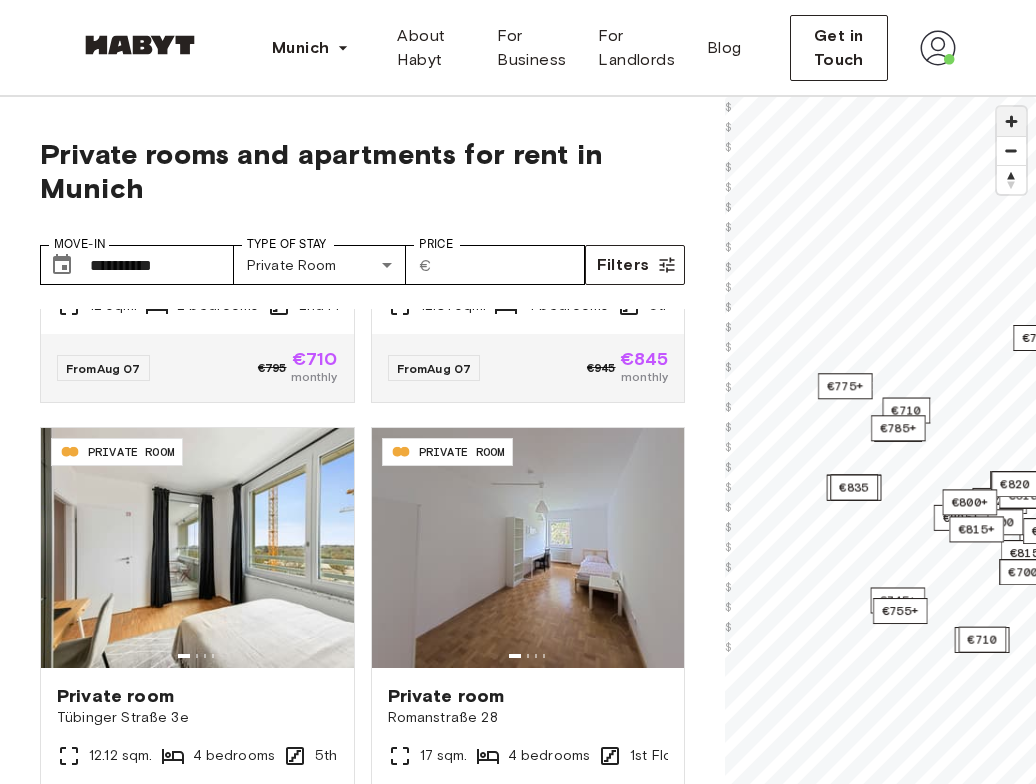 click at bounding box center (1011, 121) 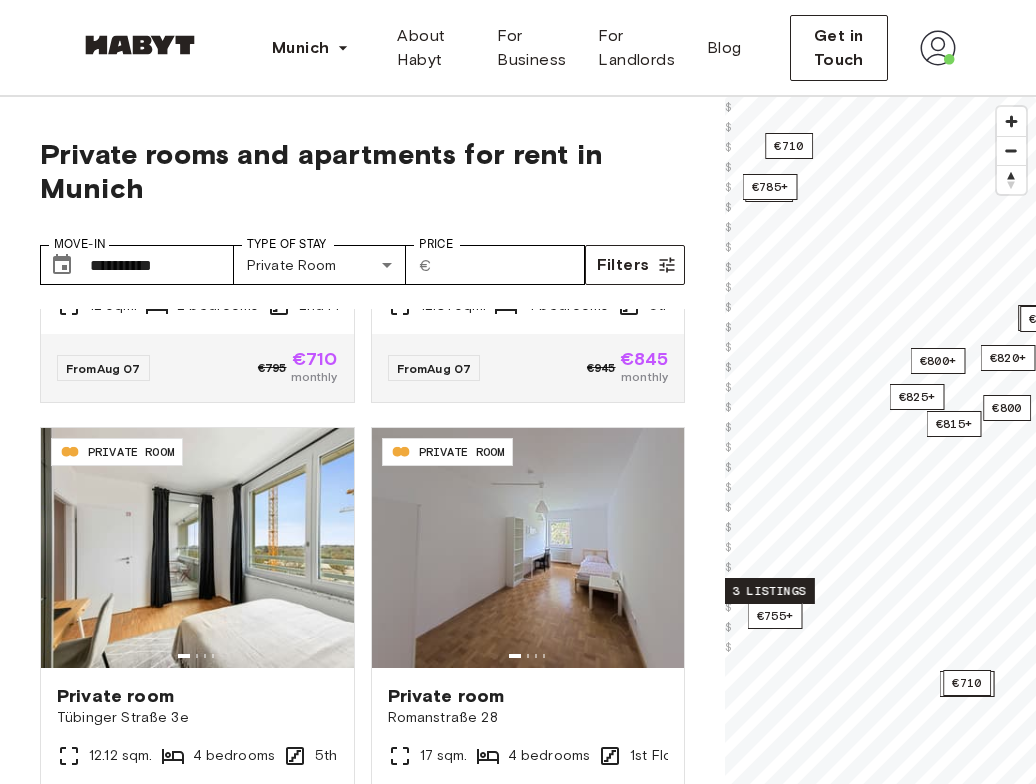 click on "3 listings" at bounding box center [769, 591] 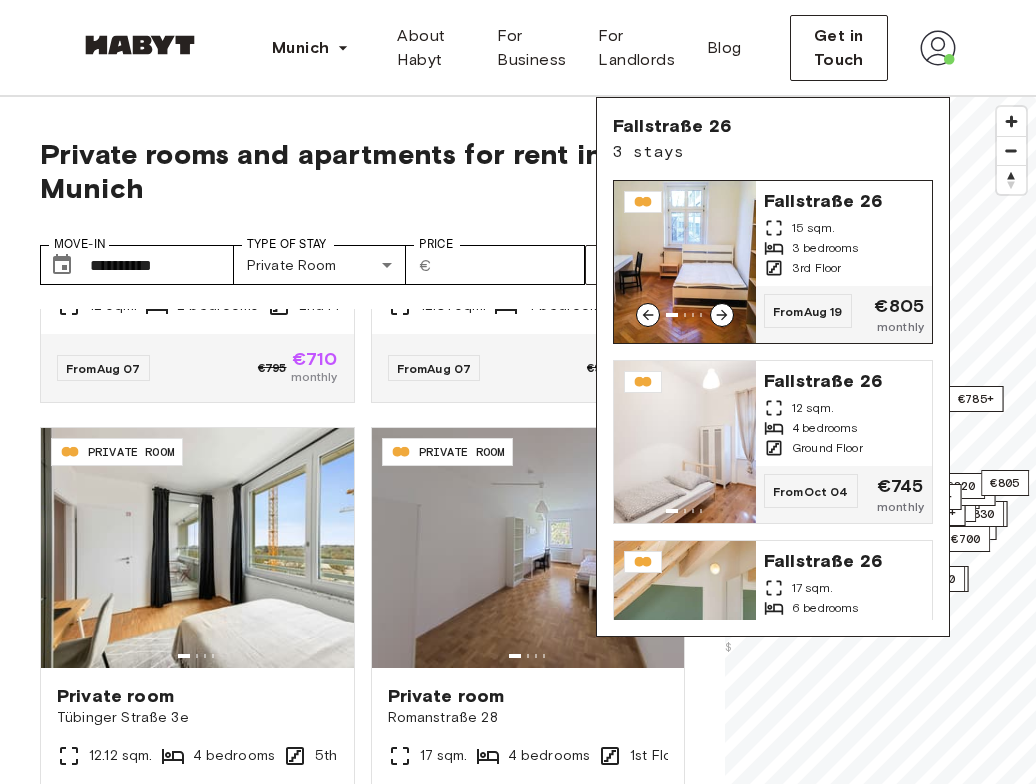 click 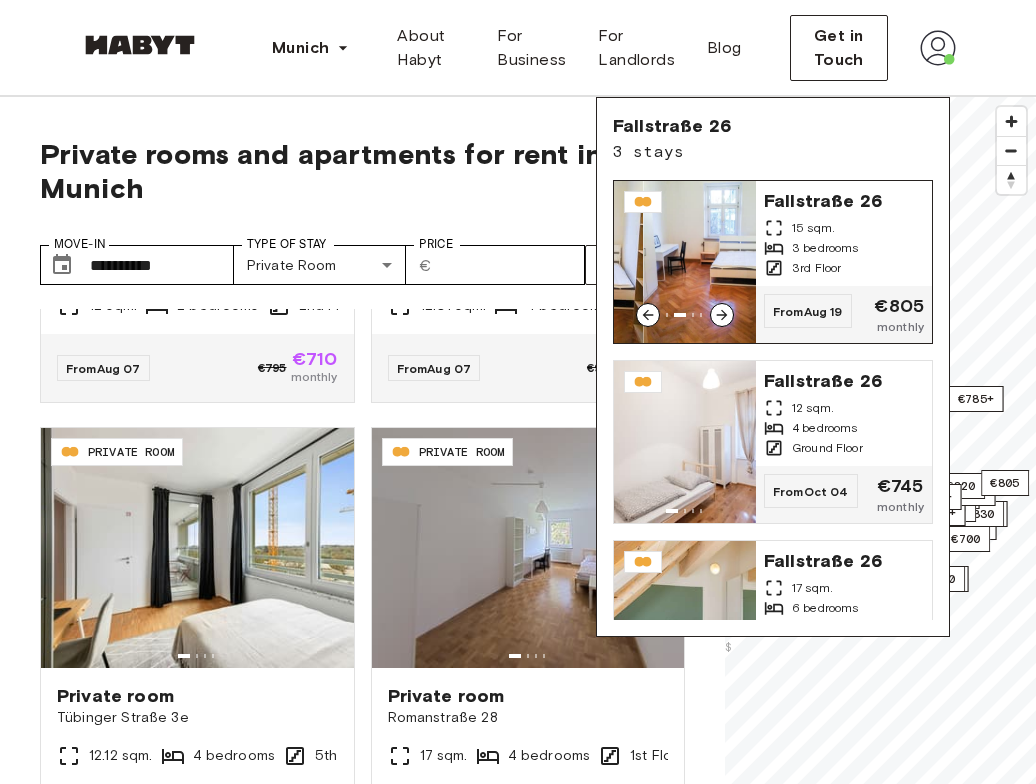 click 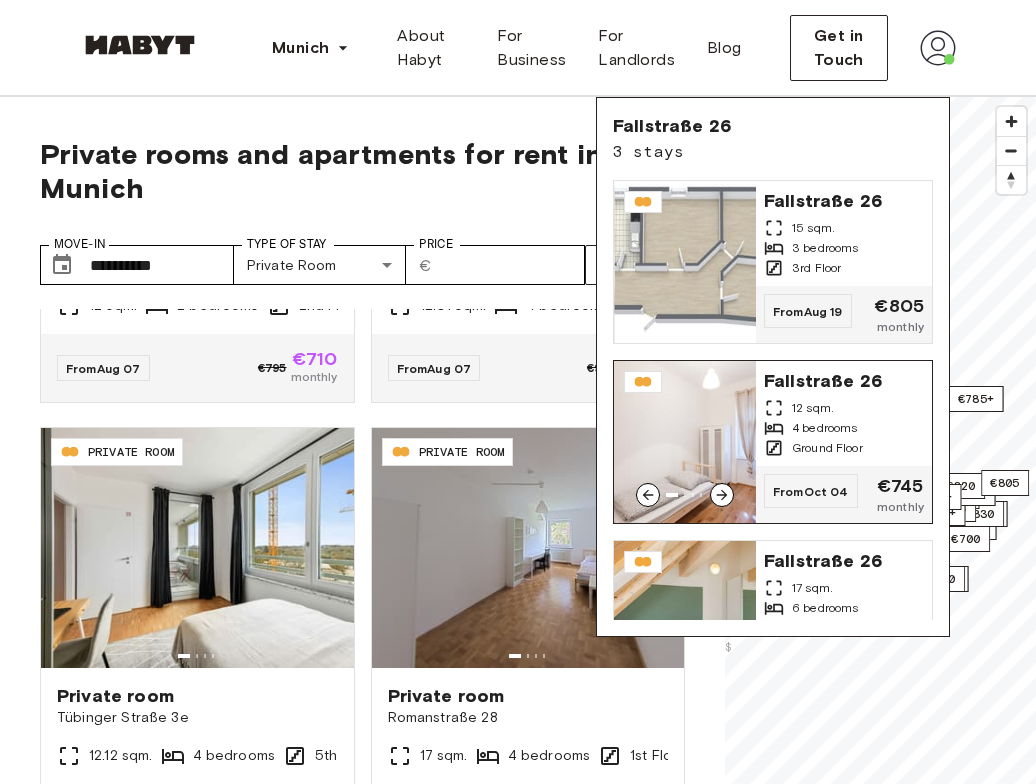 click 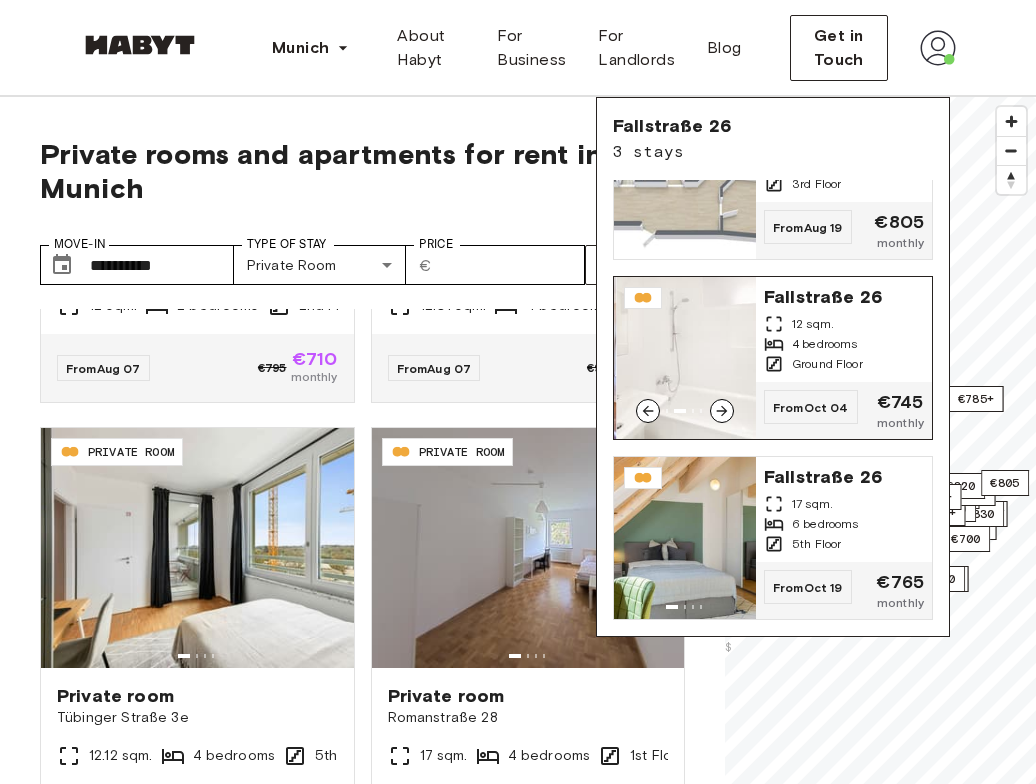scroll, scrollTop: 84, scrollLeft: 0, axis: vertical 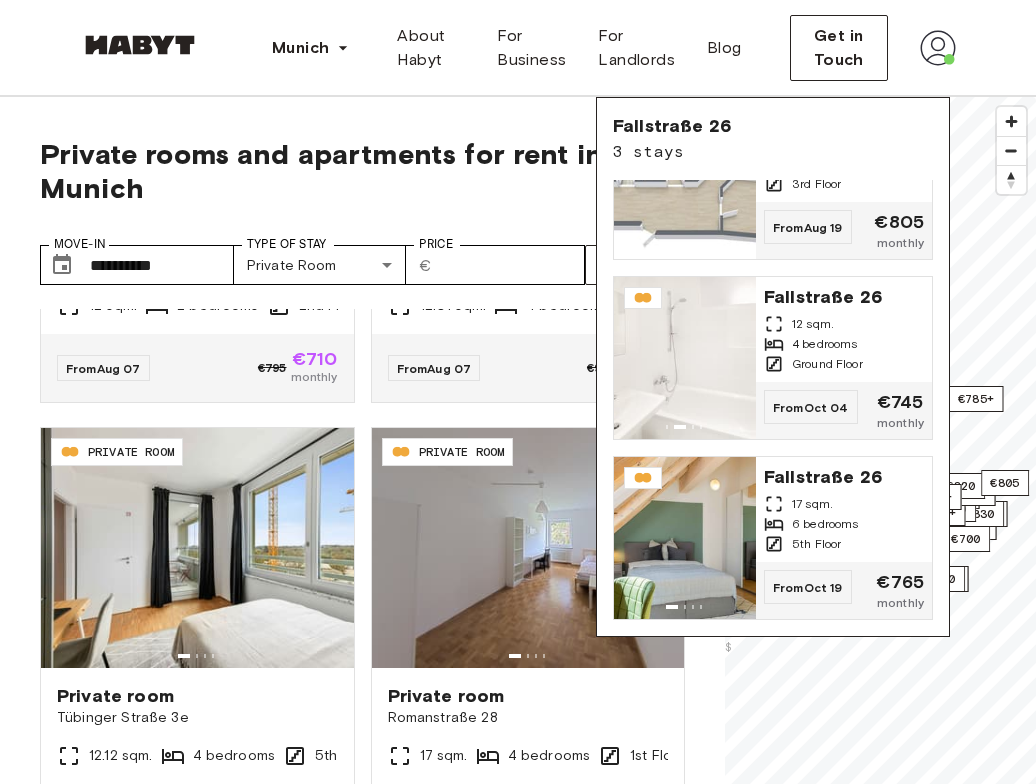 click on "Private rooms and apartments for rent in Munich" at bounding box center (362, 171) 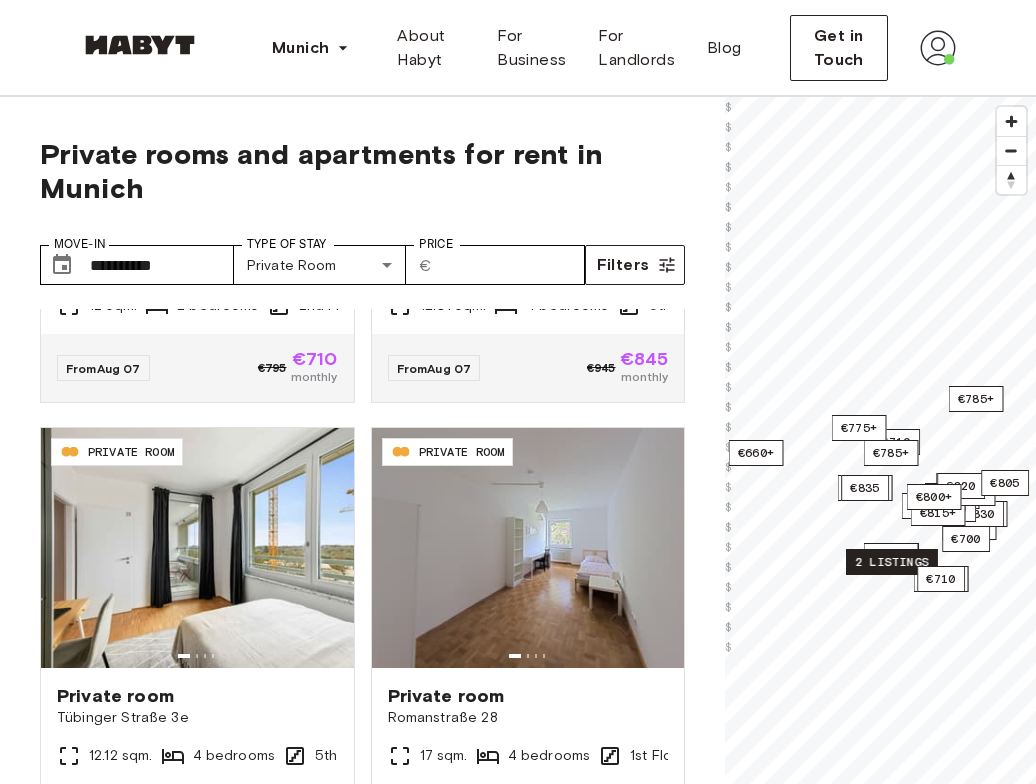 click on "2 listings" at bounding box center [892, 562] 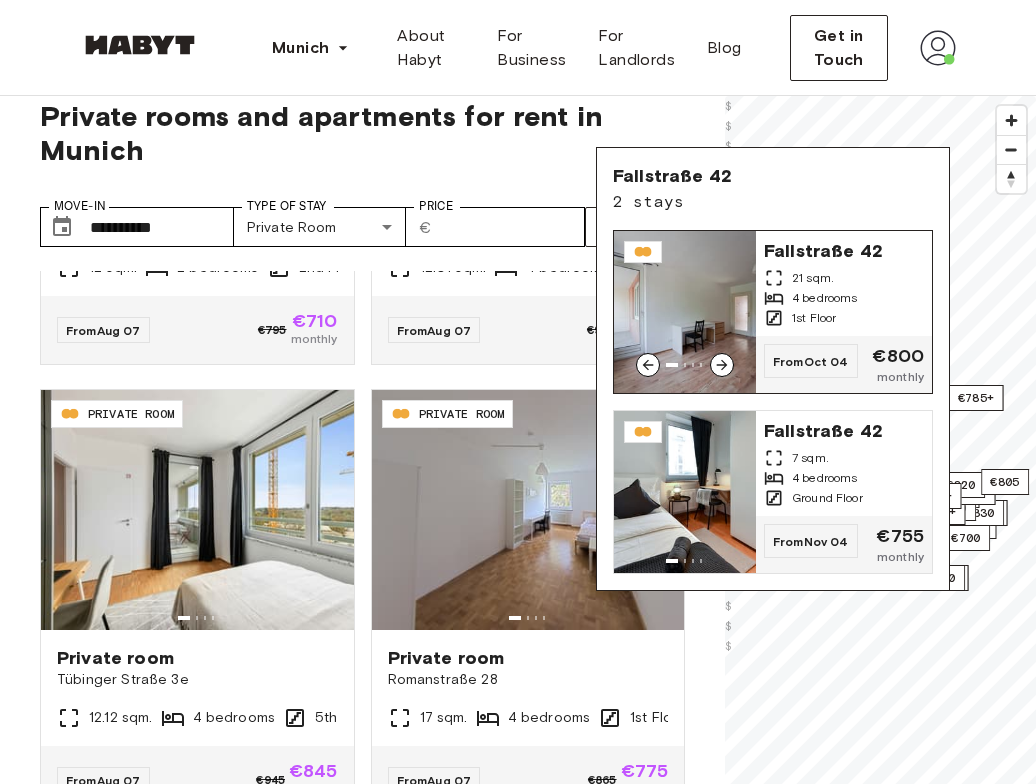 scroll, scrollTop: 29, scrollLeft: 0, axis: vertical 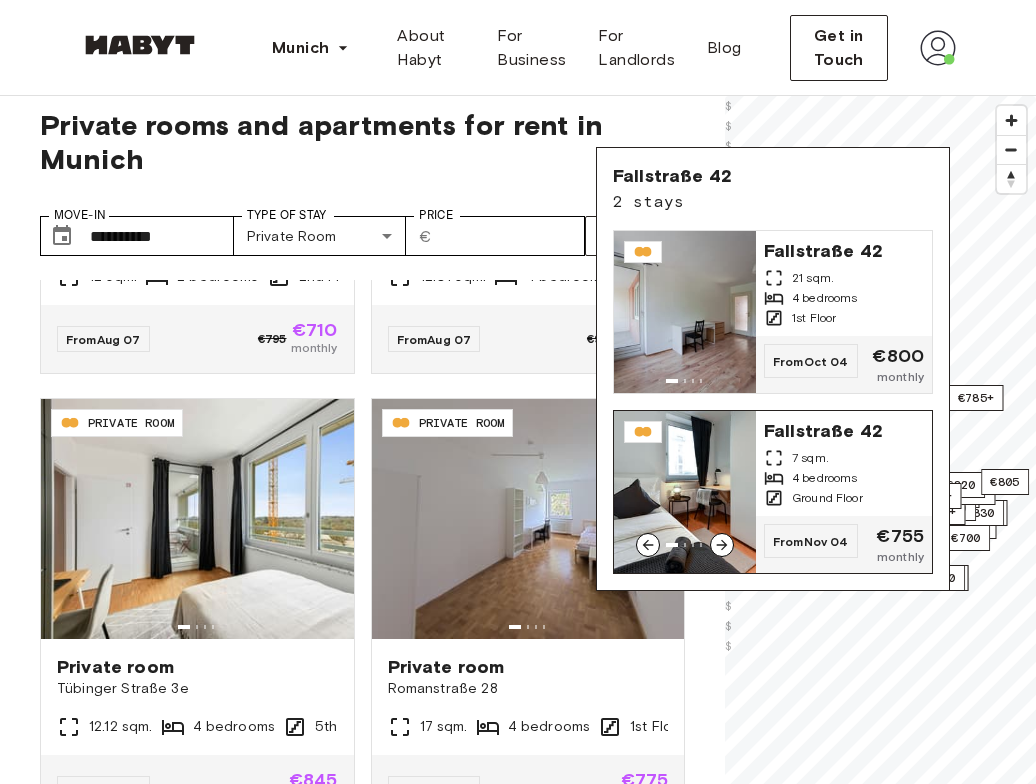 click 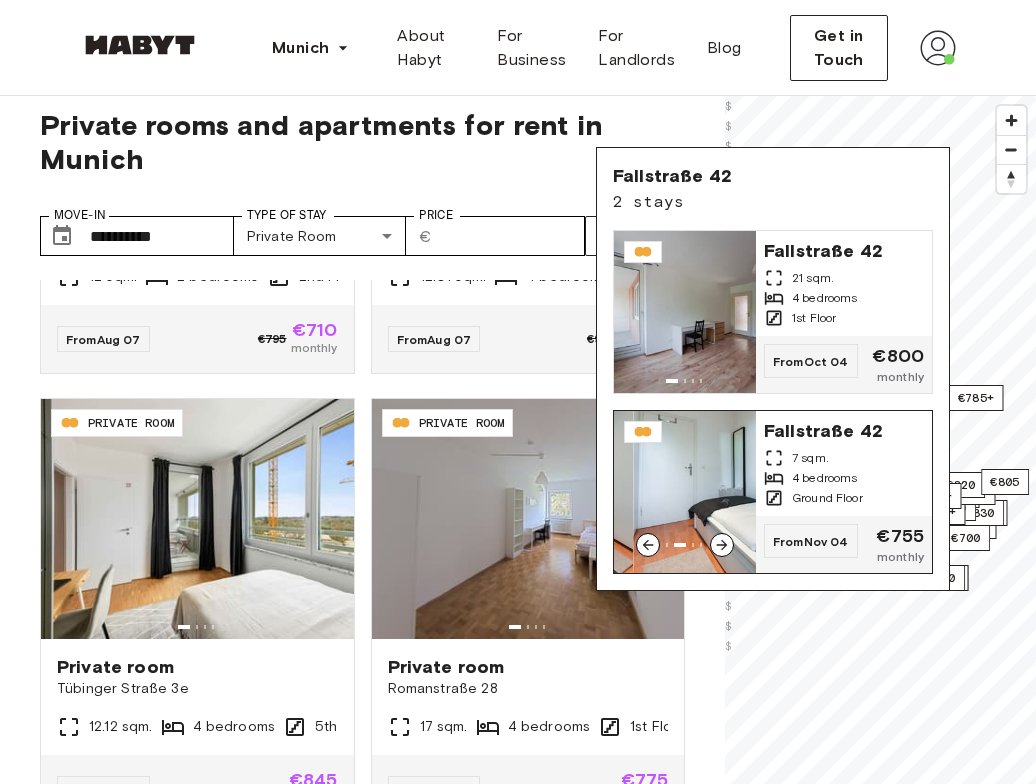 click 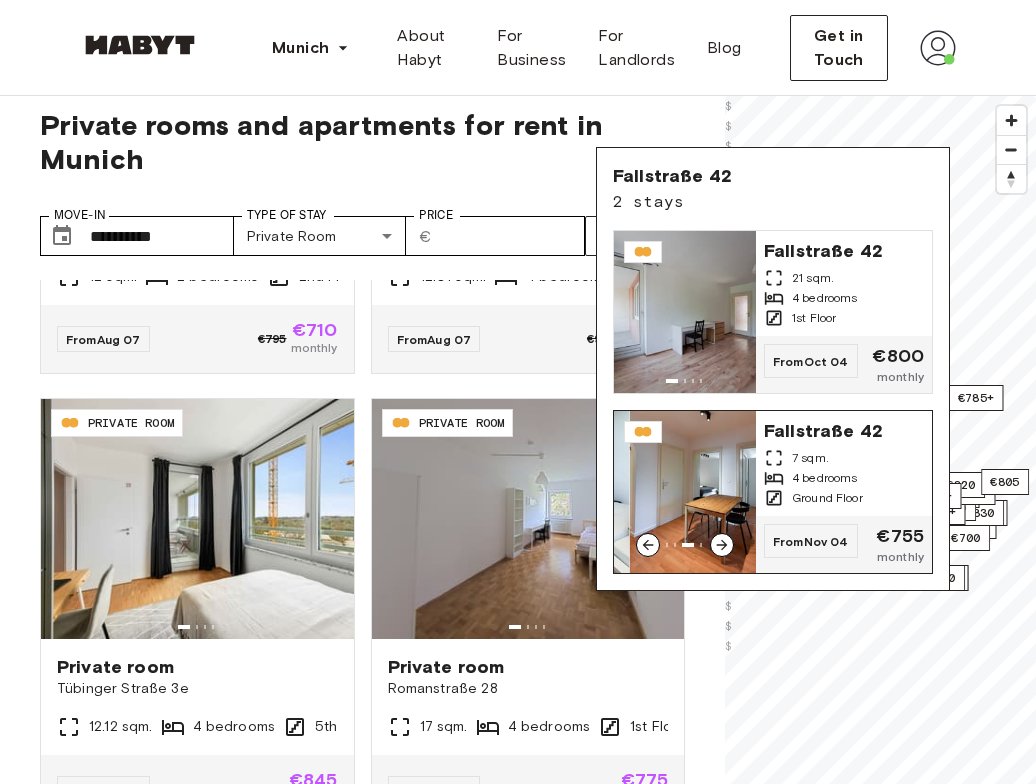 click 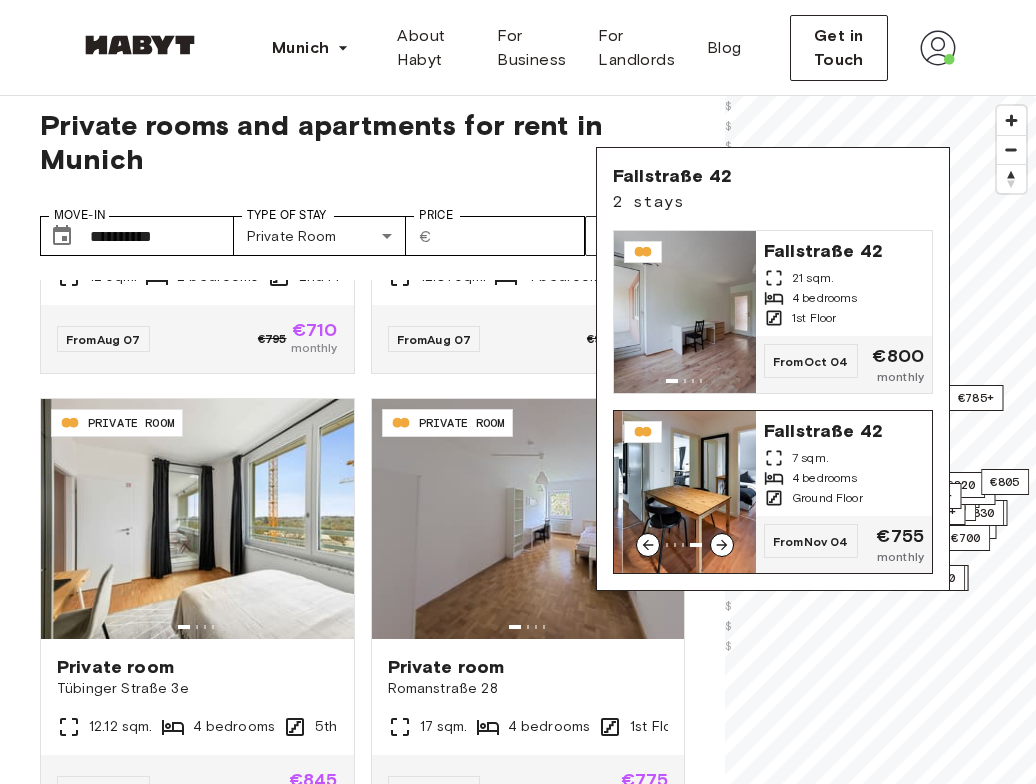 click 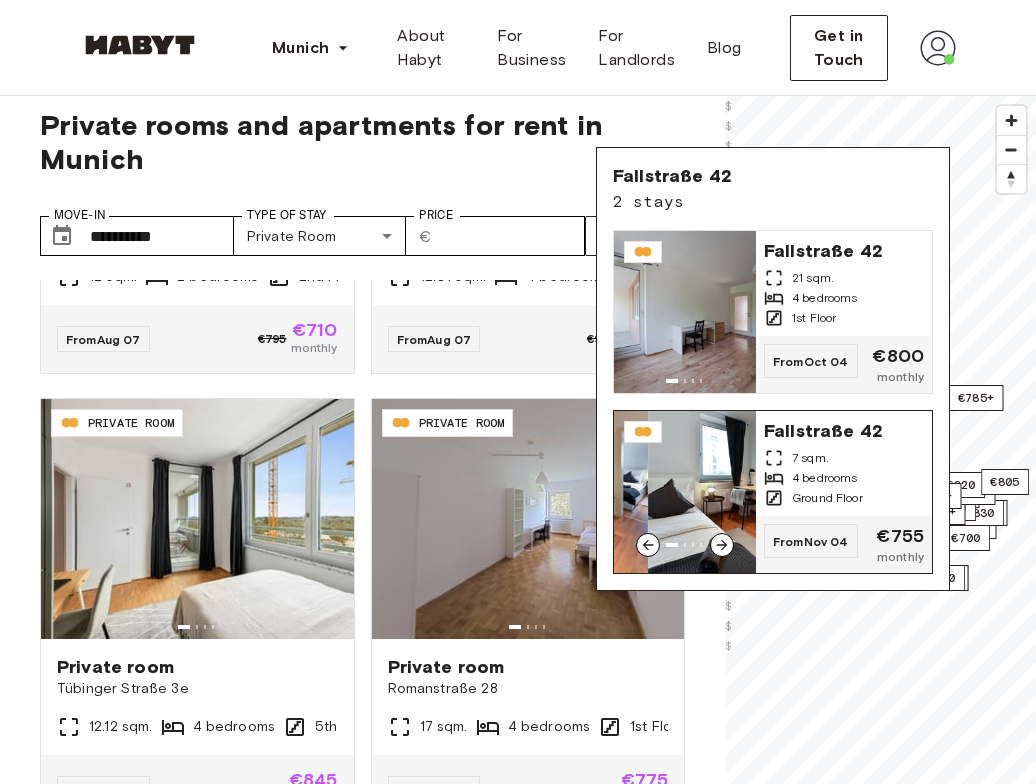 click 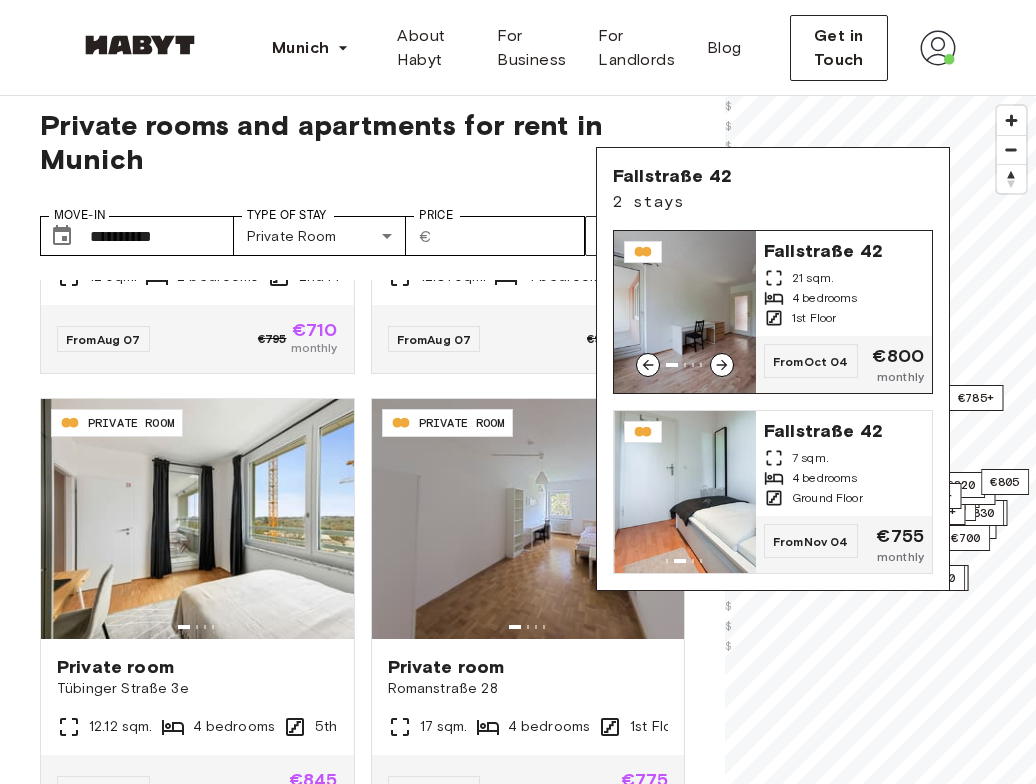 click 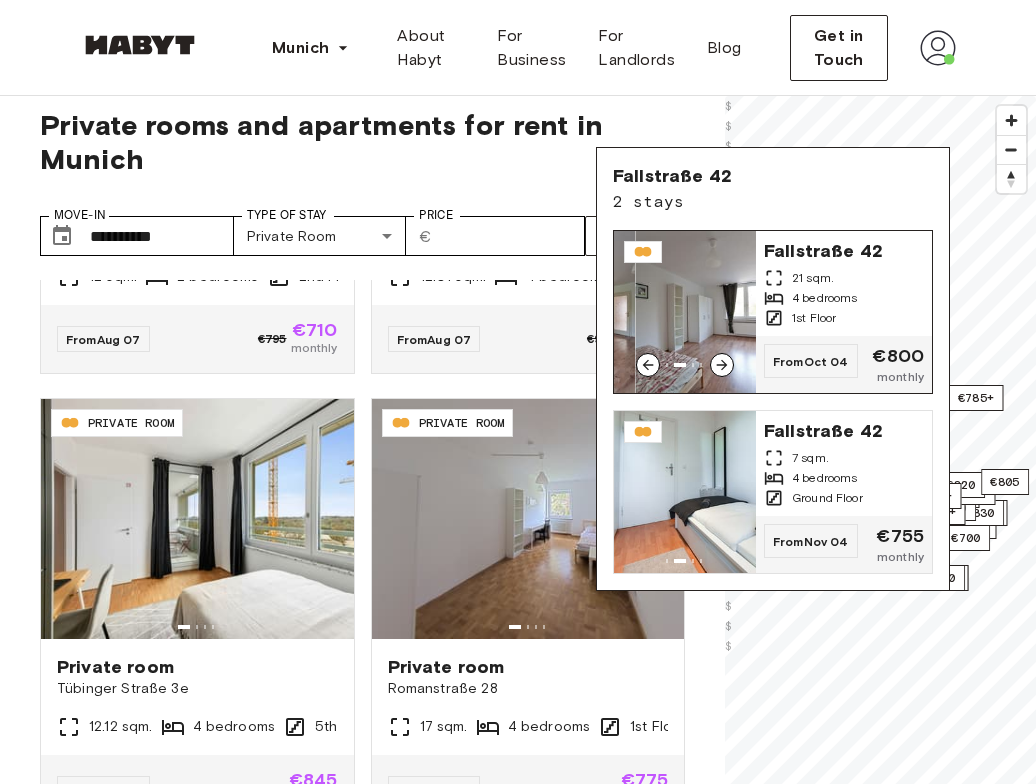 click 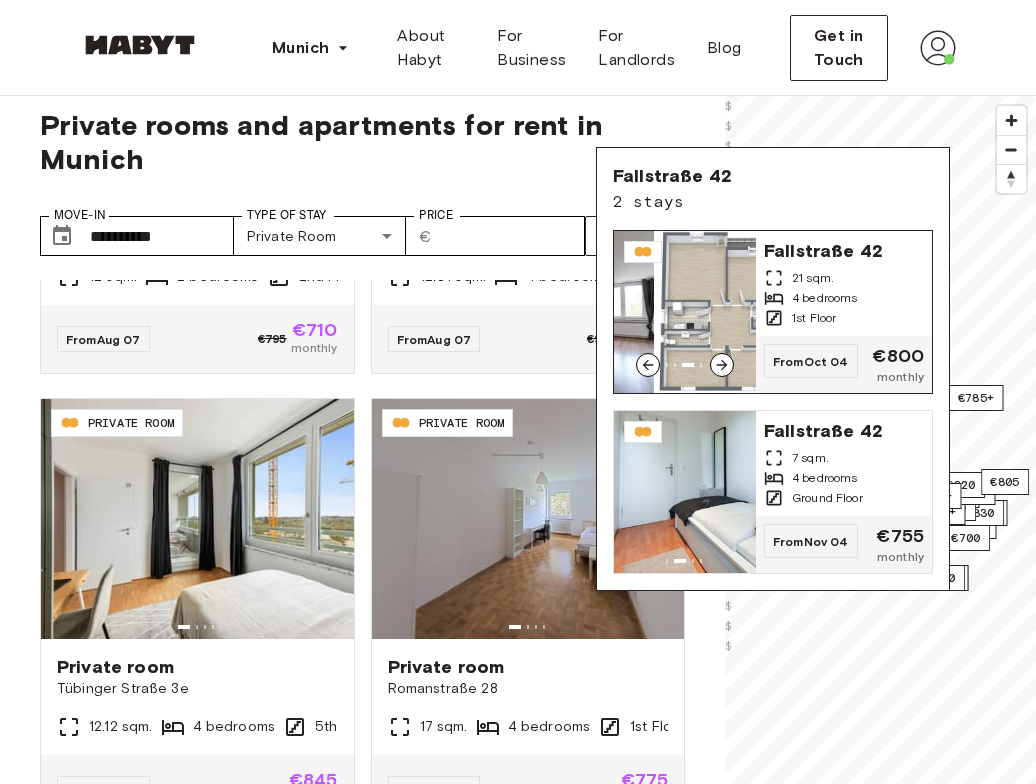 click 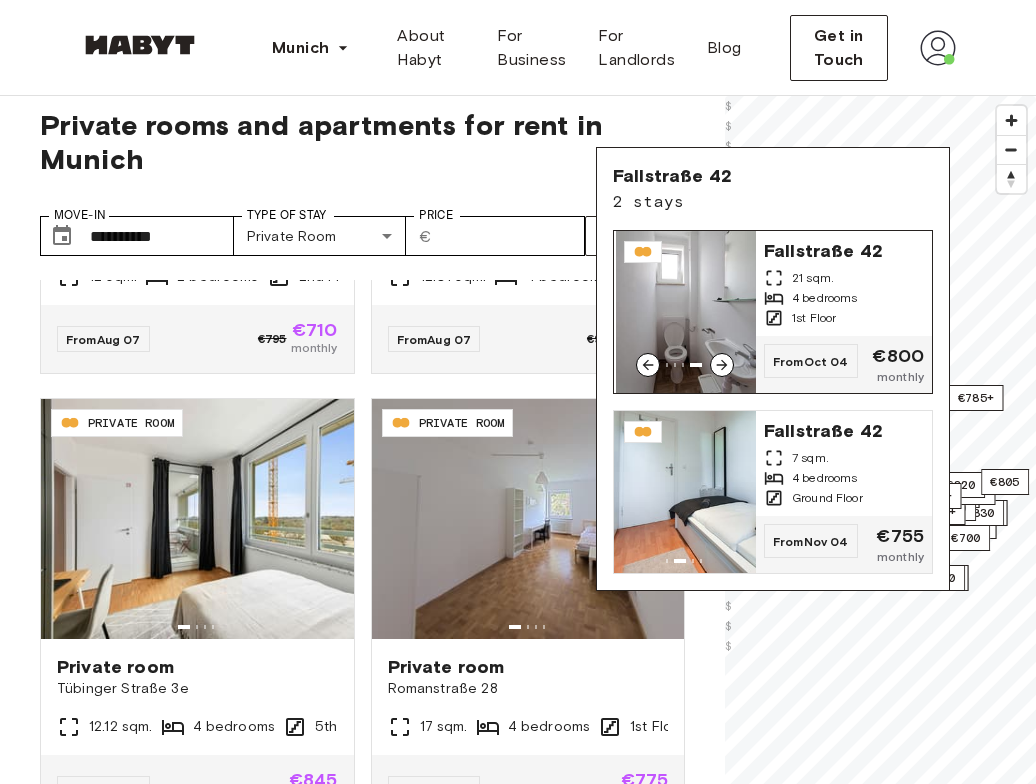 click 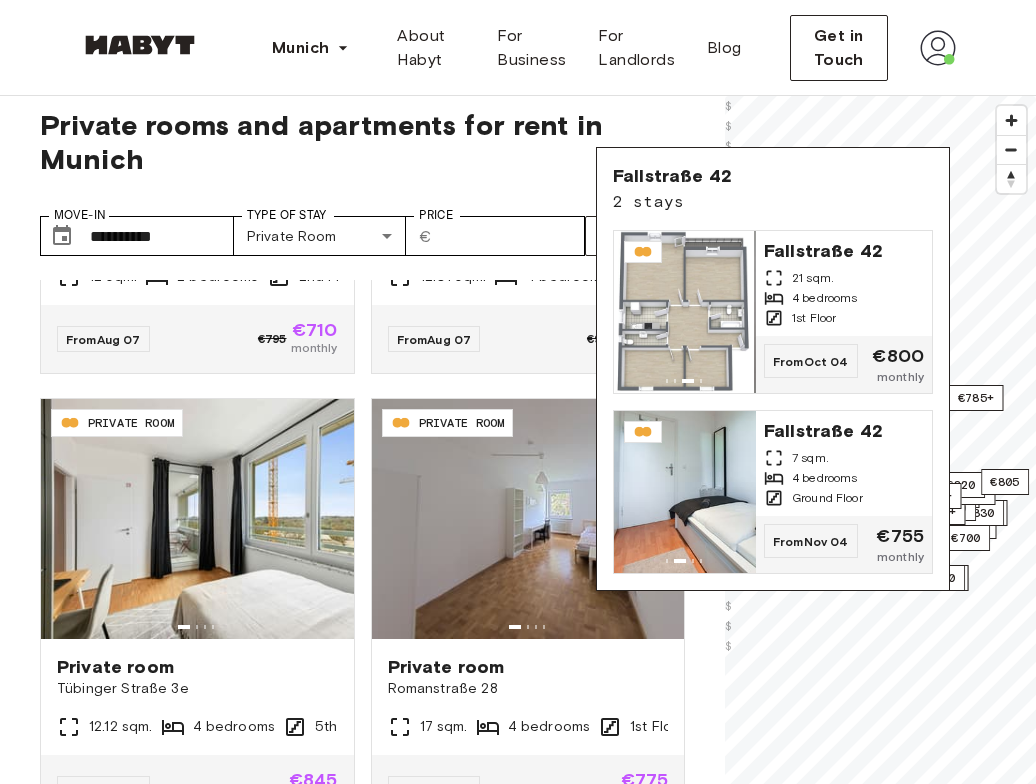 click on "DE-02-023-04M PRIVATE ROOM Private room Romanstraße 28 17 sqm. 4 bedrooms 1st Floor From  Aug 07 €865 €775 monthly" at bounding box center (520, 599) 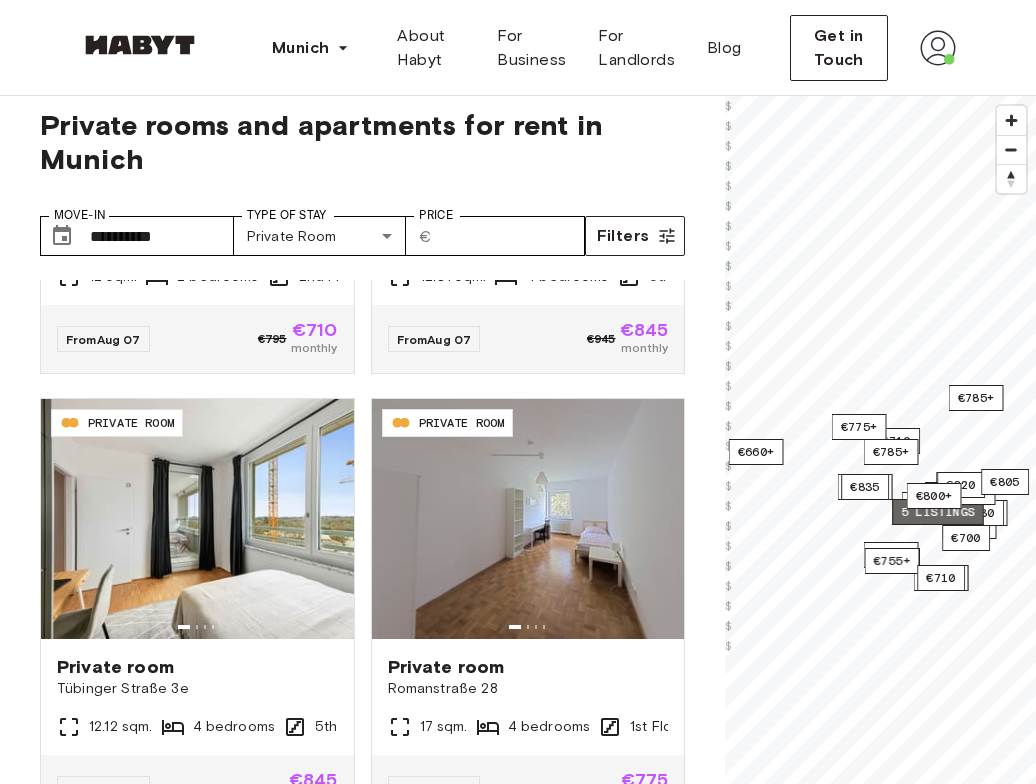 click on "5 listings" at bounding box center (938, 512) 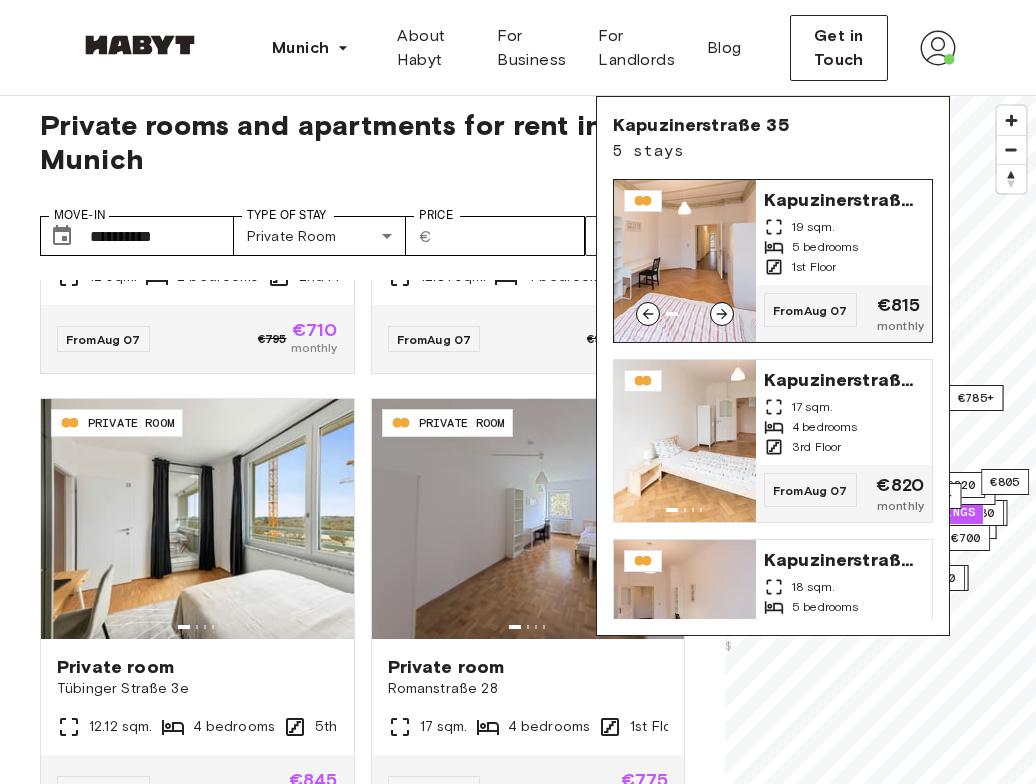 click 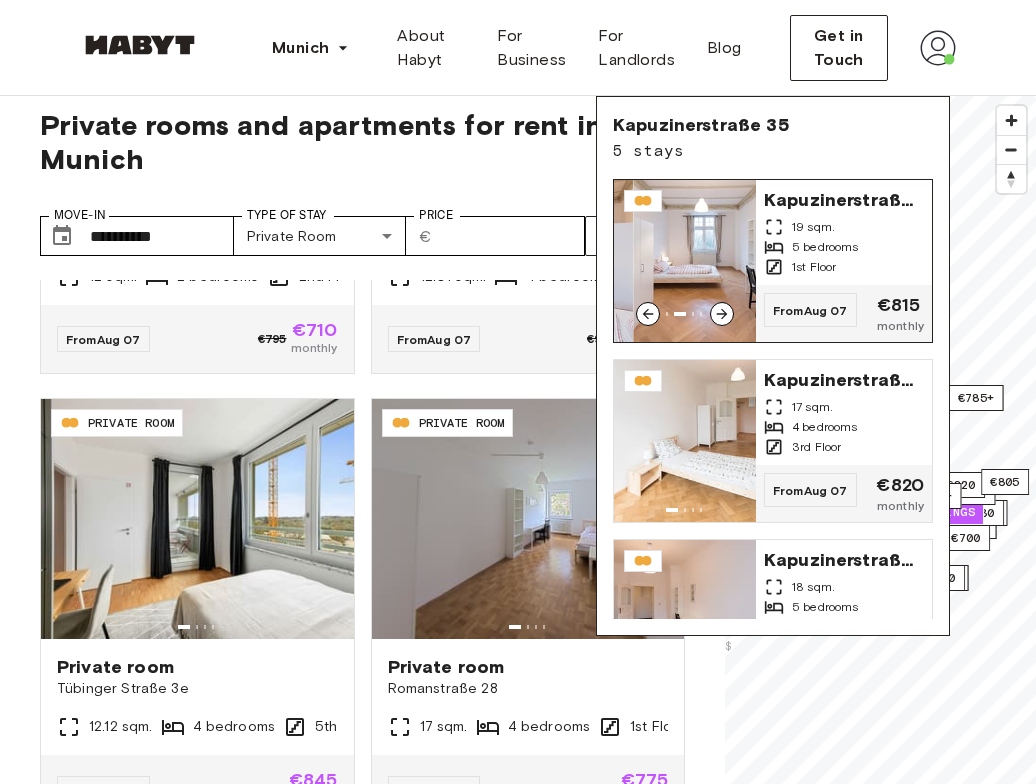 click 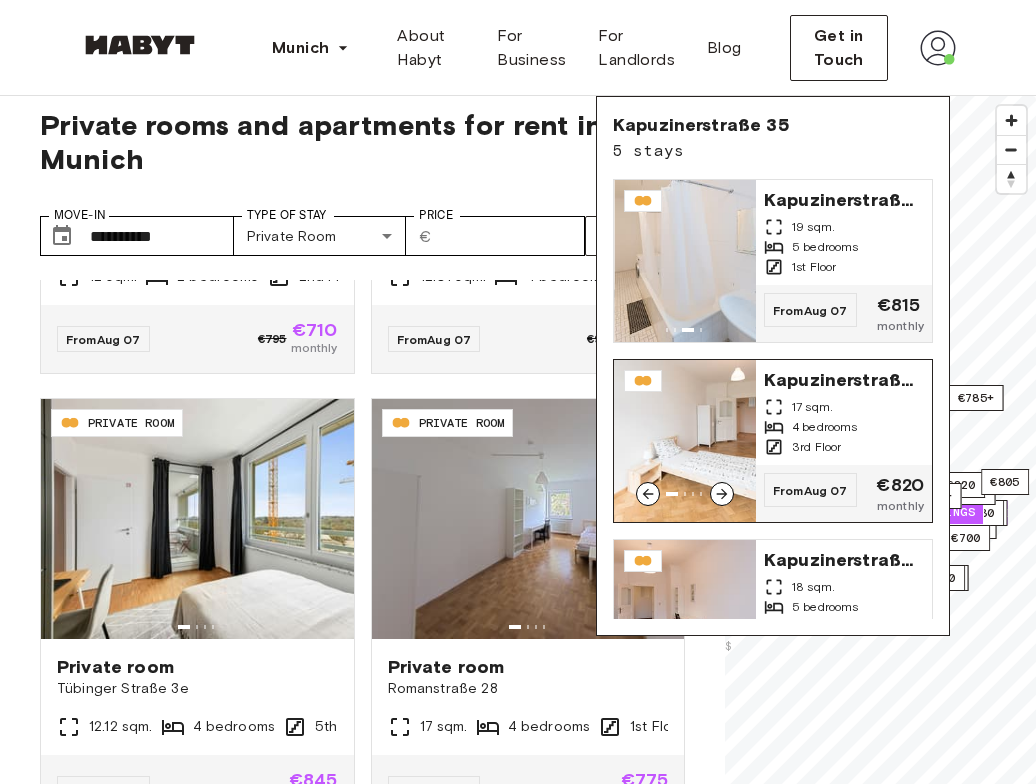 click 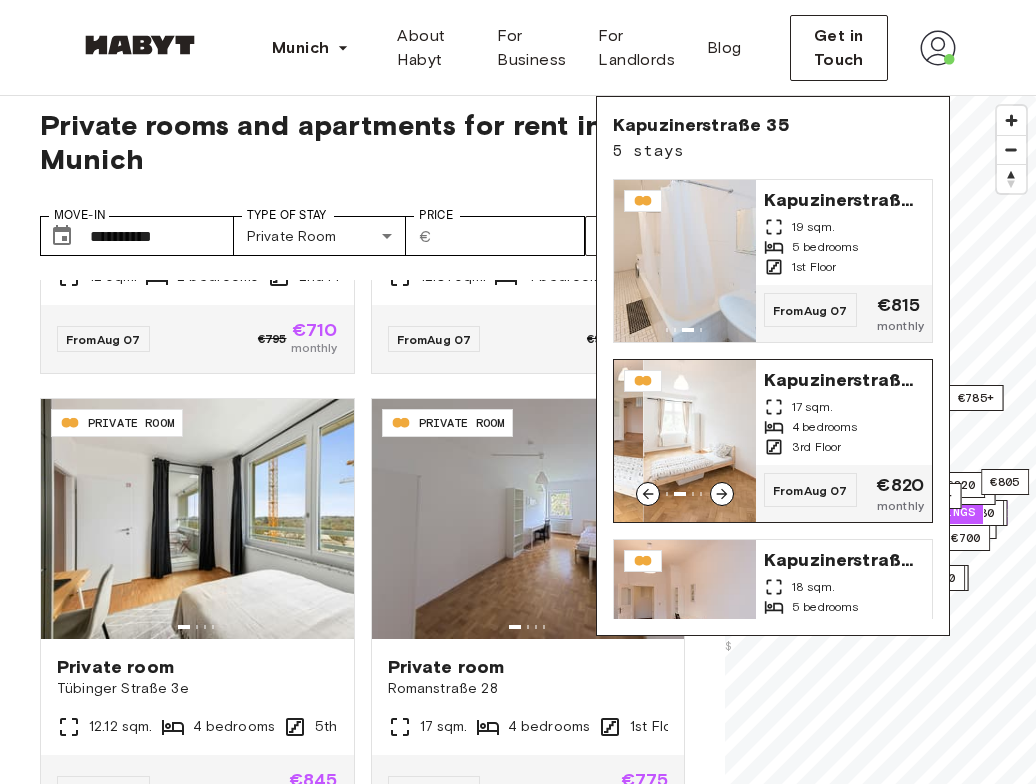 click 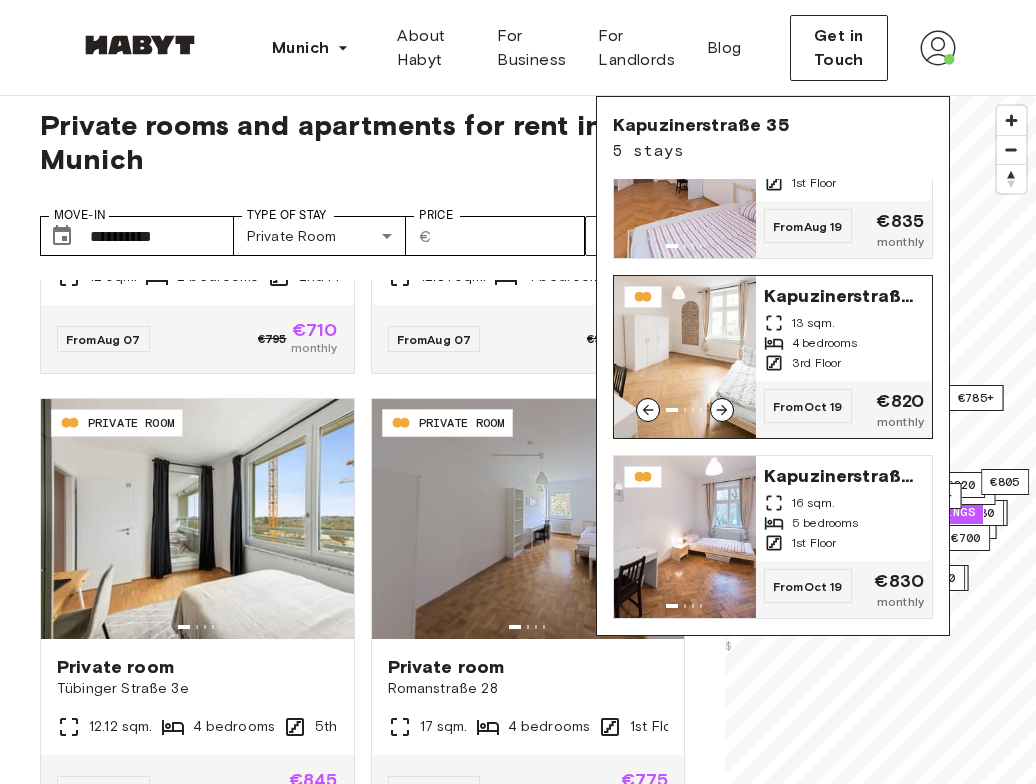 scroll, scrollTop: 446, scrollLeft: 0, axis: vertical 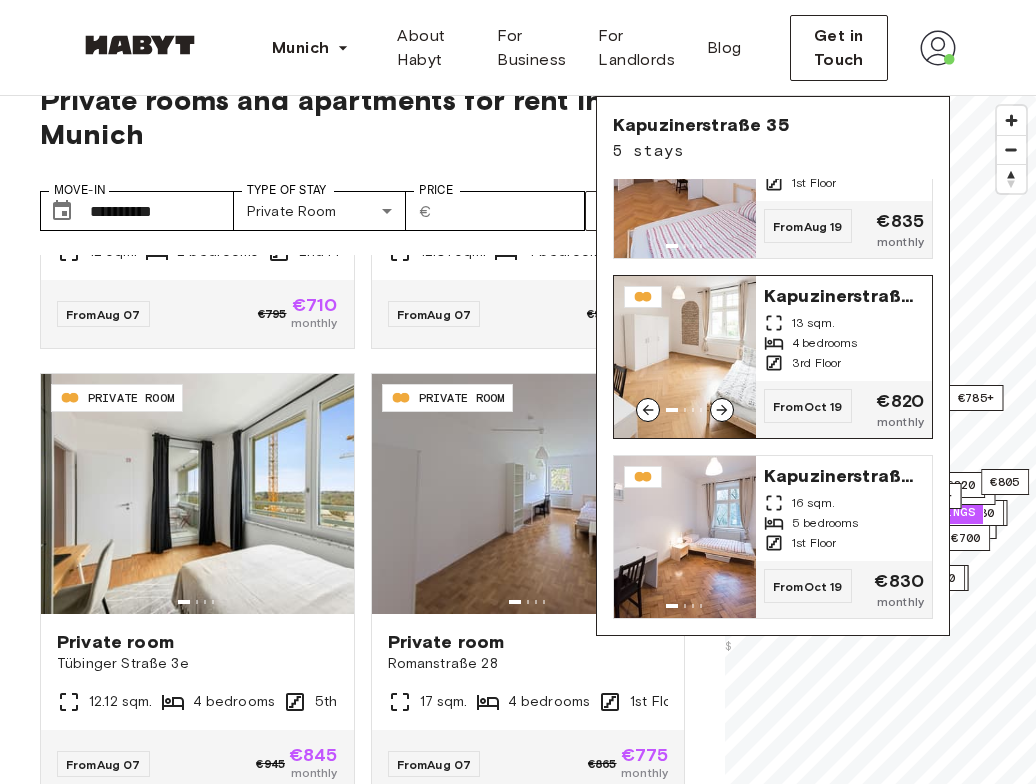 click 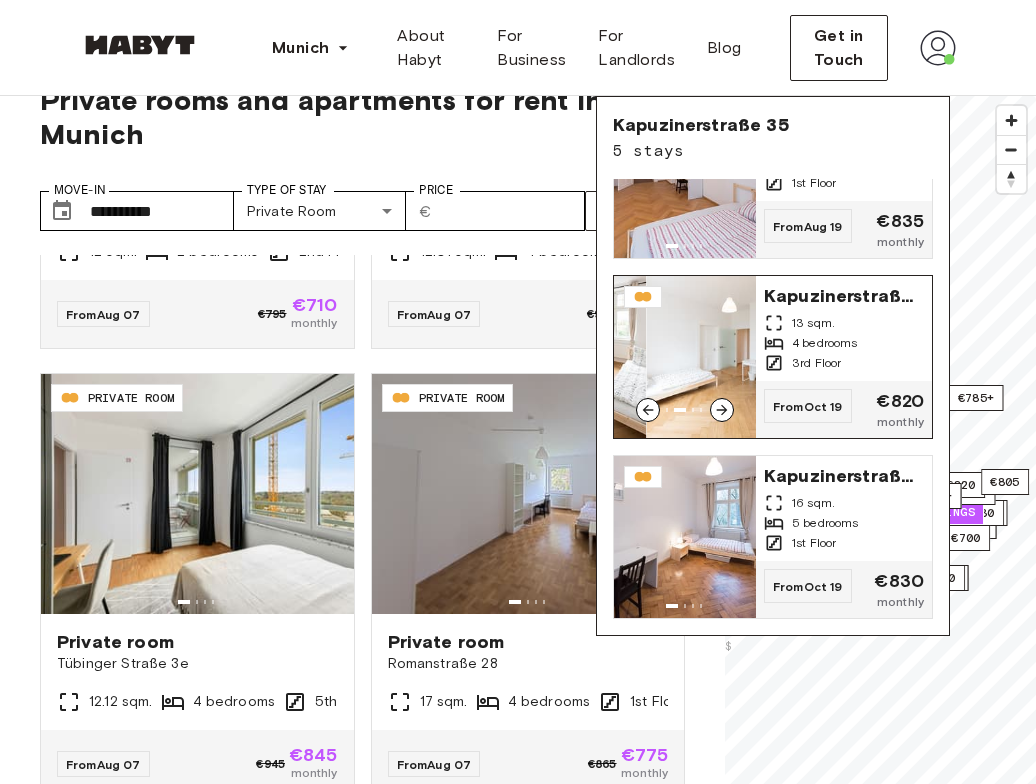 click 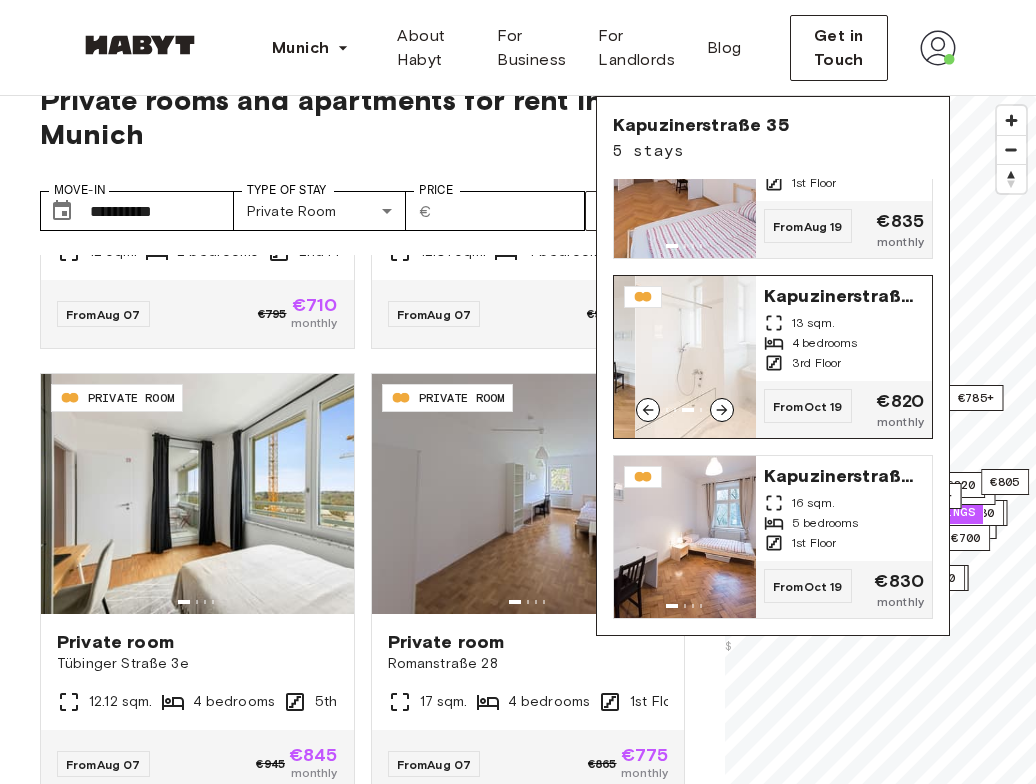 click 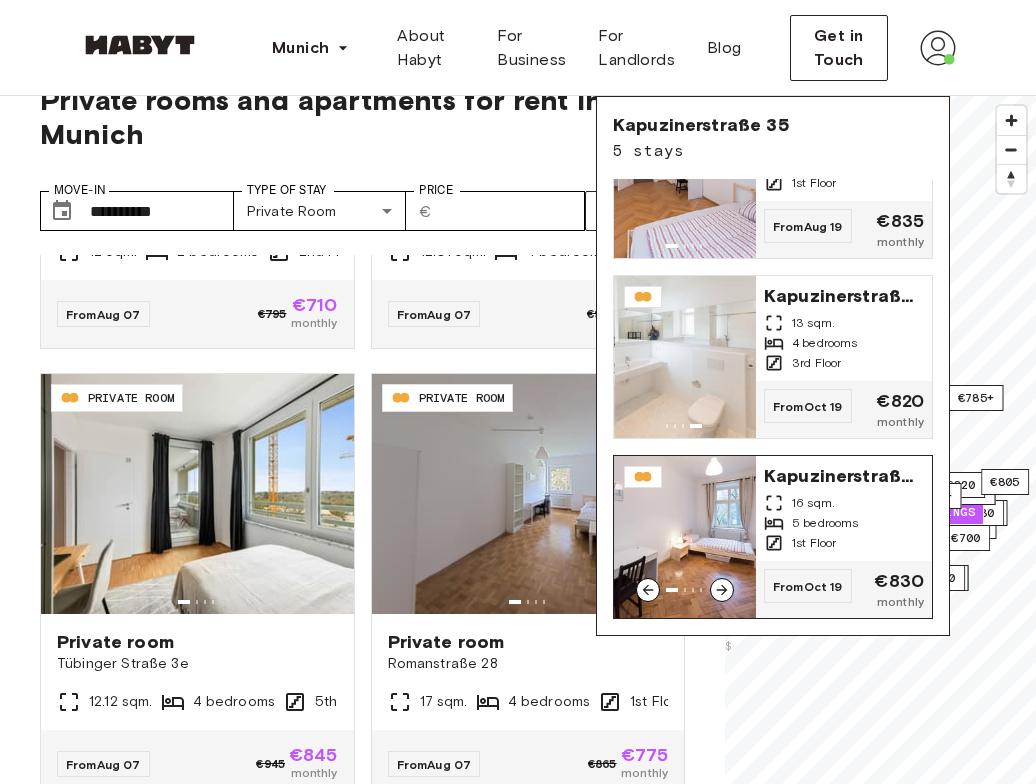 click 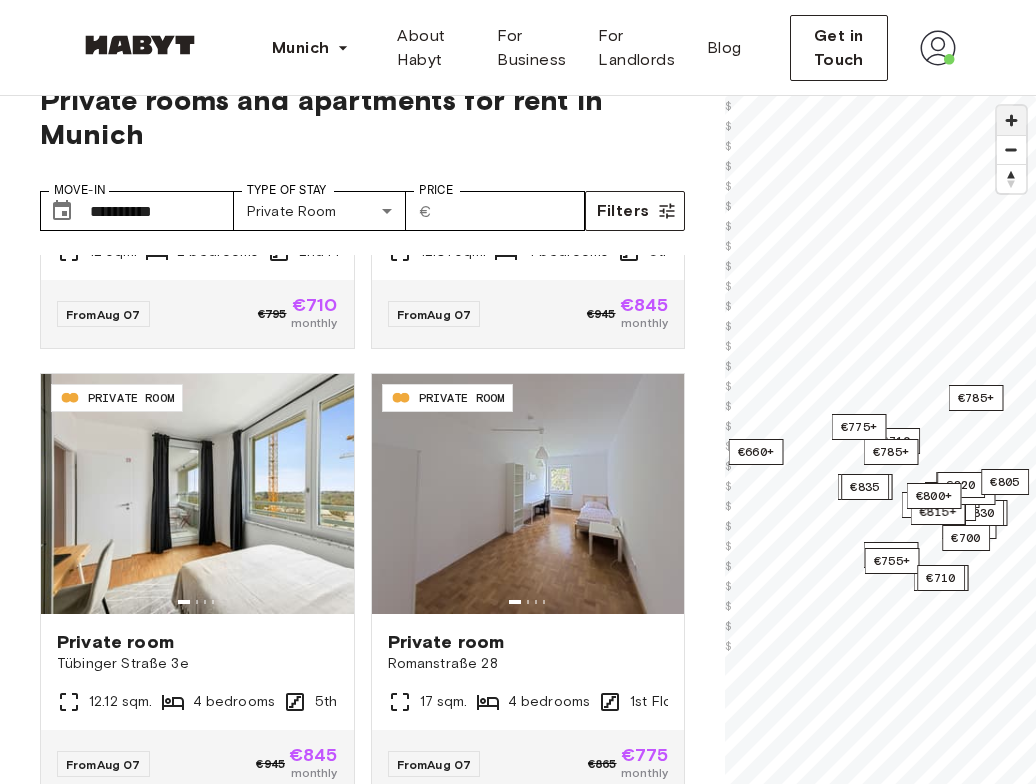 click at bounding box center [1011, 120] 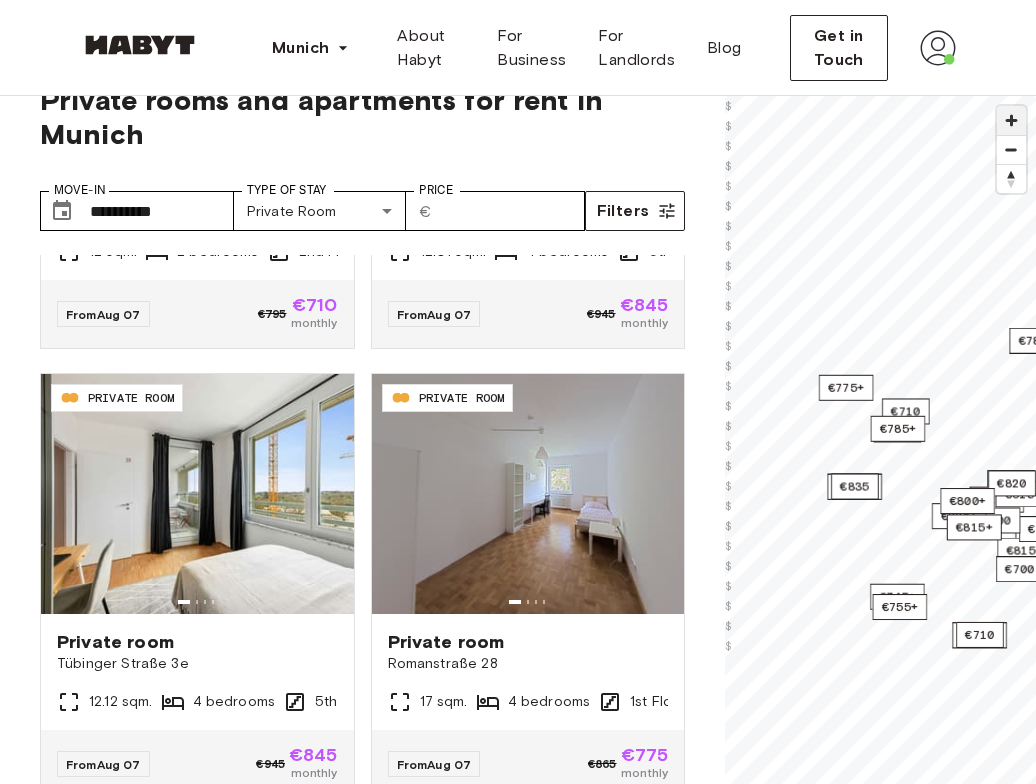 click at bounding box center [1011, 120] 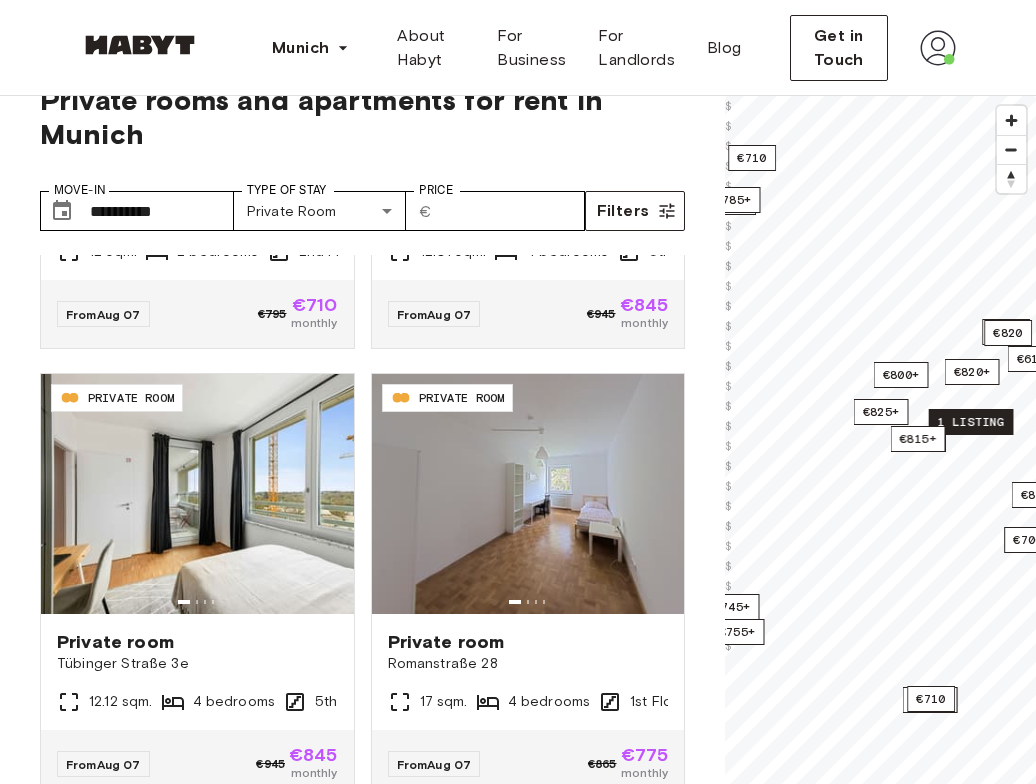click on "1 listing" at bounding box center (971, 422) 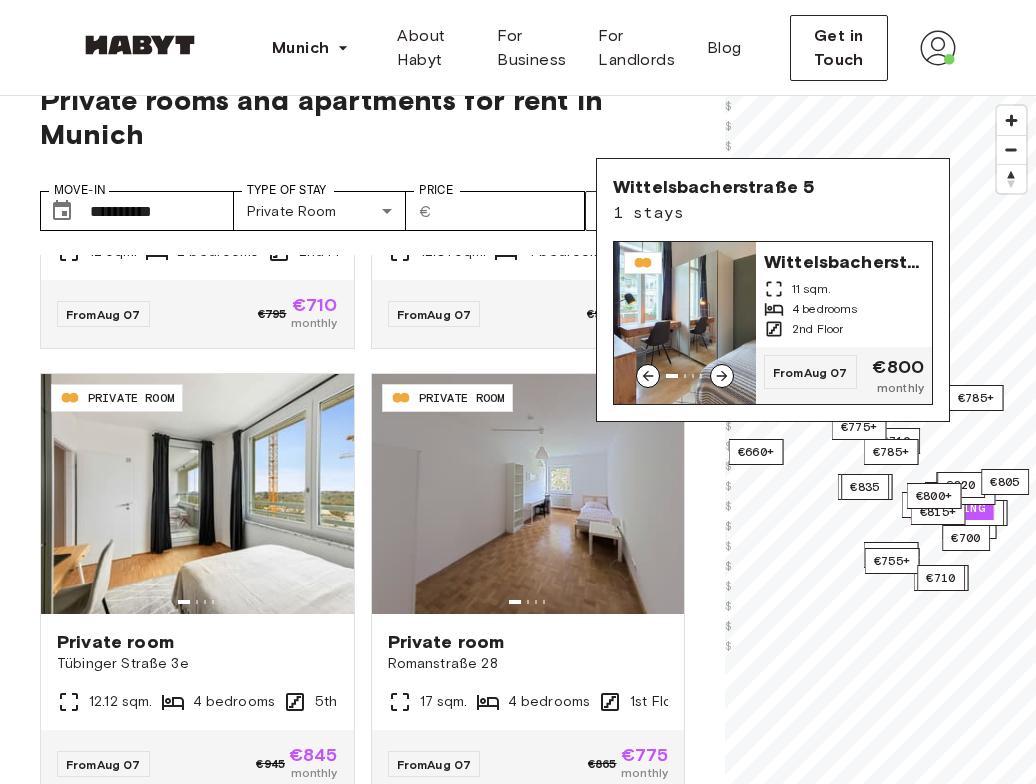 click 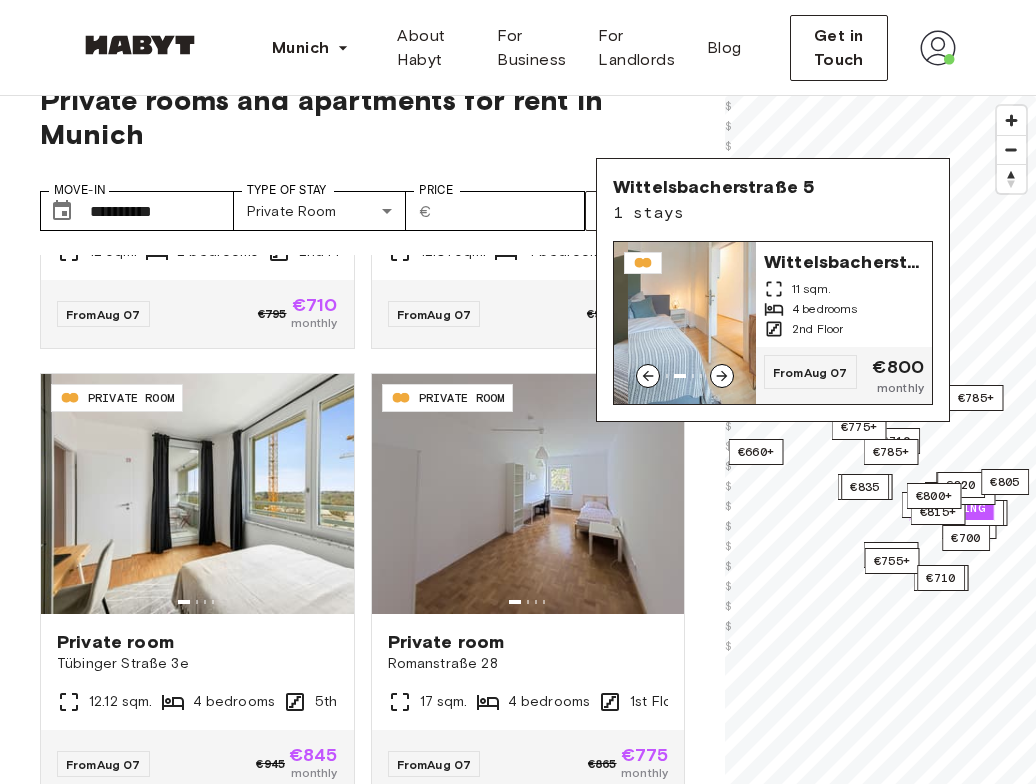 click 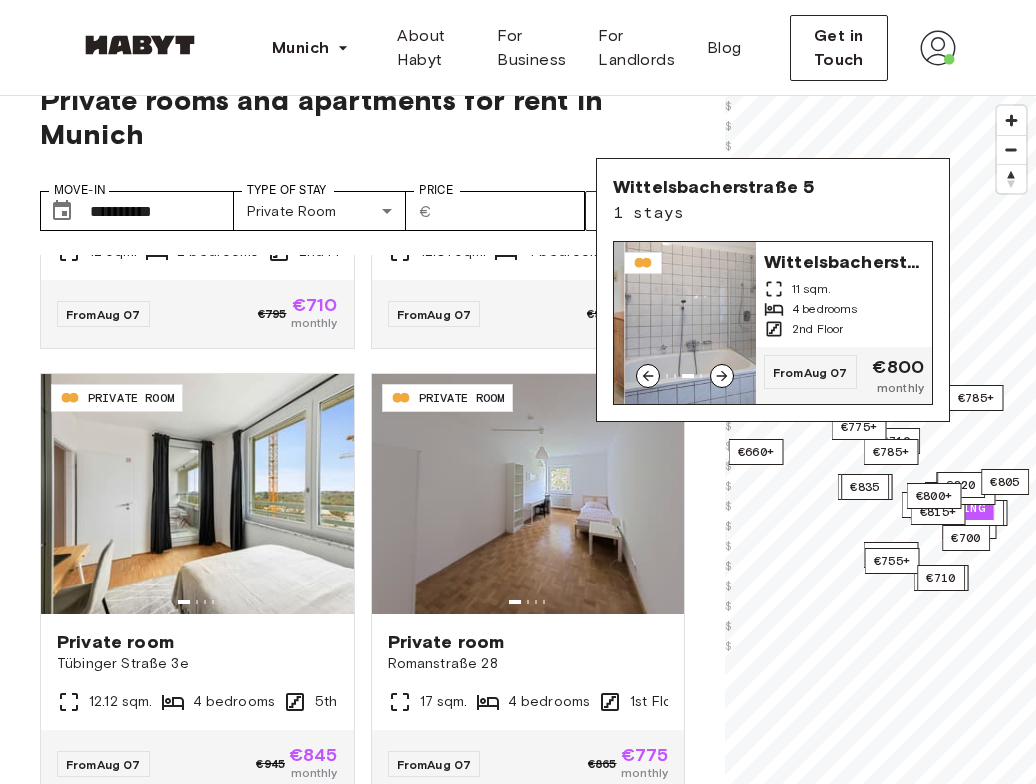 click 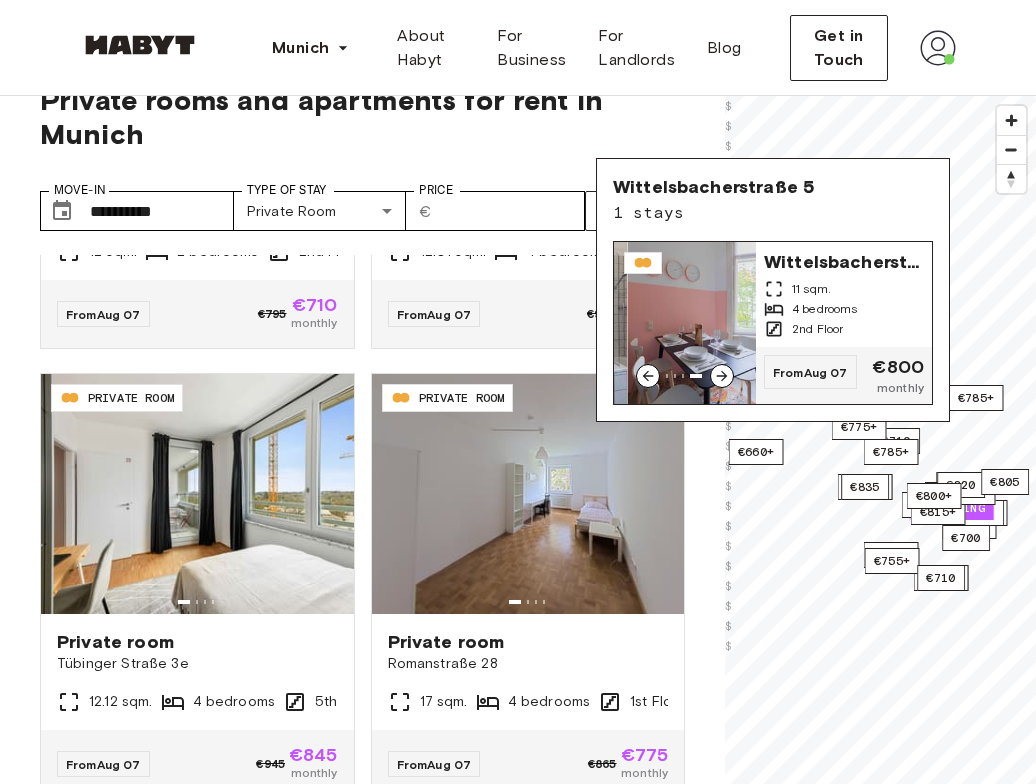 click 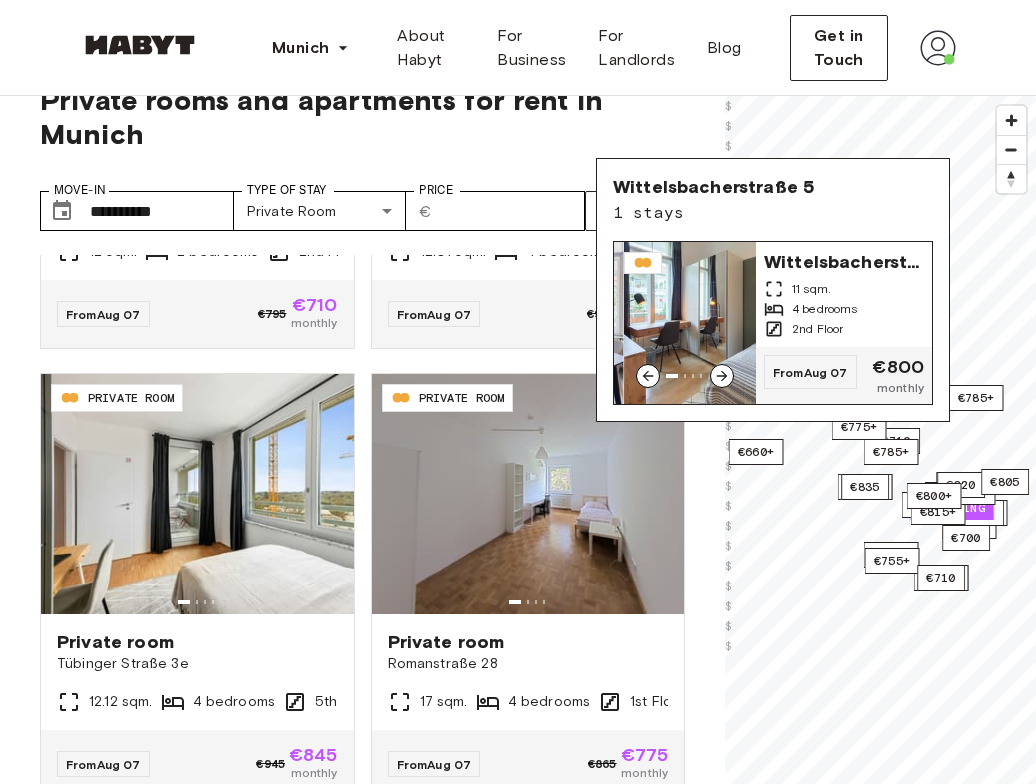 click 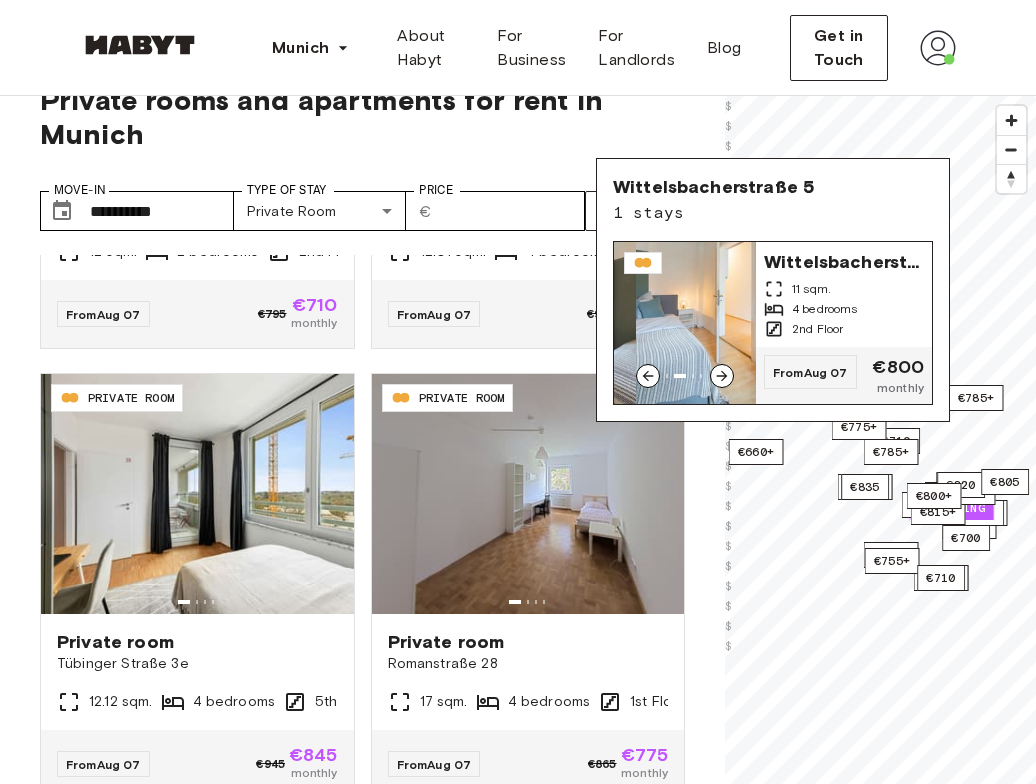 click at bounding box center (722, 376) 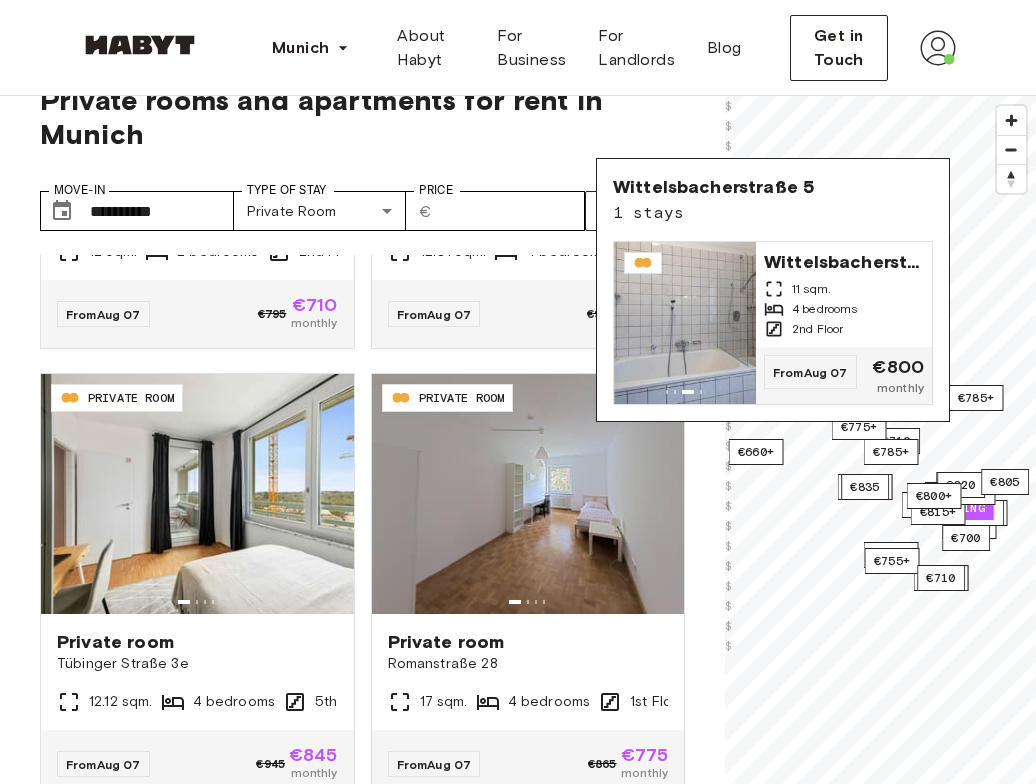 click on "**********" at bounding box center [362, 541] 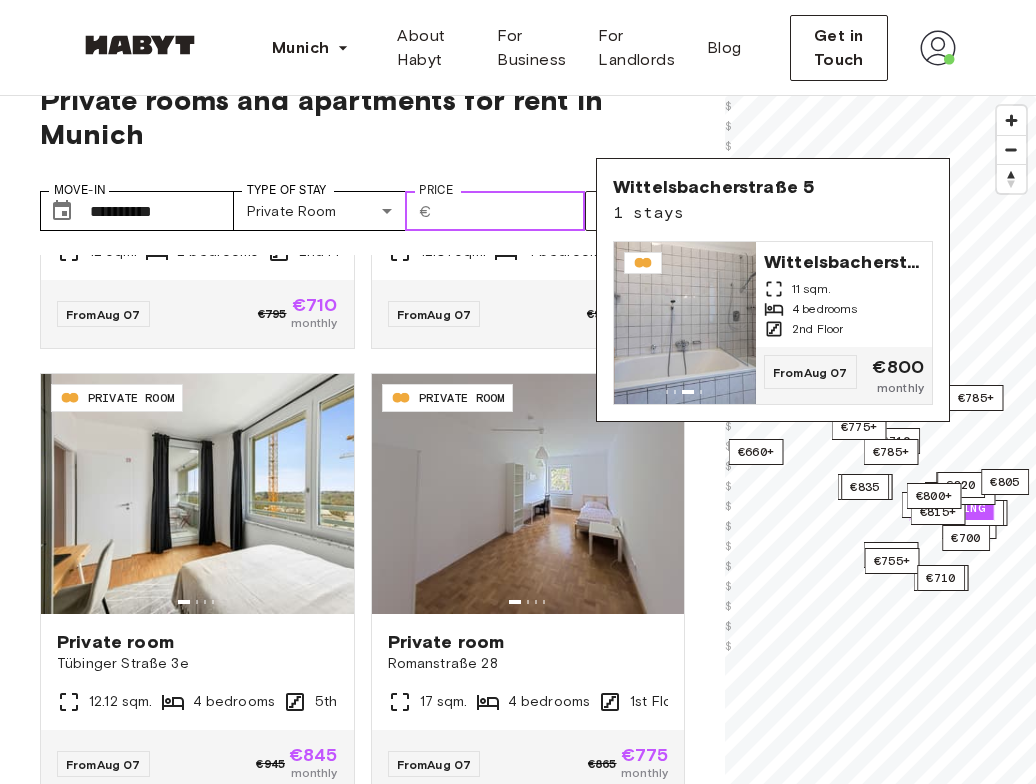 click on "***" at bounding box center [512, 211] 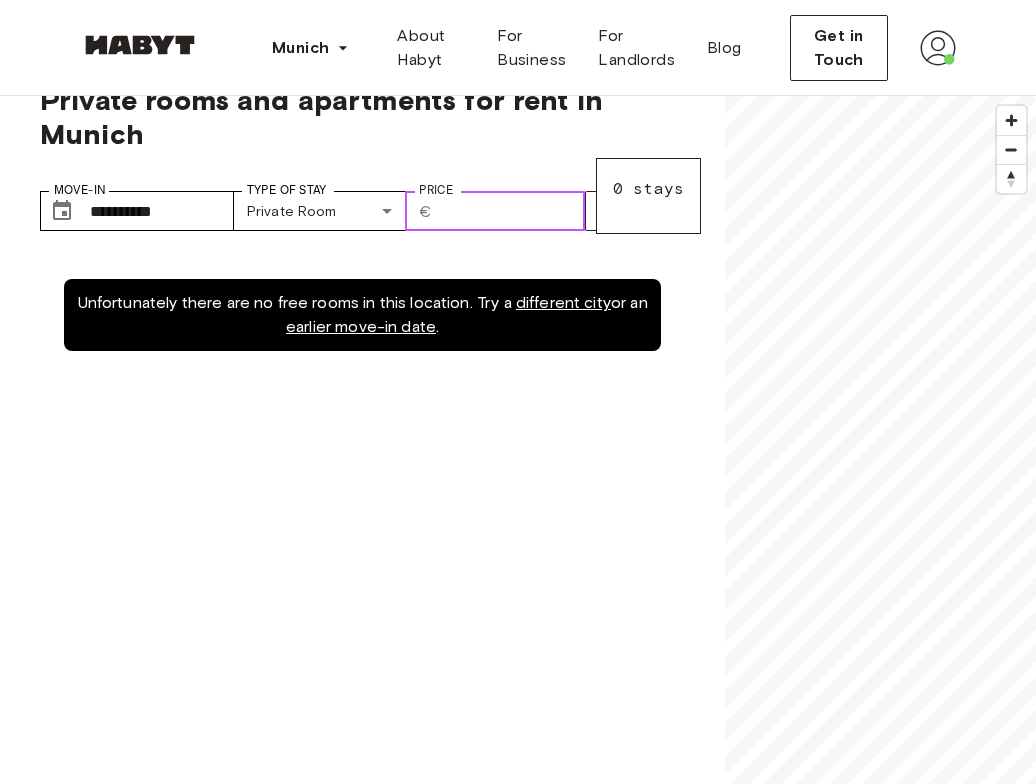 scroll, scrollTop: 0, scrollLeft: 0, axis: both 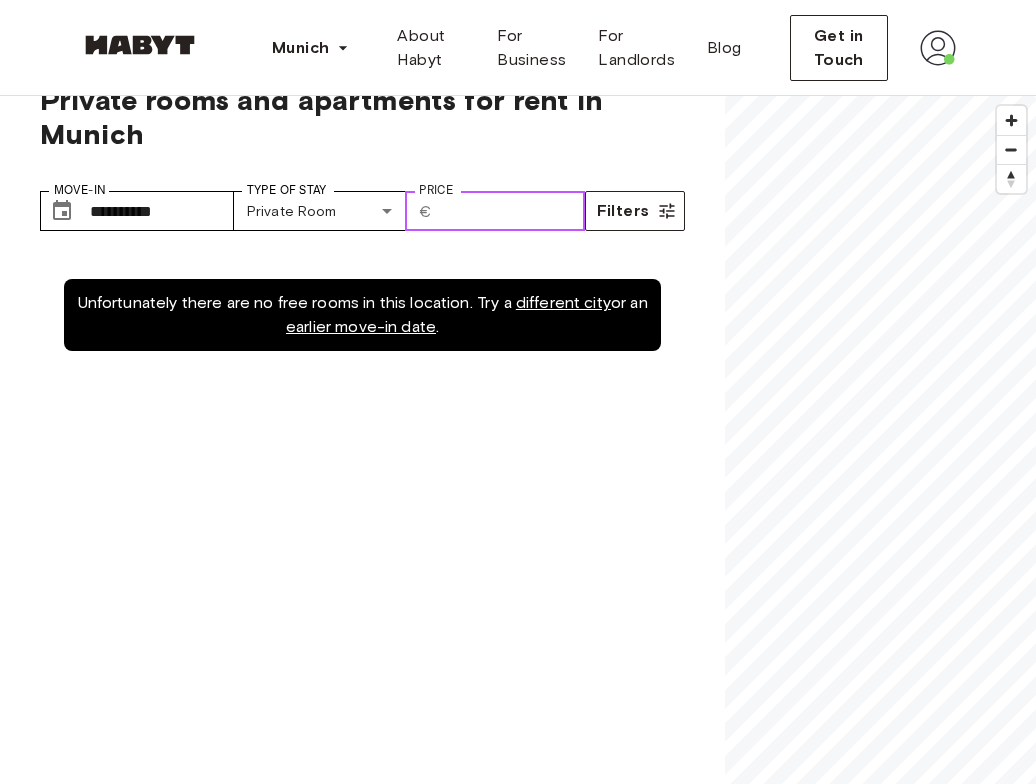 type on "***" 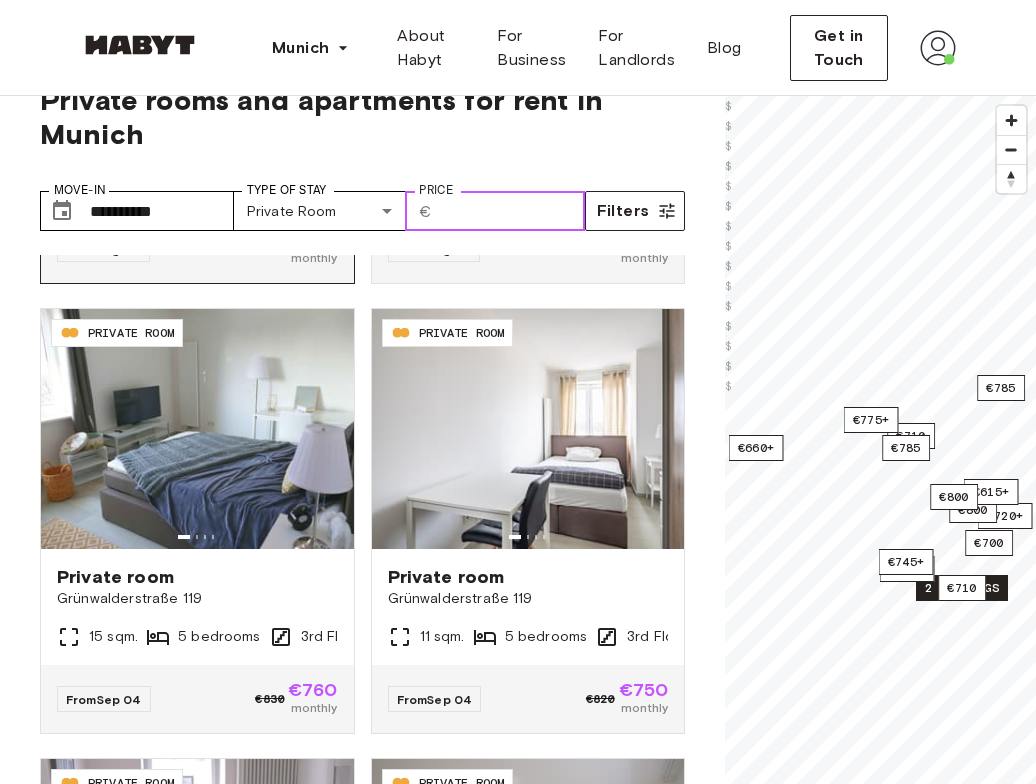 scroll, scrollTop: 3098, scrollLeft: 0, axis: vertical 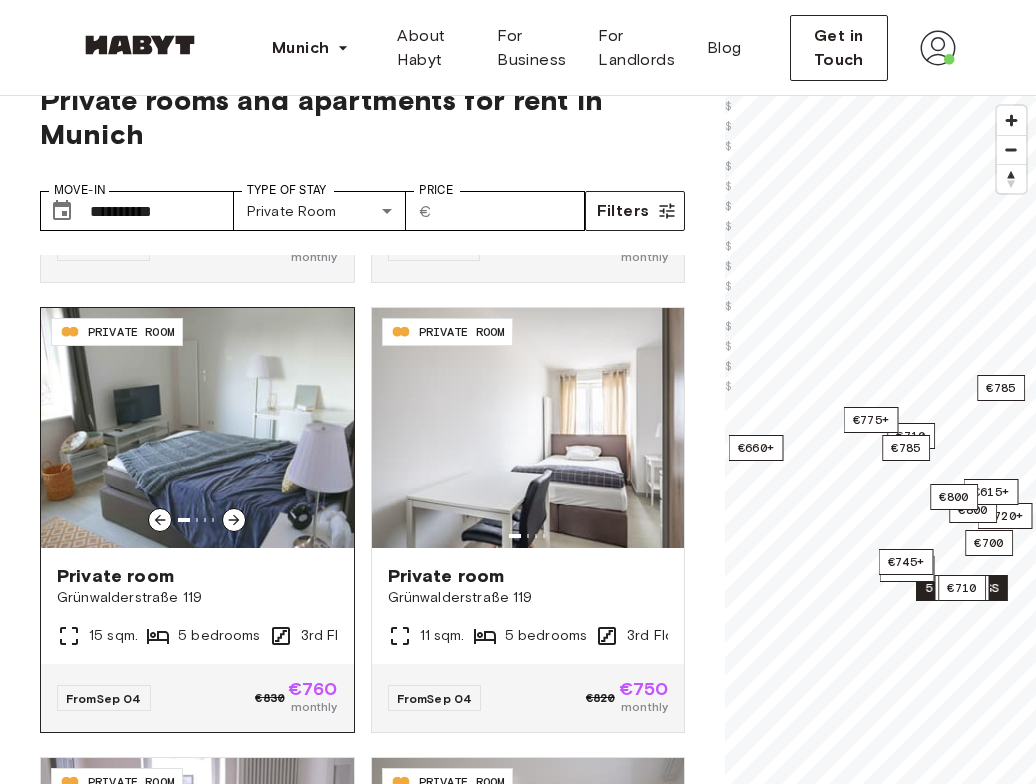 click at bounding box center [234, 520] 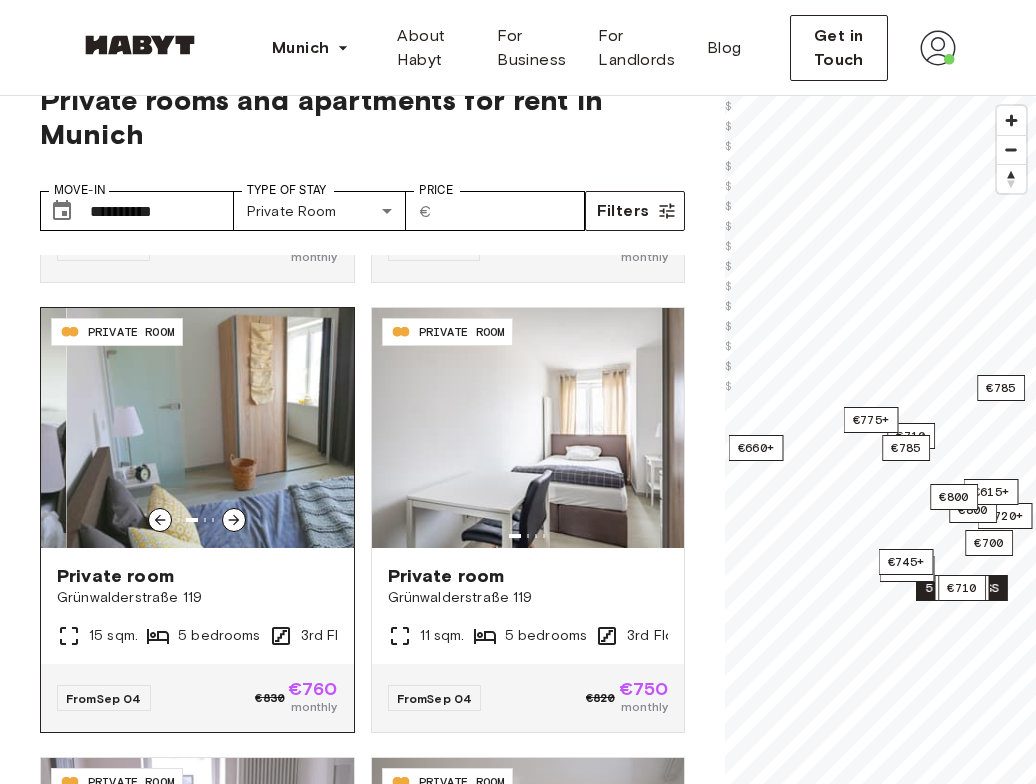 click at bounding box center (234, 520) 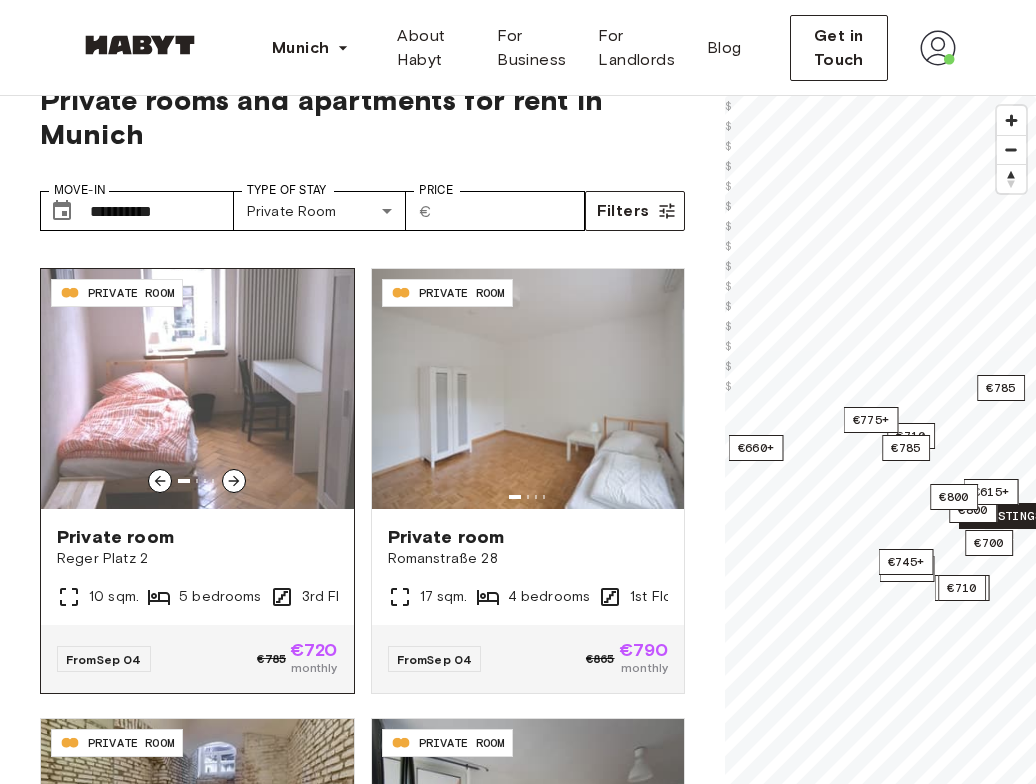scroll, scrollTop: 3586, scrollLeft: 0, axis: vertical 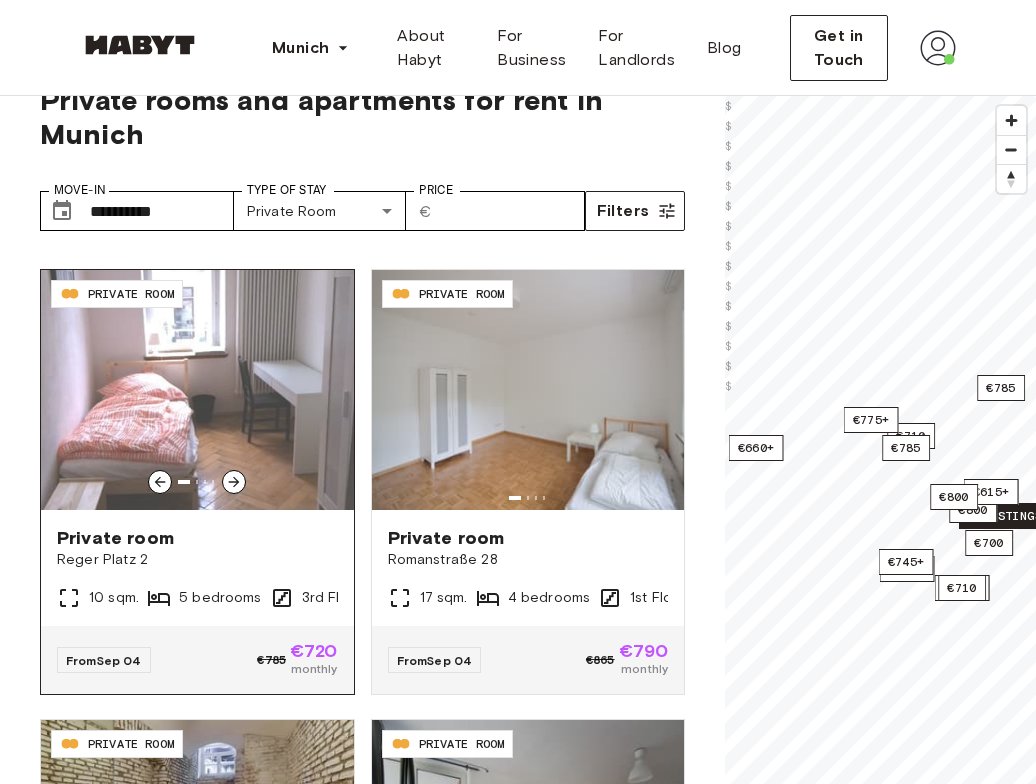 click 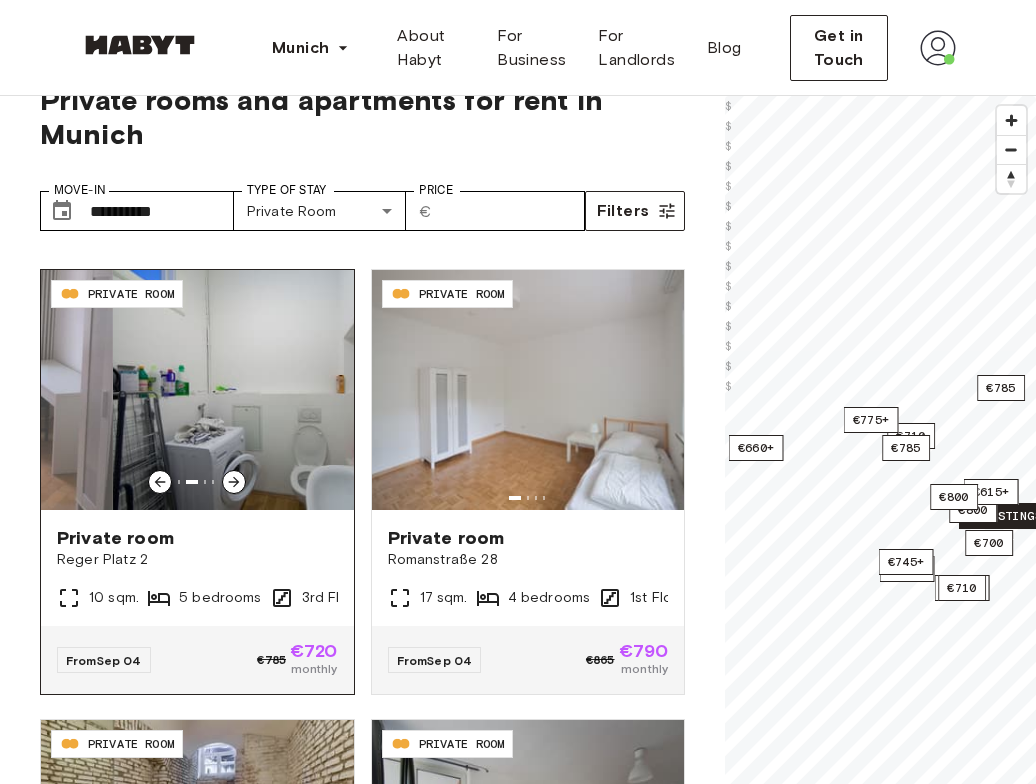 click 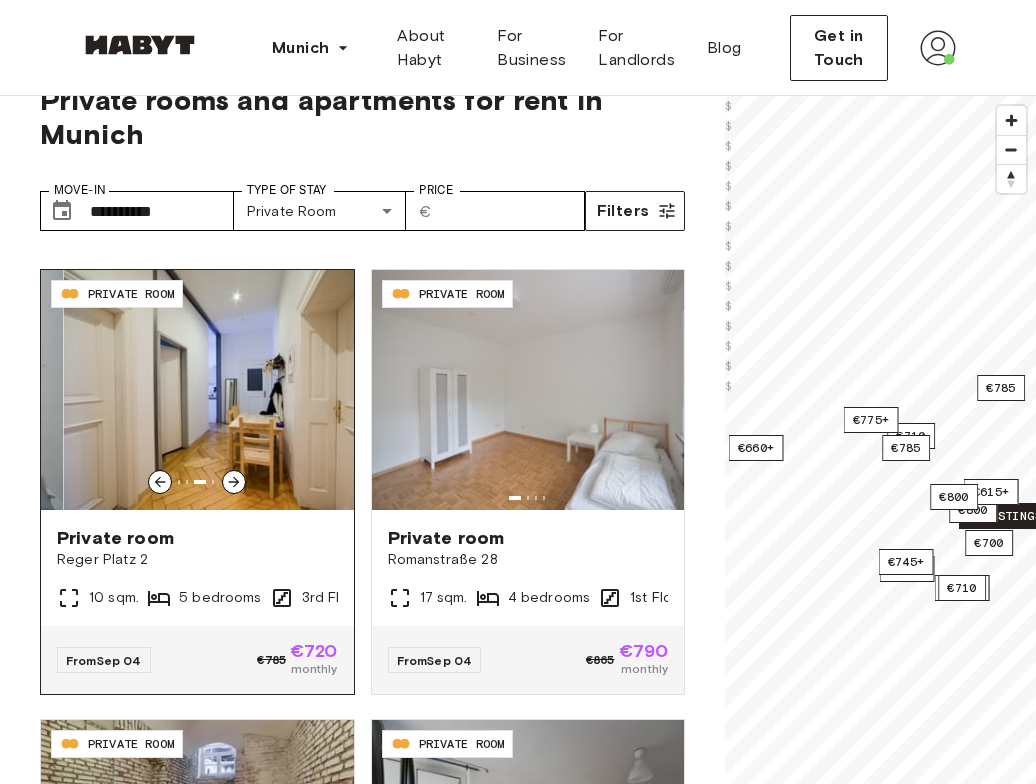 click 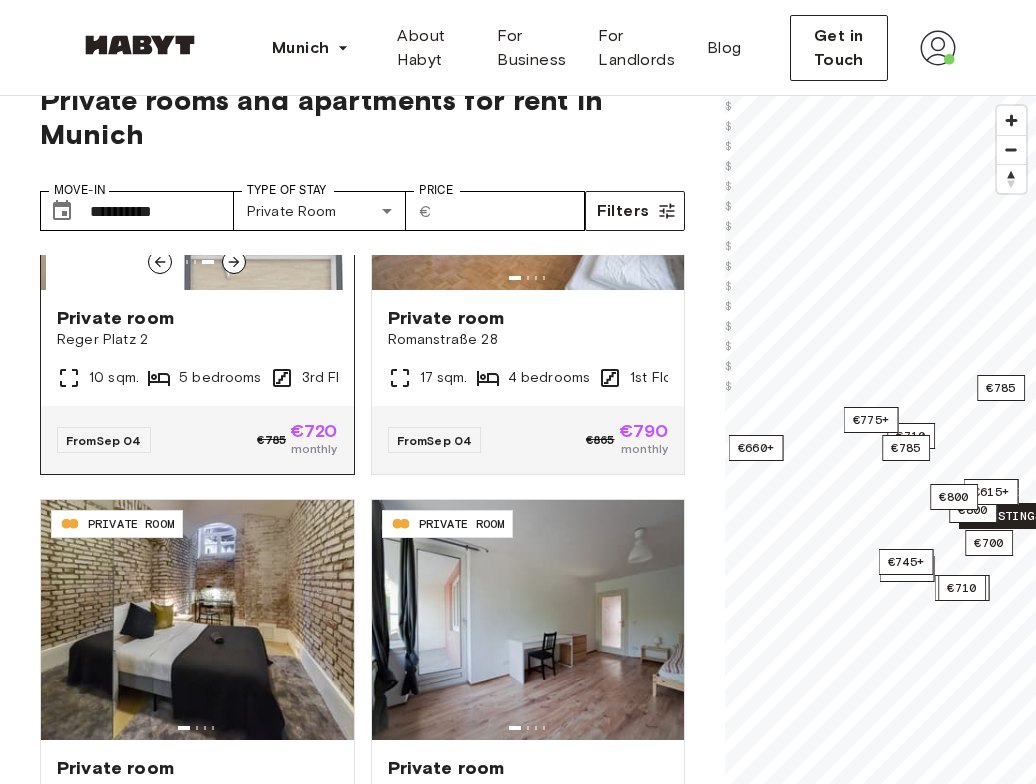 scroll, scrollTop: 3806, scrollLeft: 0, axis: vertical 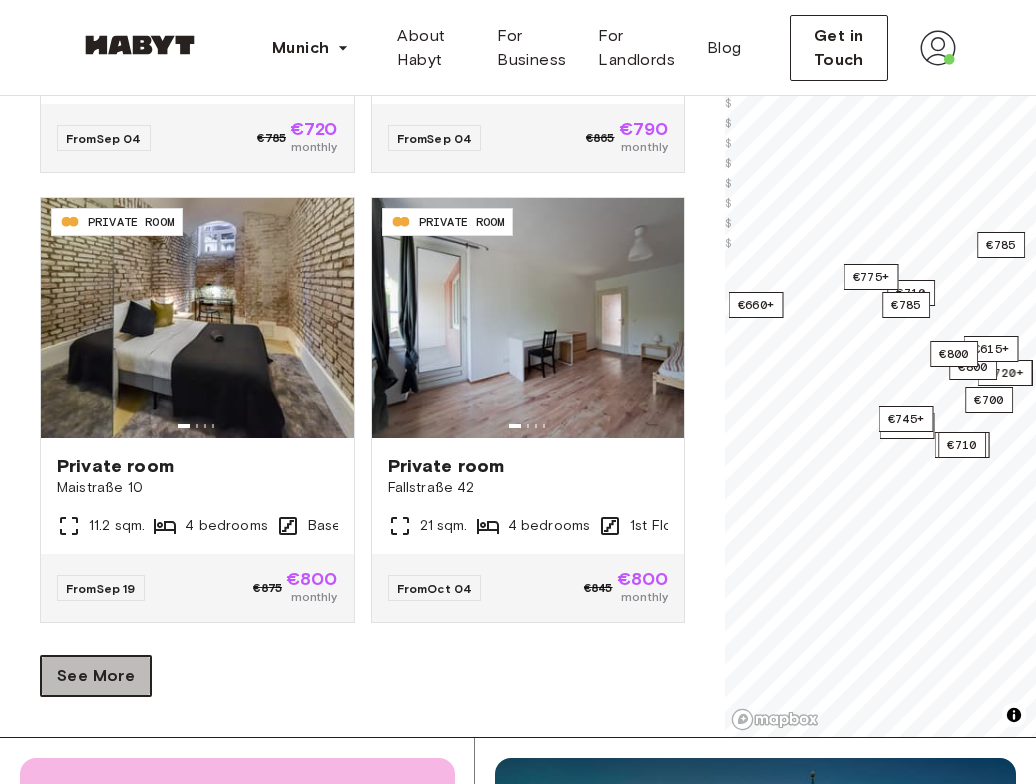 click on "See More" at bounding box center (96, 676) 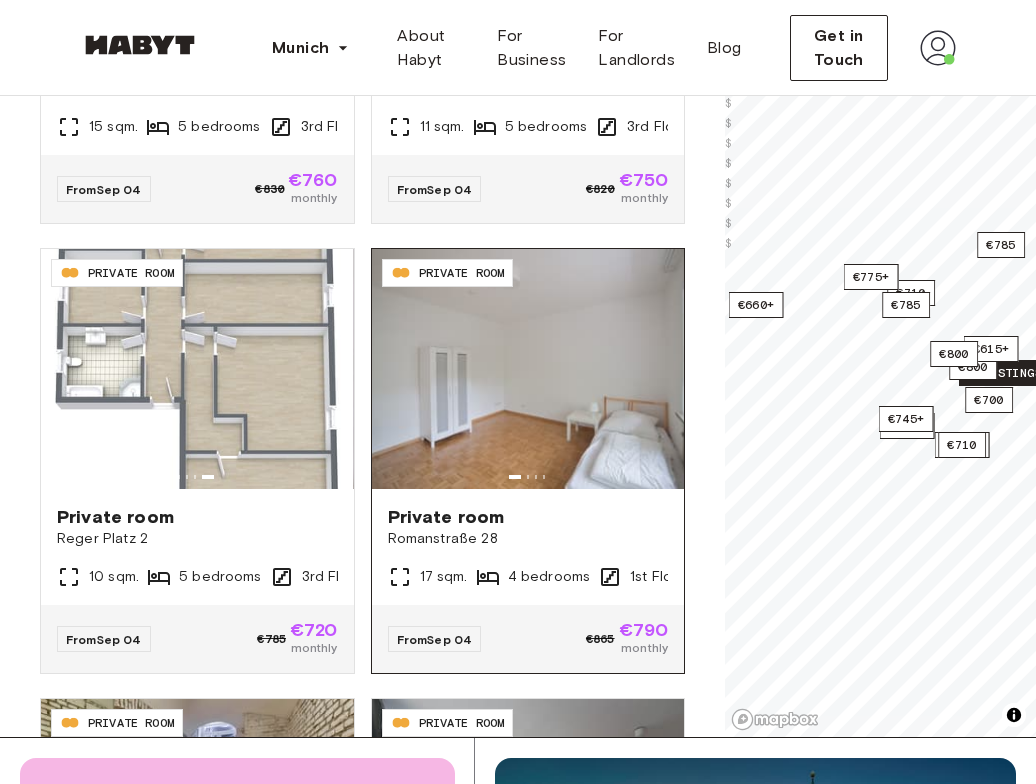 scroll, scrollTop: 3291, scrollLeft: 0, axis: vertical 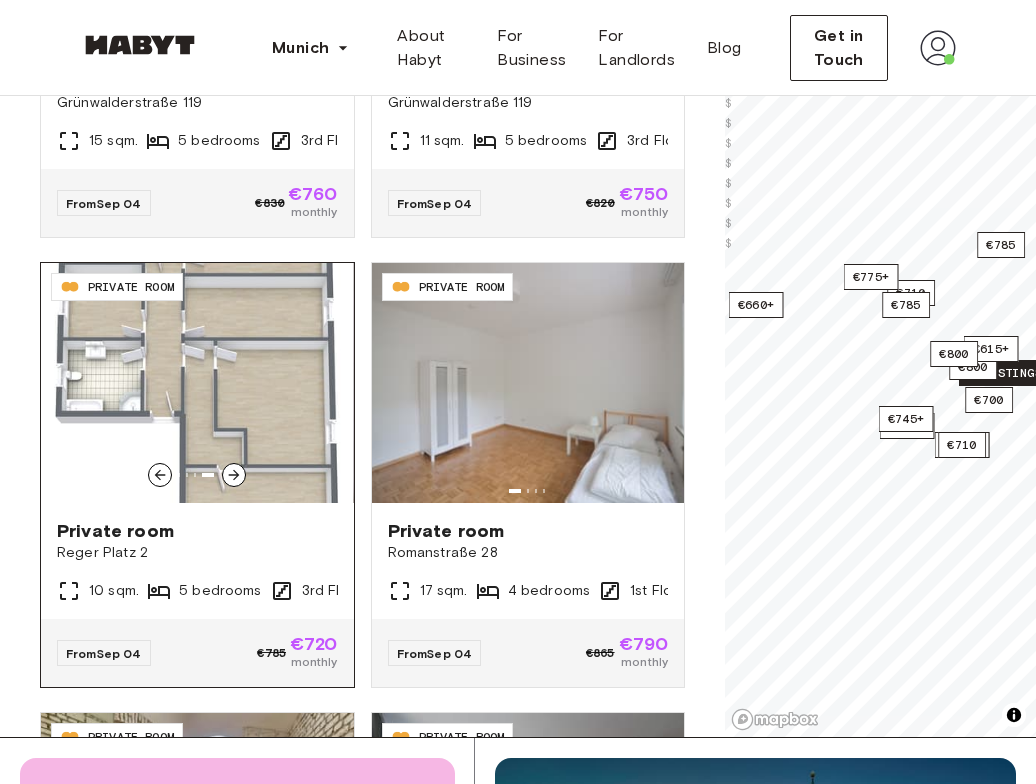 click 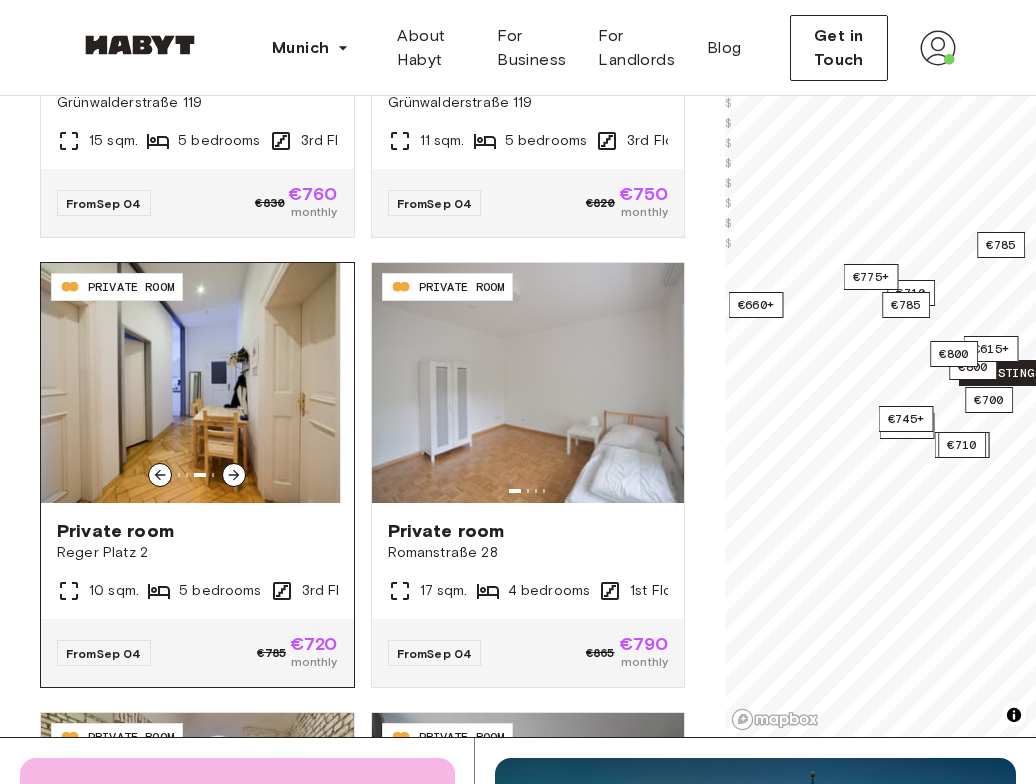 click 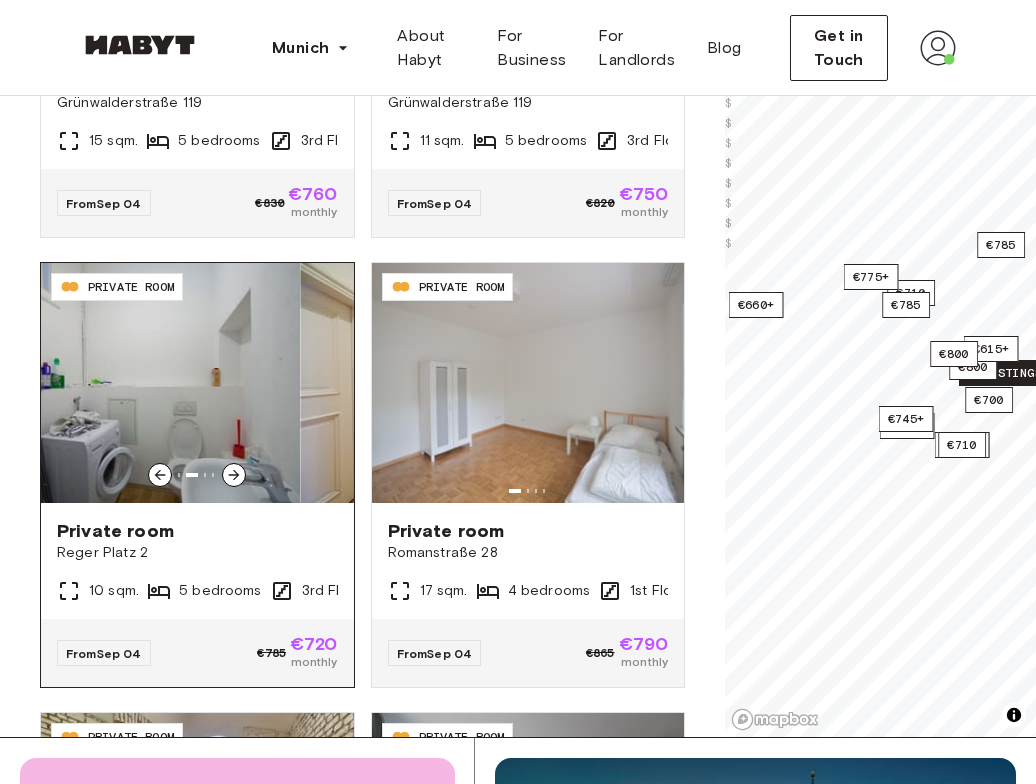 click 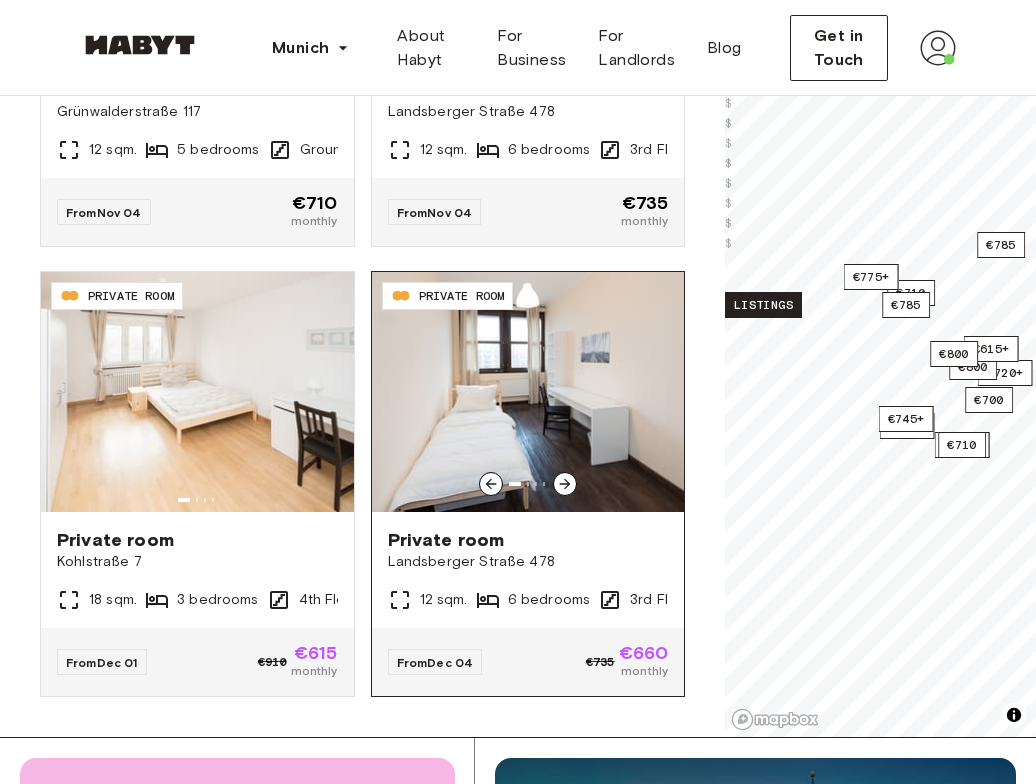 scroll, scrollTop: 6432, scrollLeft: 0, axis: vertical 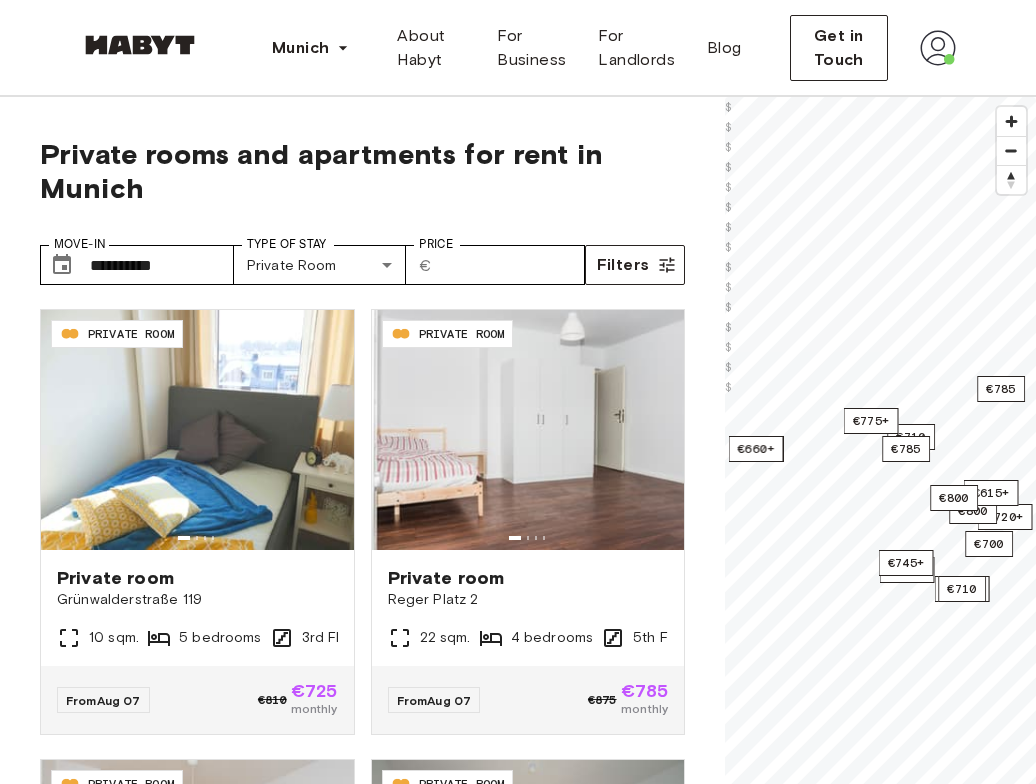 click on "Munich Europe Amsterdam Berlin Frankfurt Hamburg Lisbon Madrid Milan Modena Paris Turin Munich Rotterdam Stuttgart Dusseldorf Cologne Zurich The Hague Graz Brussels Leipzig Asia Hong Kong Singapore Seoul Phuket Tokyo About Habyt For Business For Landlords Blog Get in Touch" at bounding box center (518, 48) 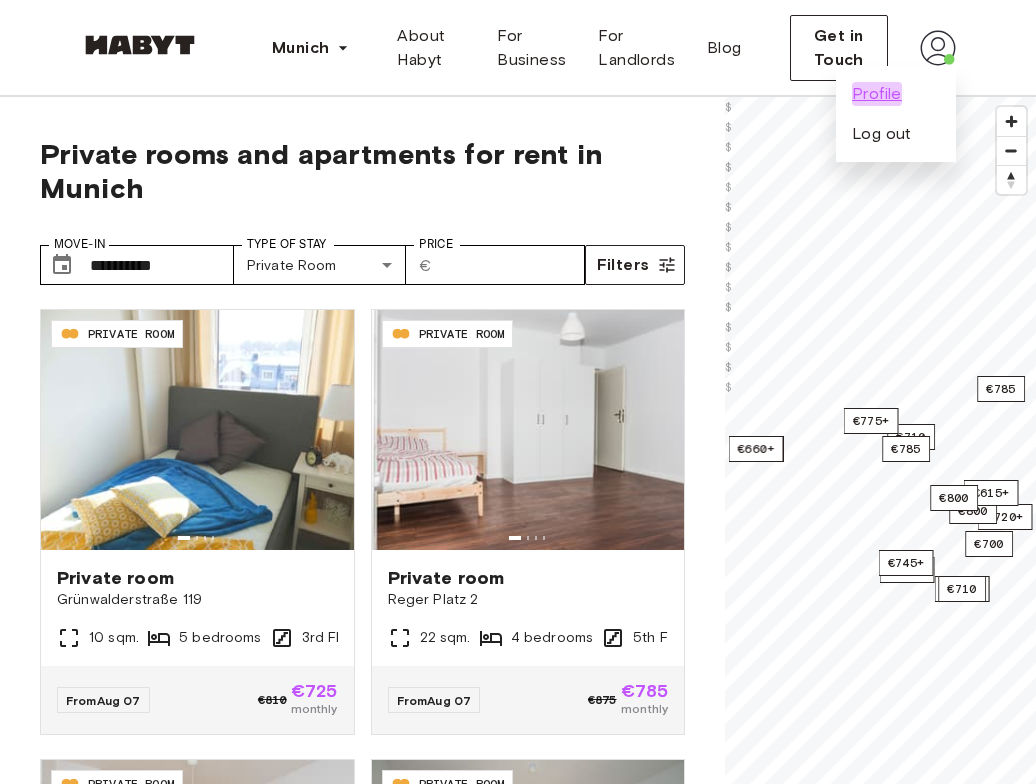click on "Profile" at bounding box center (877, 94) 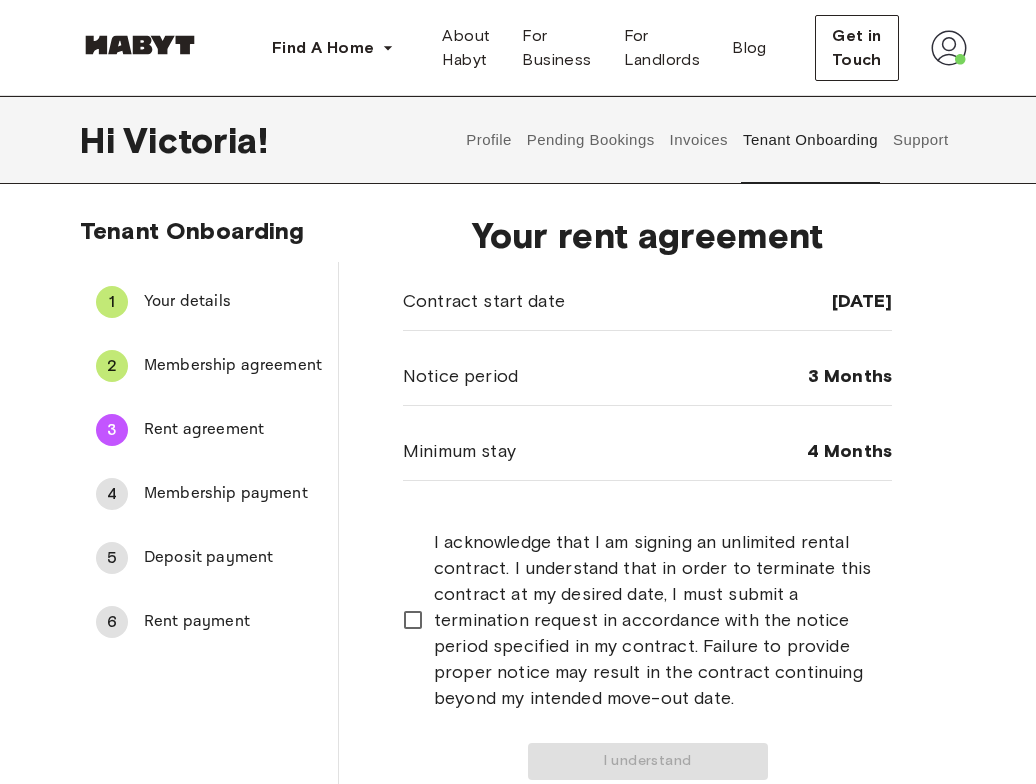scroll, scrollTop: 0, scrollLeft: 0, axis: both 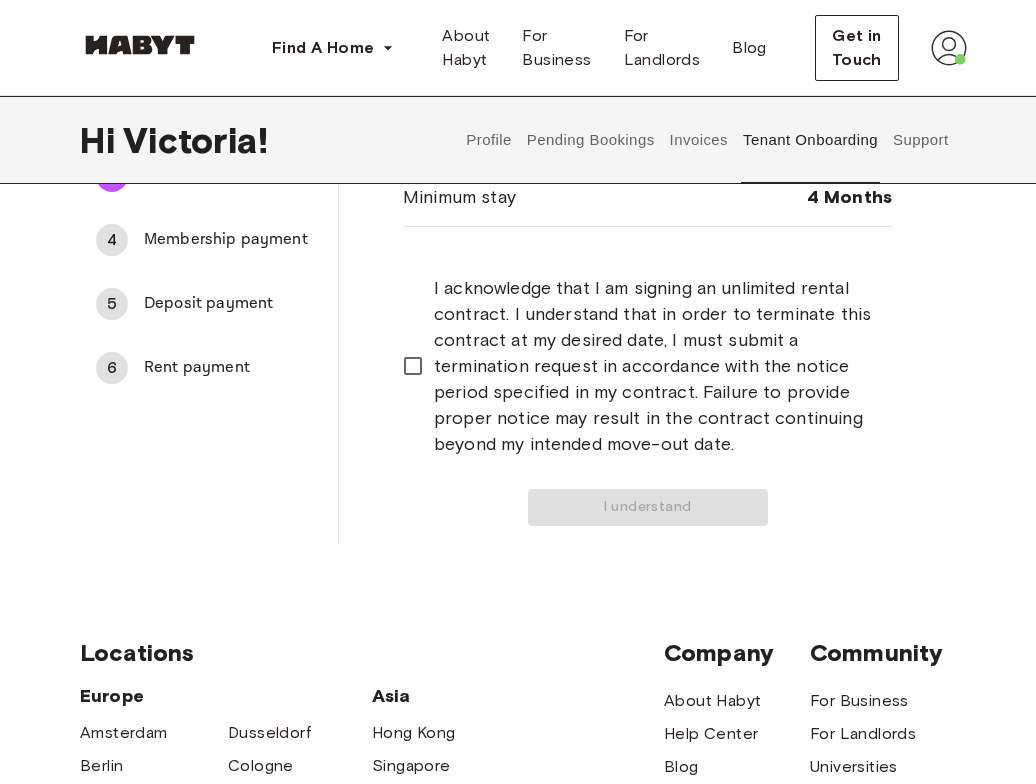 click on "Rent payment" at bounding box center [233, 368] 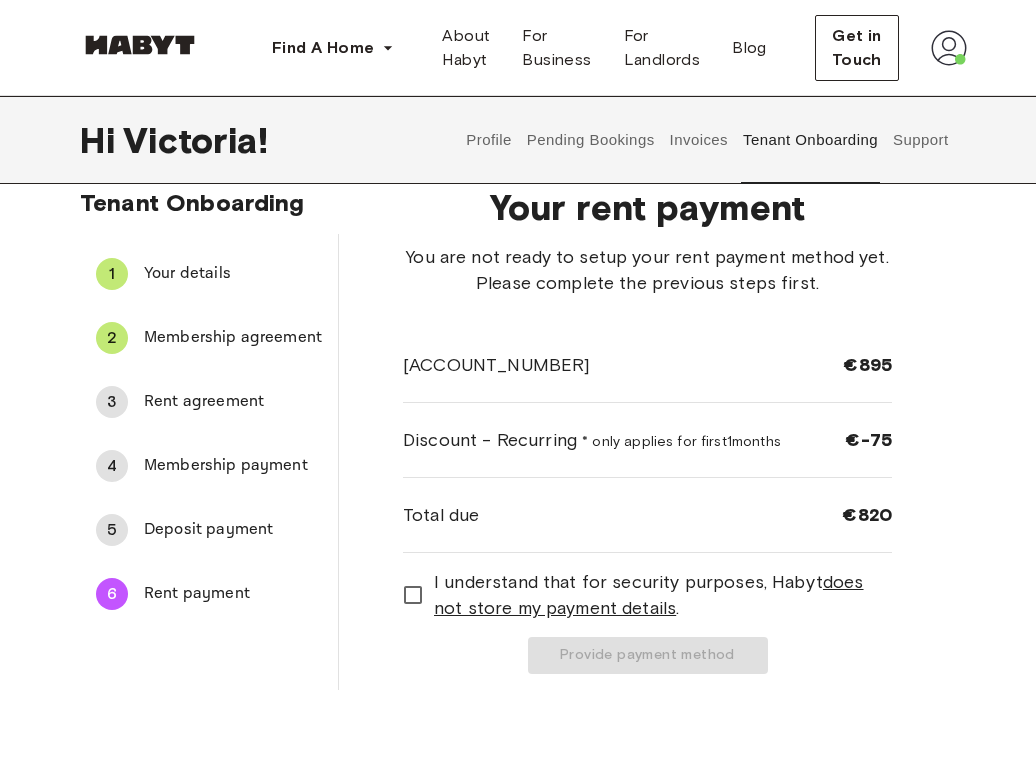 scroll, scrollTop: 26, scrollLeft: 0, axis: vertical 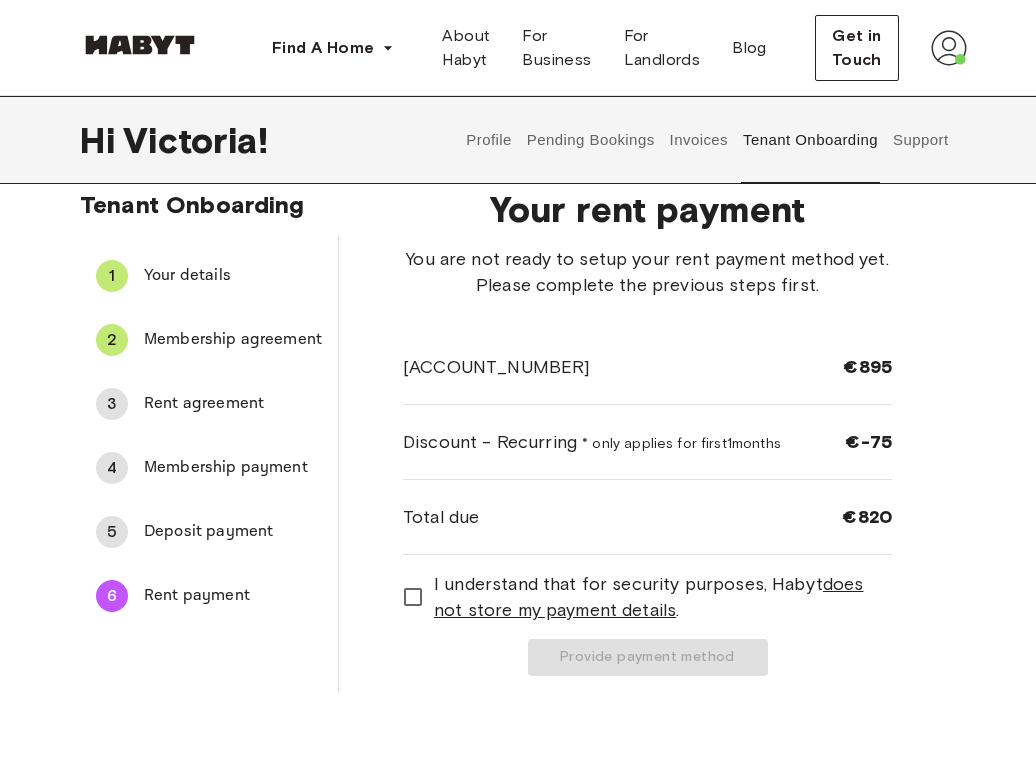 click on "Deposit payment" at bounding box center [233, 532] 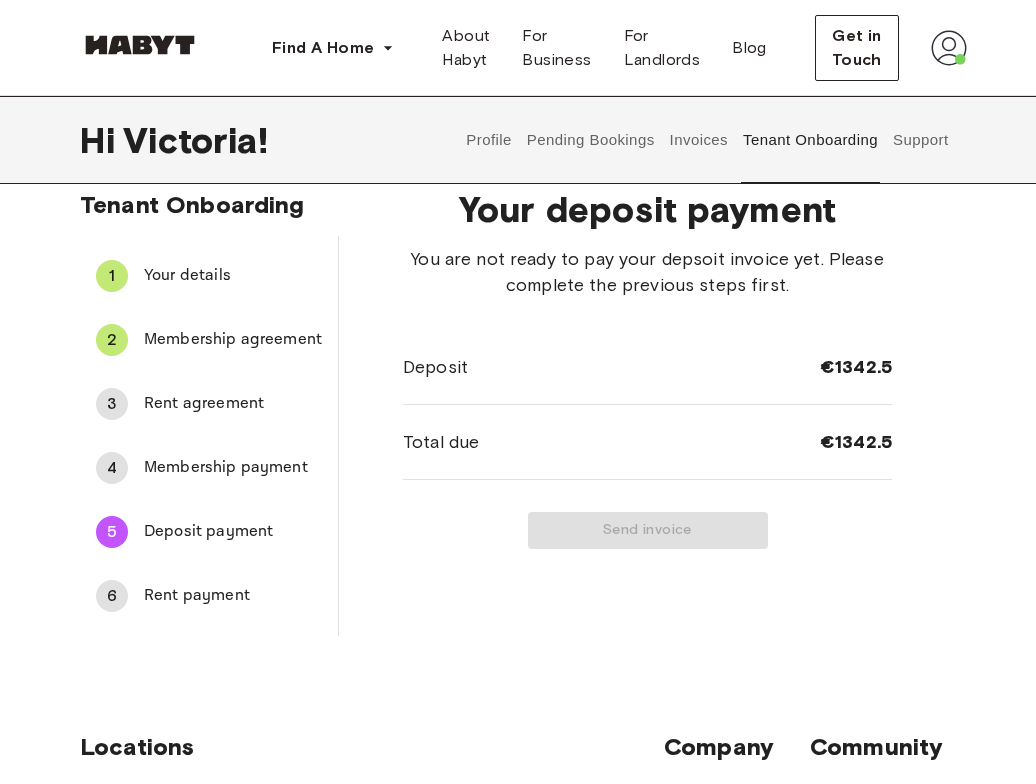 click on "Membership payment" at bounding box center [233, 468] 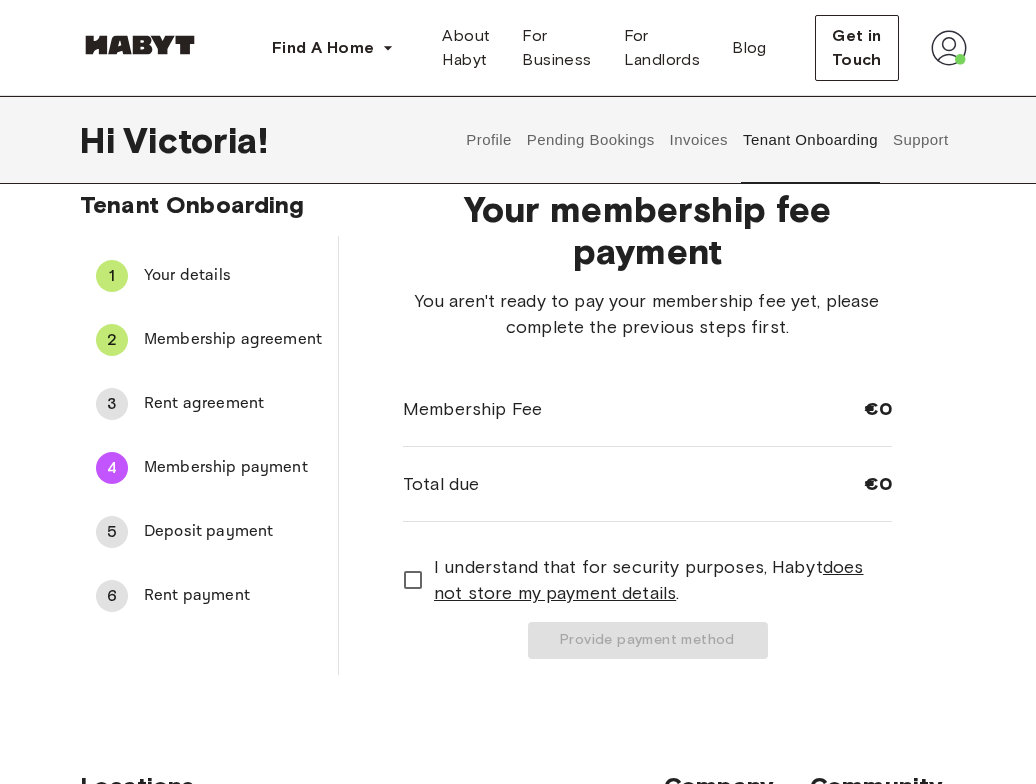 click on "Rent agreement" at bounding box center [233, 404] 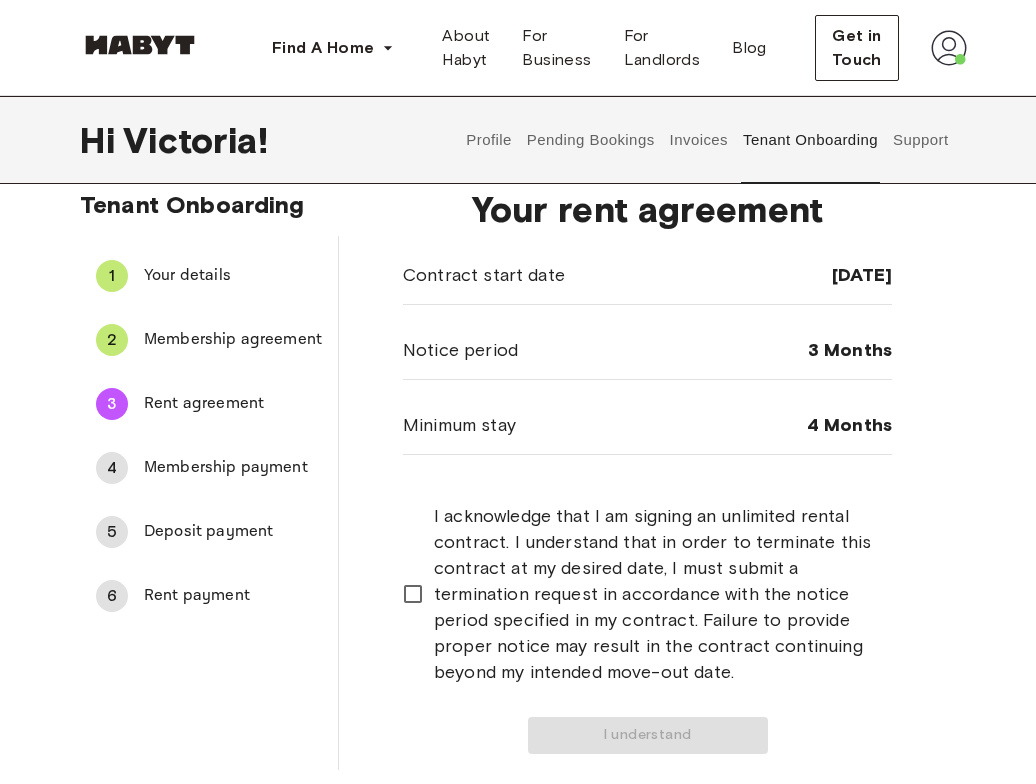 click on "Membership agreement" at bounding box center [233, 340] 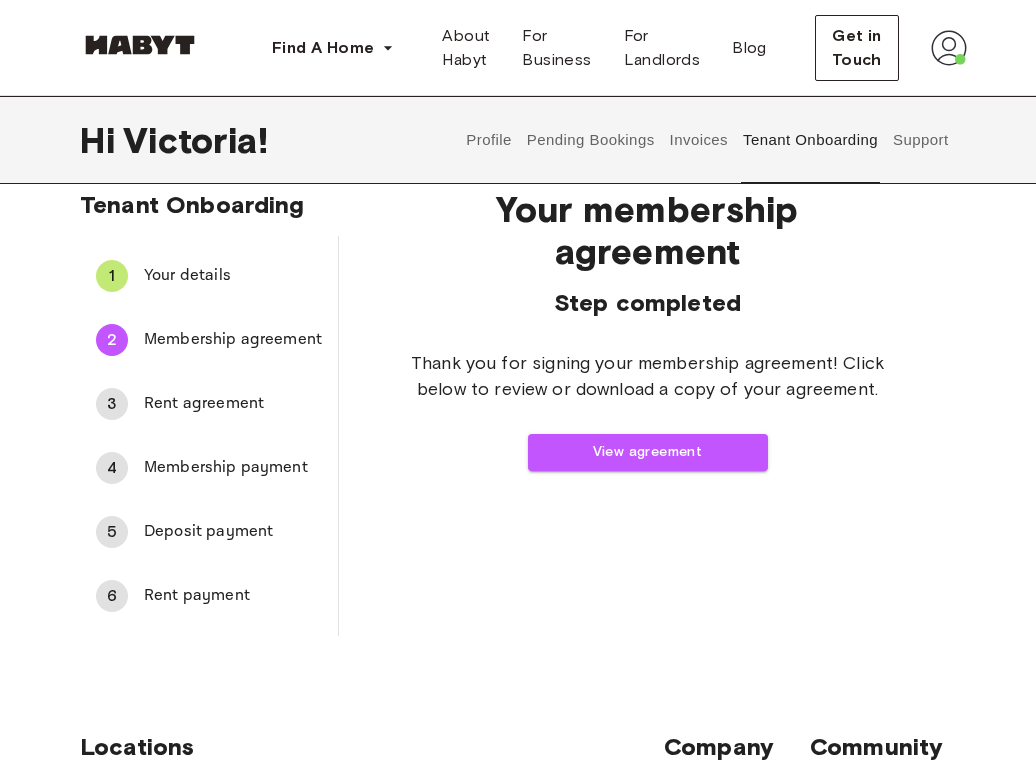click on "Your details" at bounding box center [233, 276] 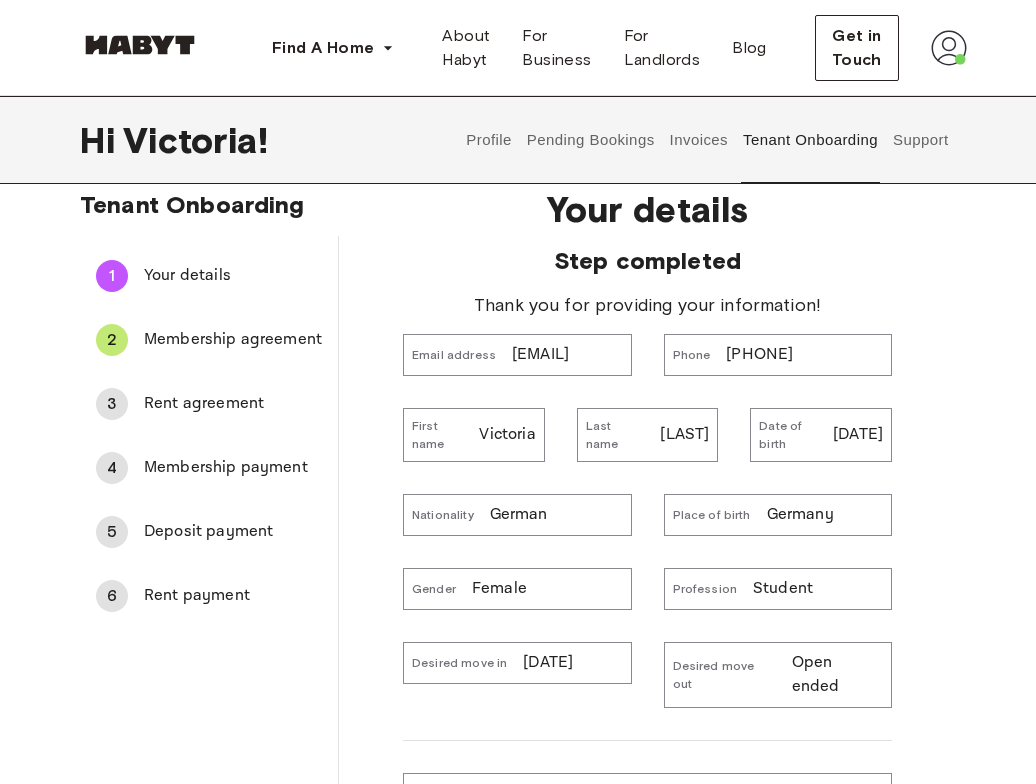 click on "2 Membership agreement" at bounding box center (209, 340) 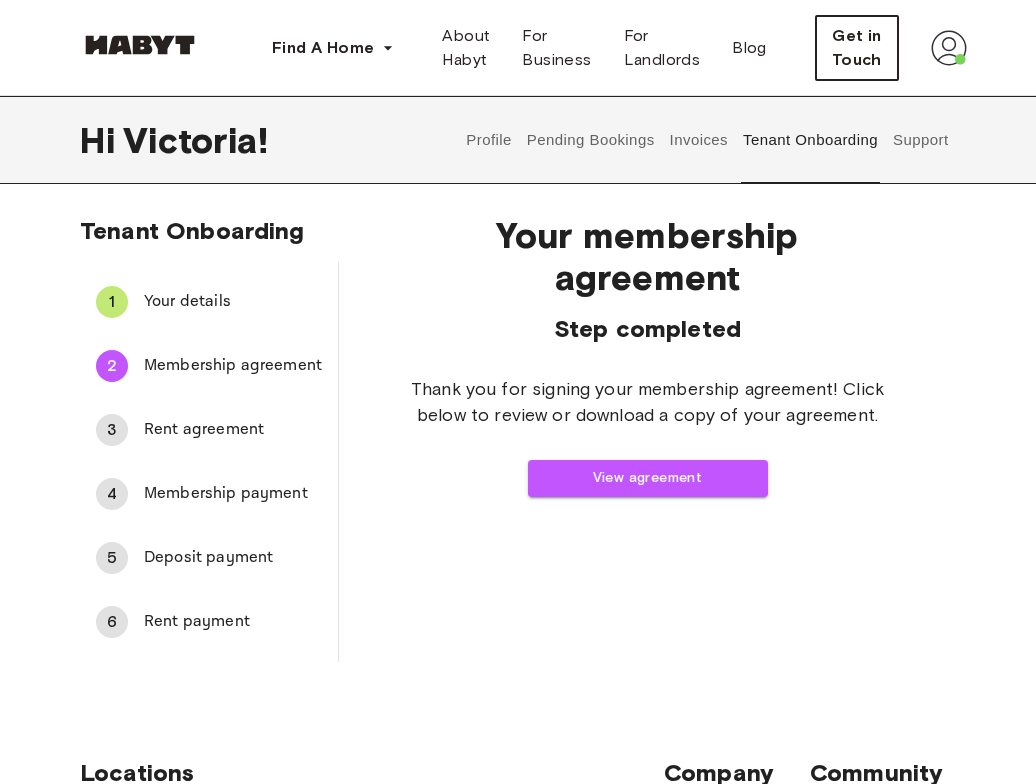 scroll, scrollTop: 0, scrollLeft: 0, axis: both 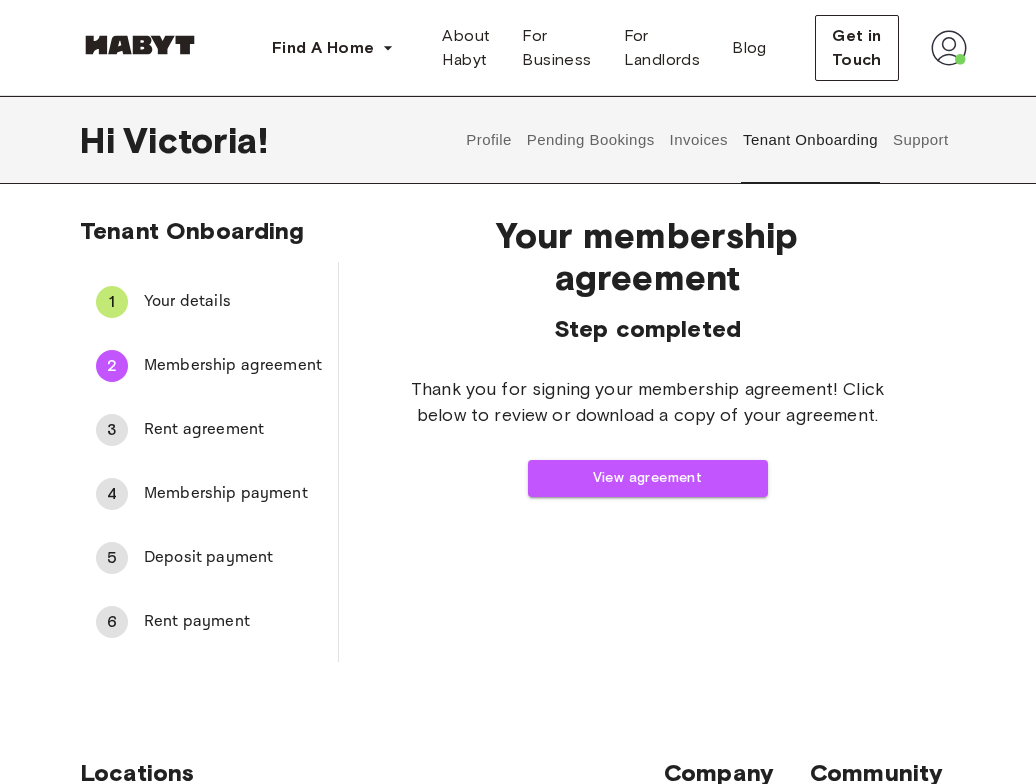 click on "Support" at bounding box center [920, 140] 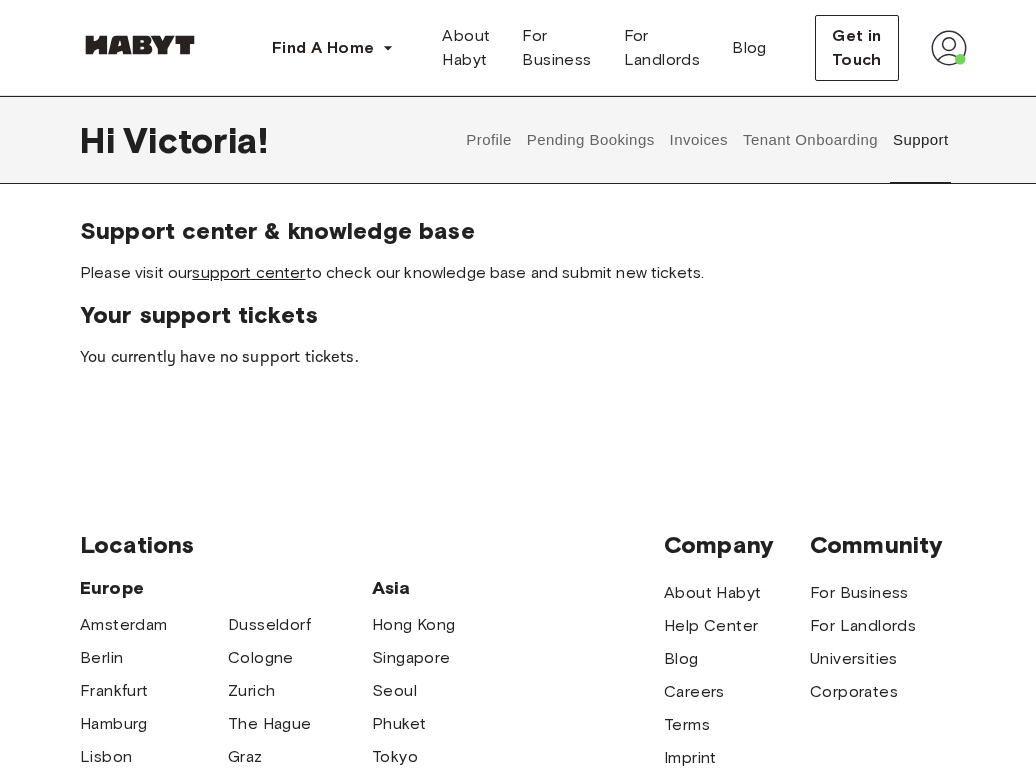 click on "support center" at bounding box center (248, 272) 